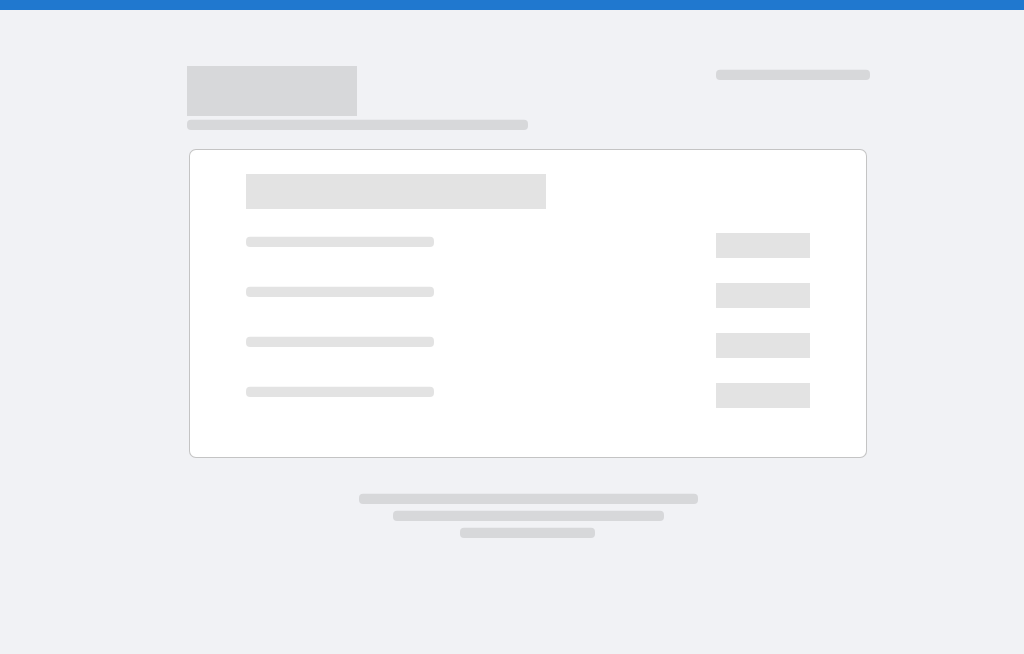 scroll, scrollTop: 0, scrollLeft: 0, axis: both 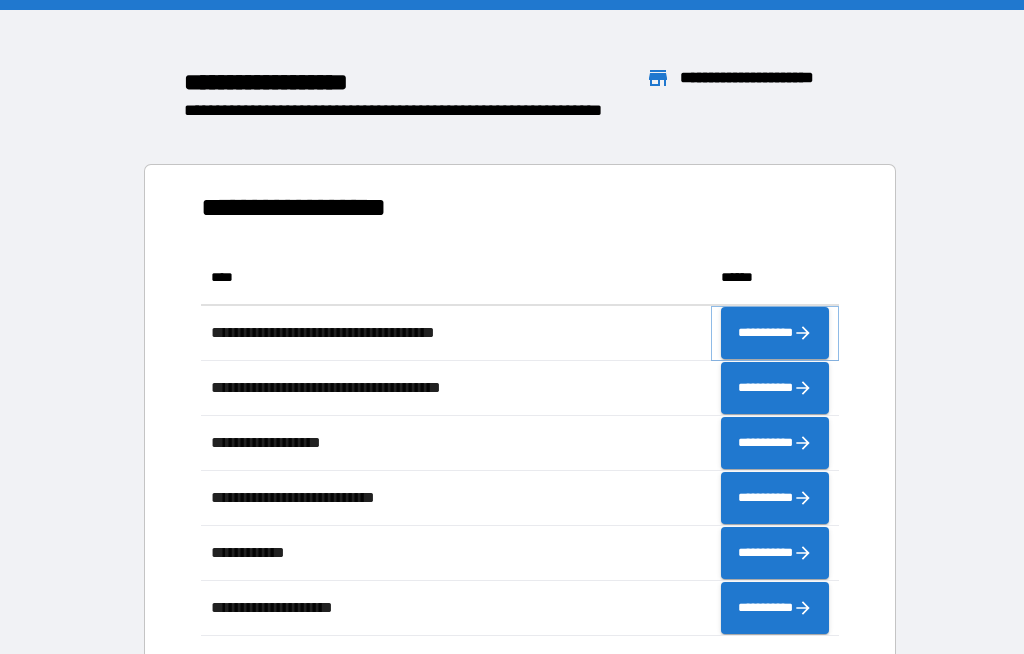click 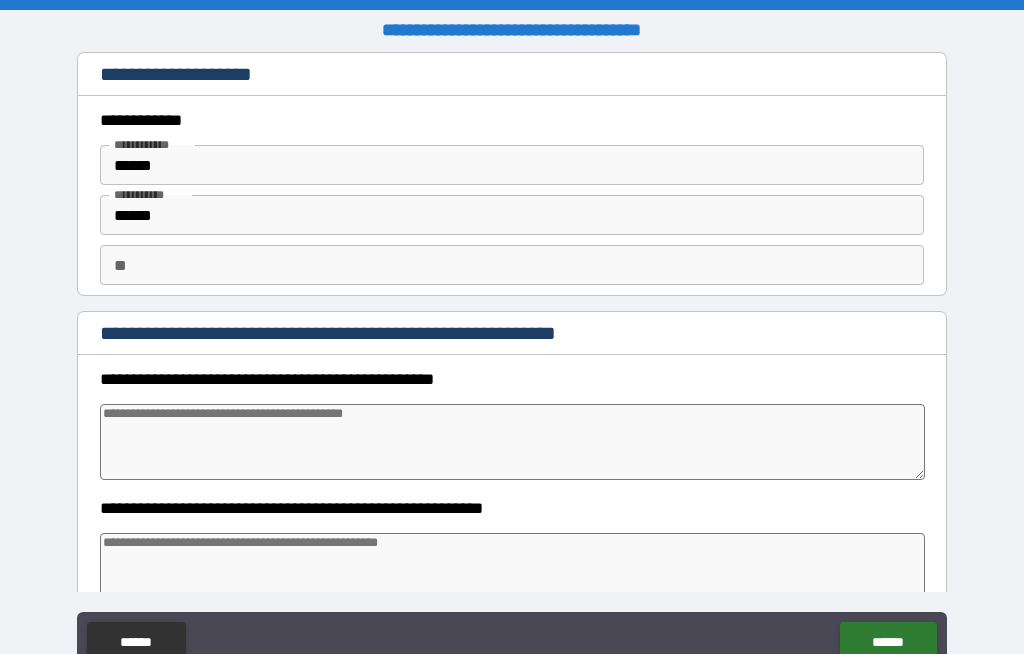 type on "*" 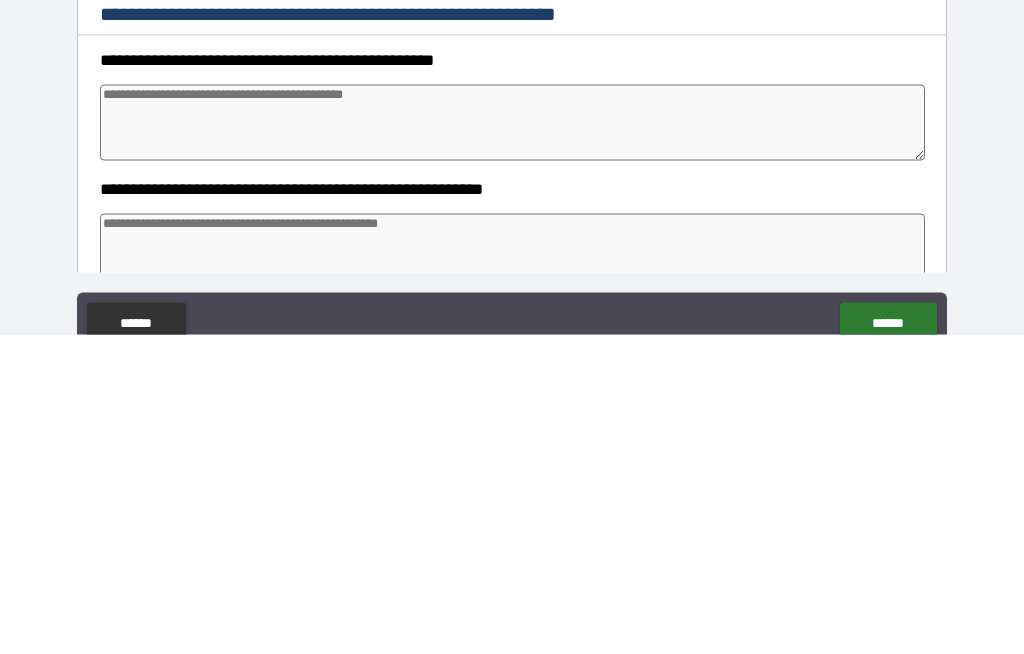 type on "*" 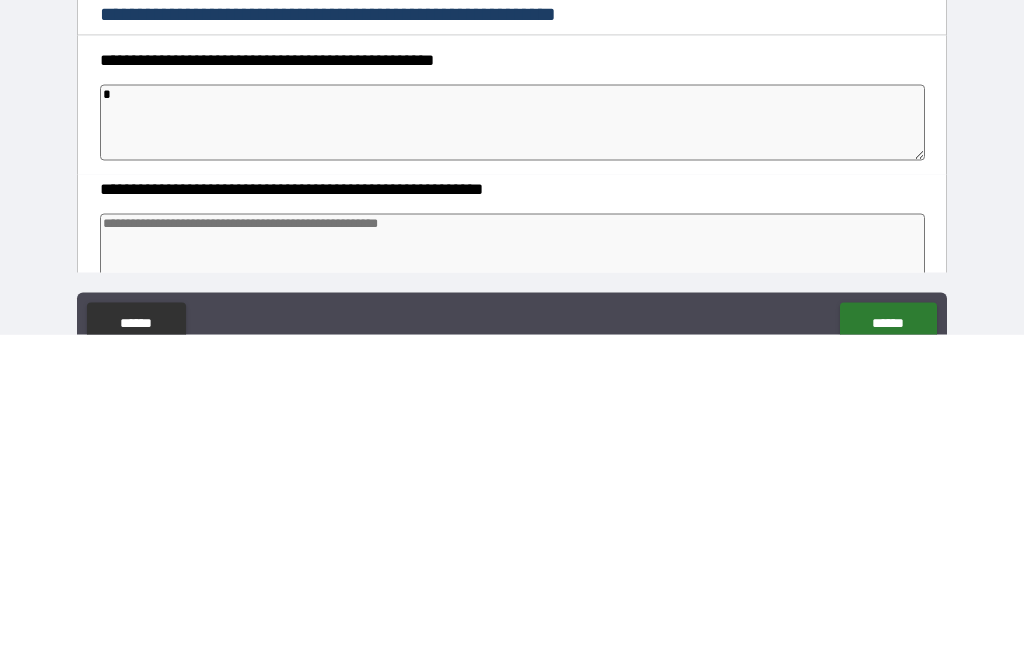 type on "*" 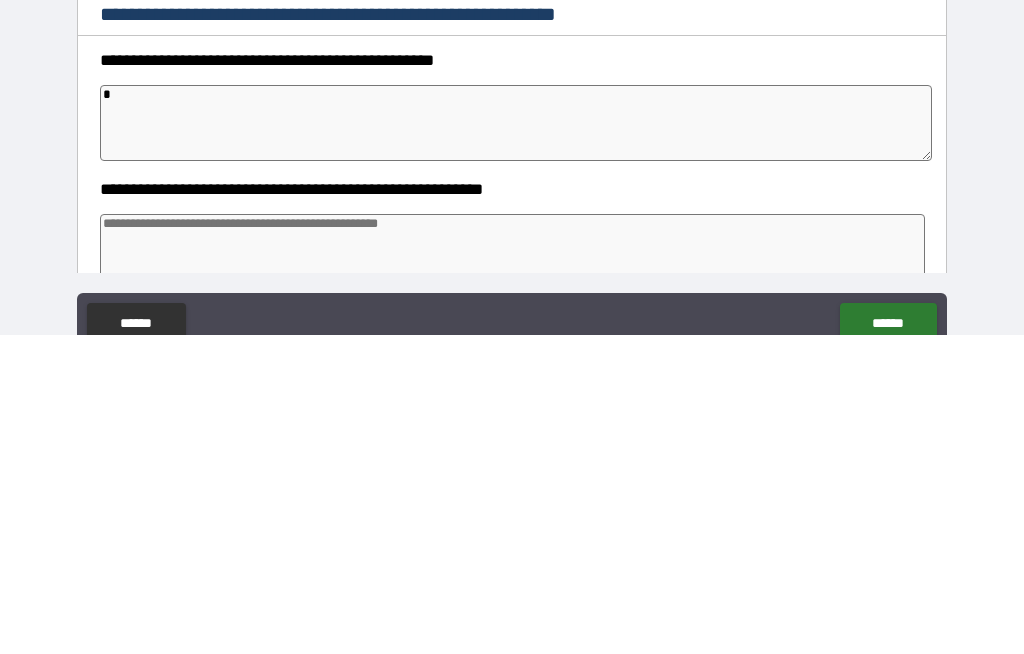 type on "*" 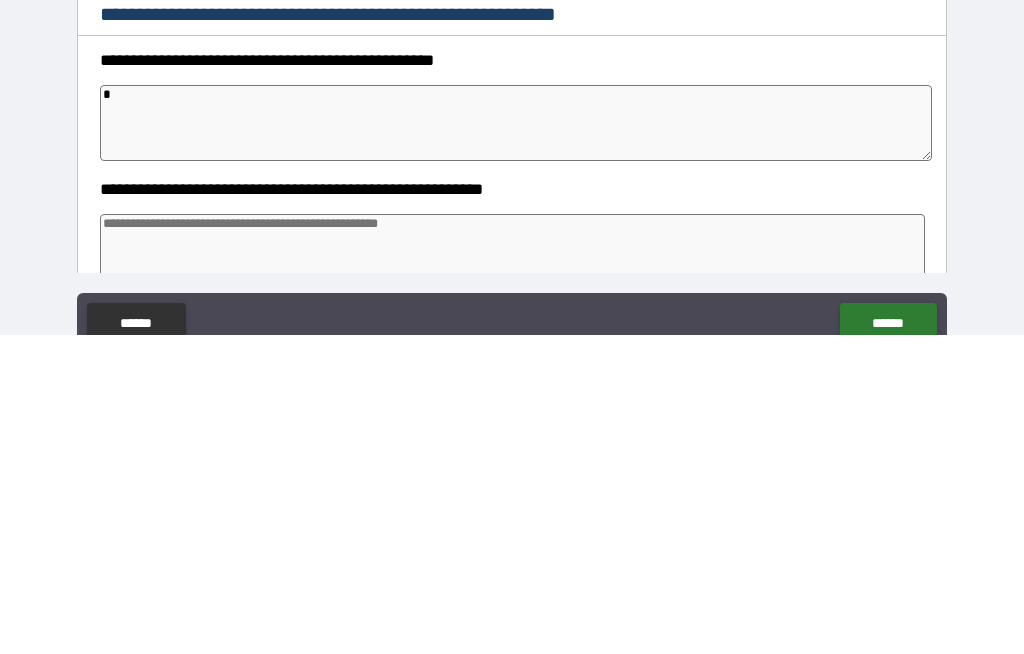 type on "*" 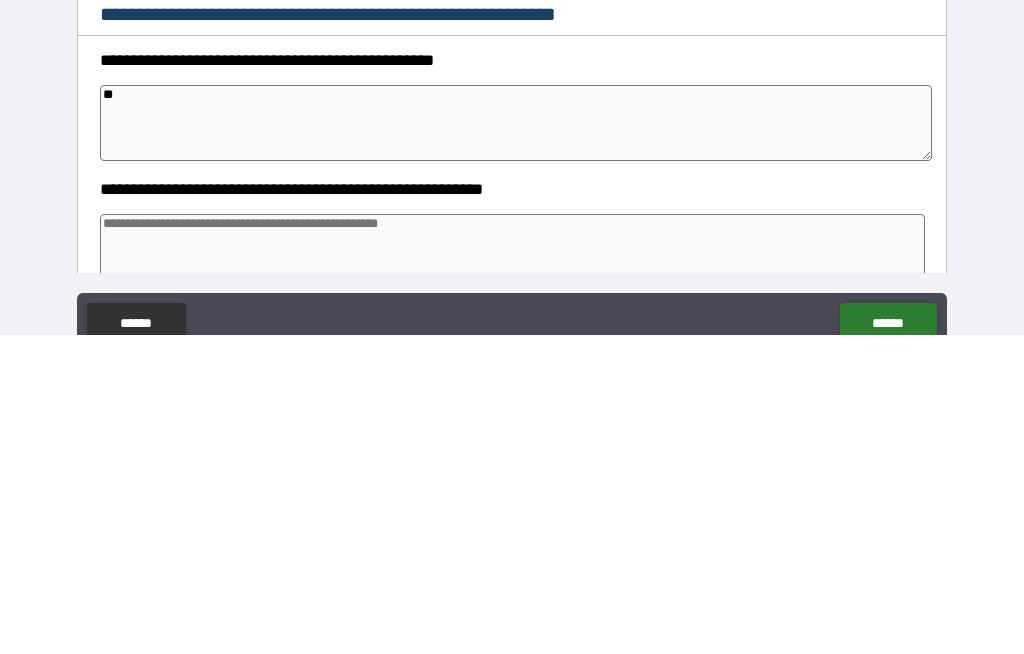 type on "*" 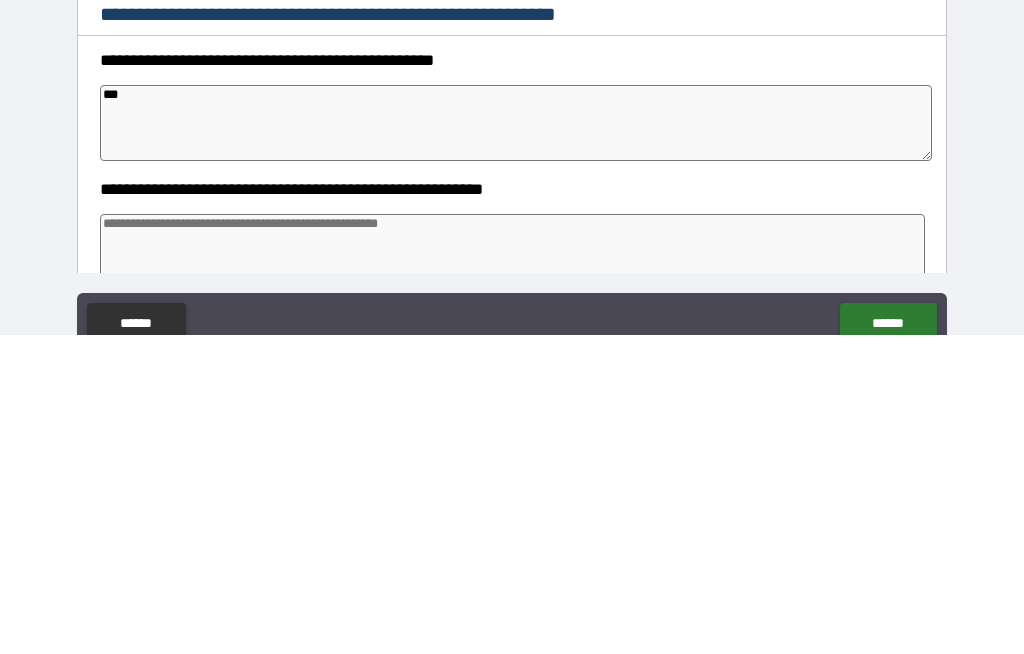 type on "*" 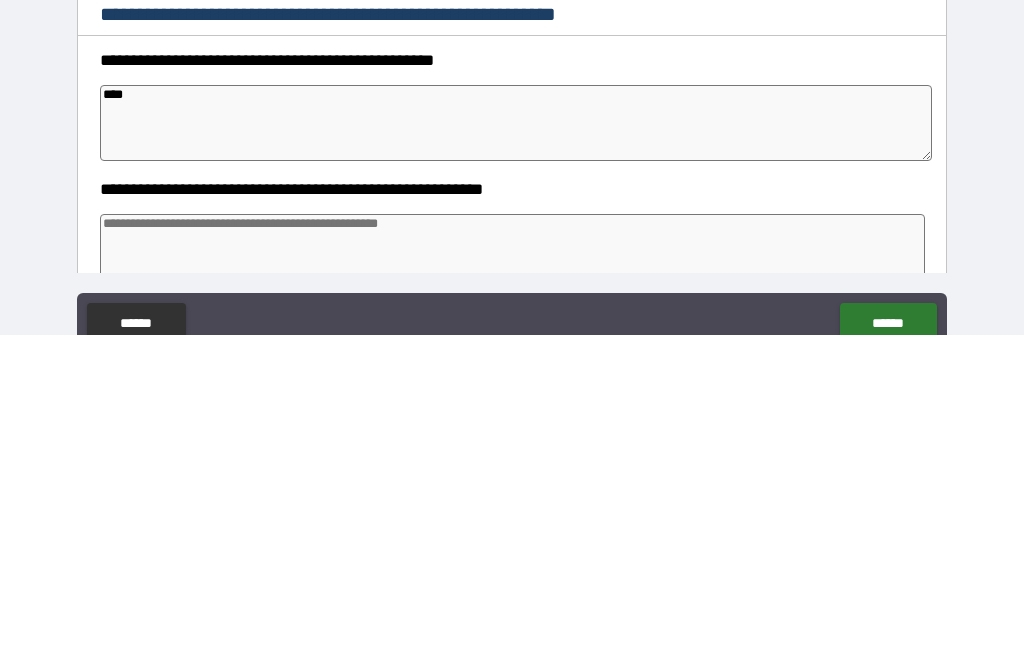 type on "*" 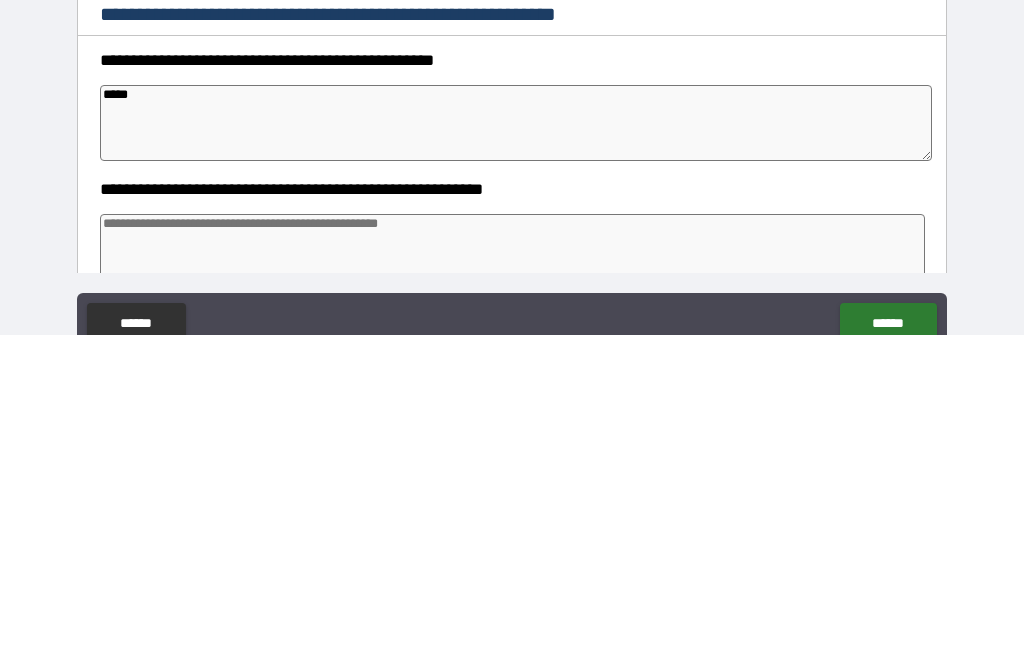 type on "*" 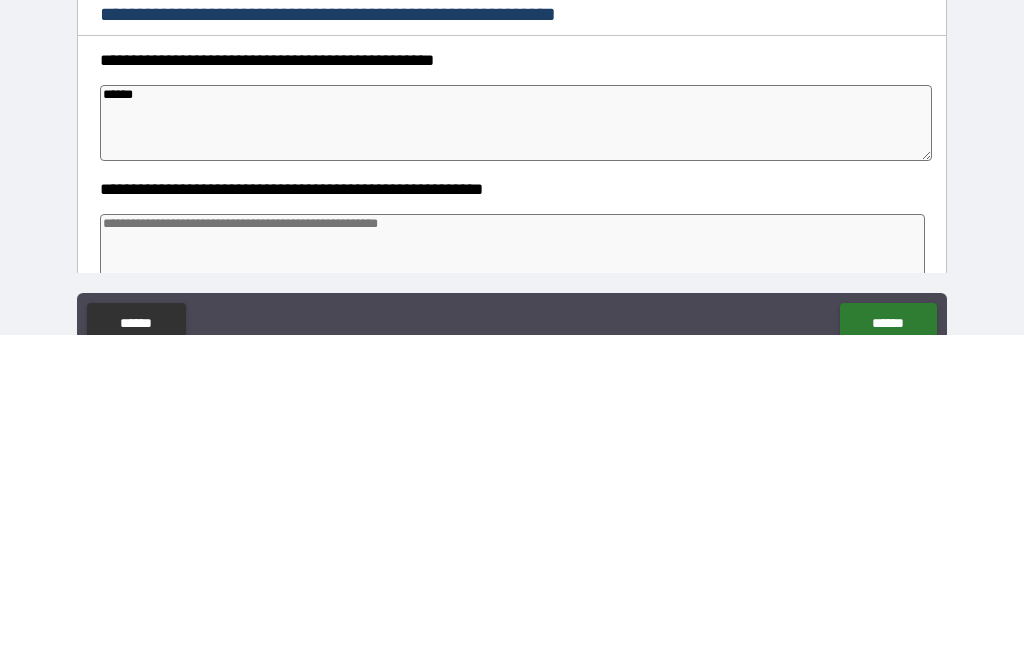 type on "*" 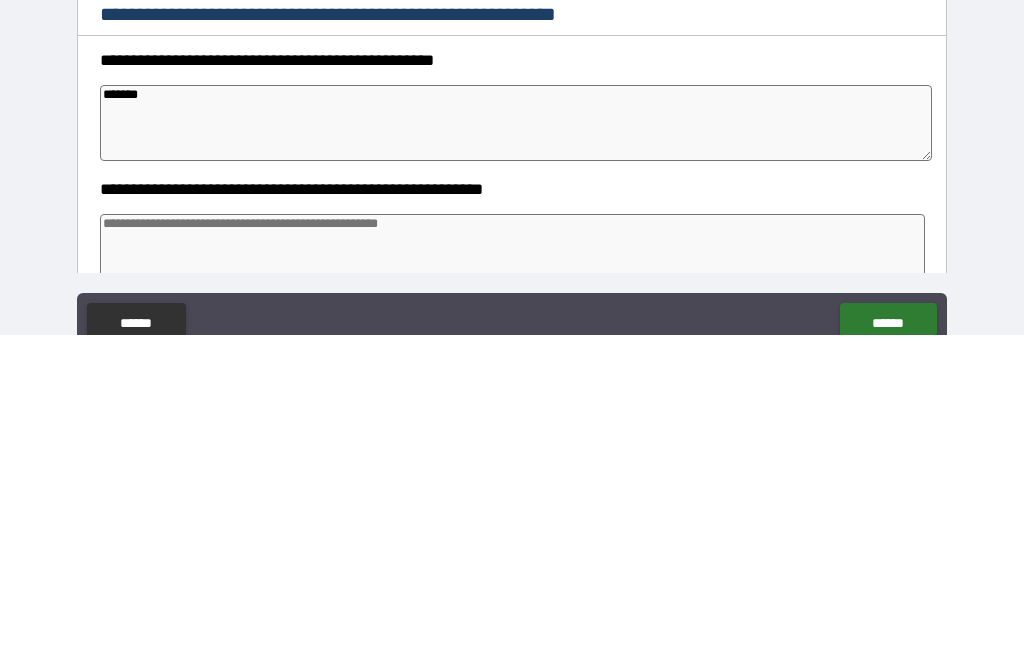 type on "*" 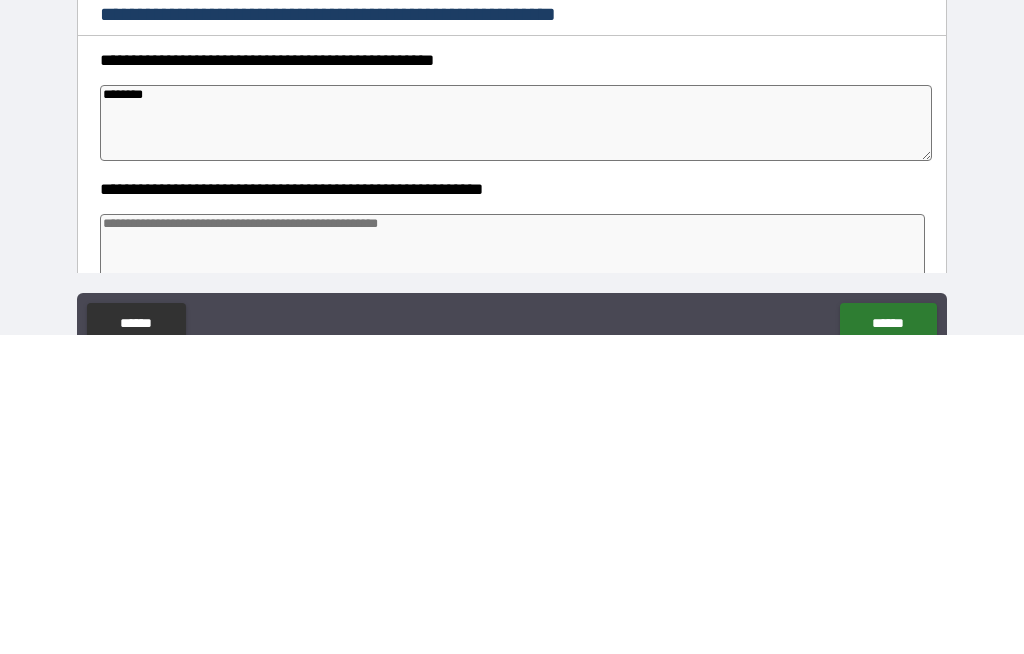 type on "*" 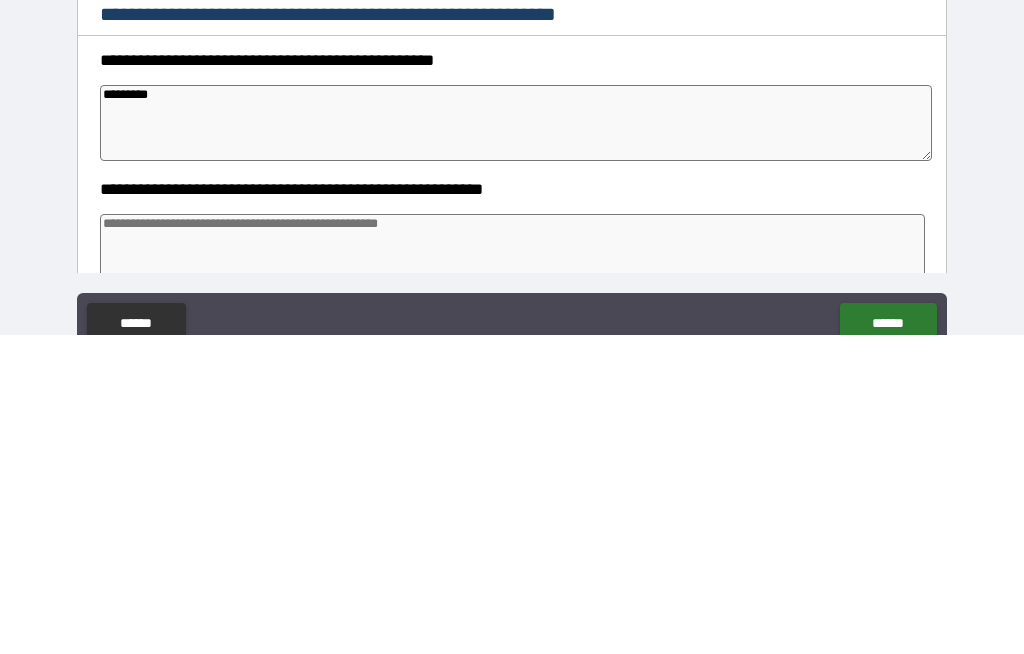 type on "*" 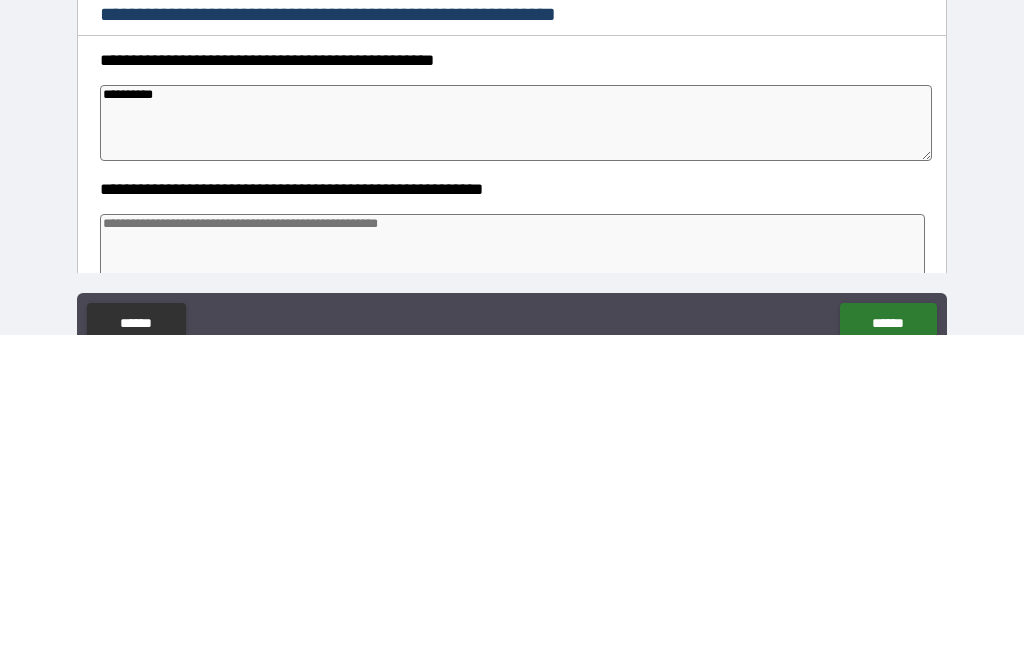 type on "*" 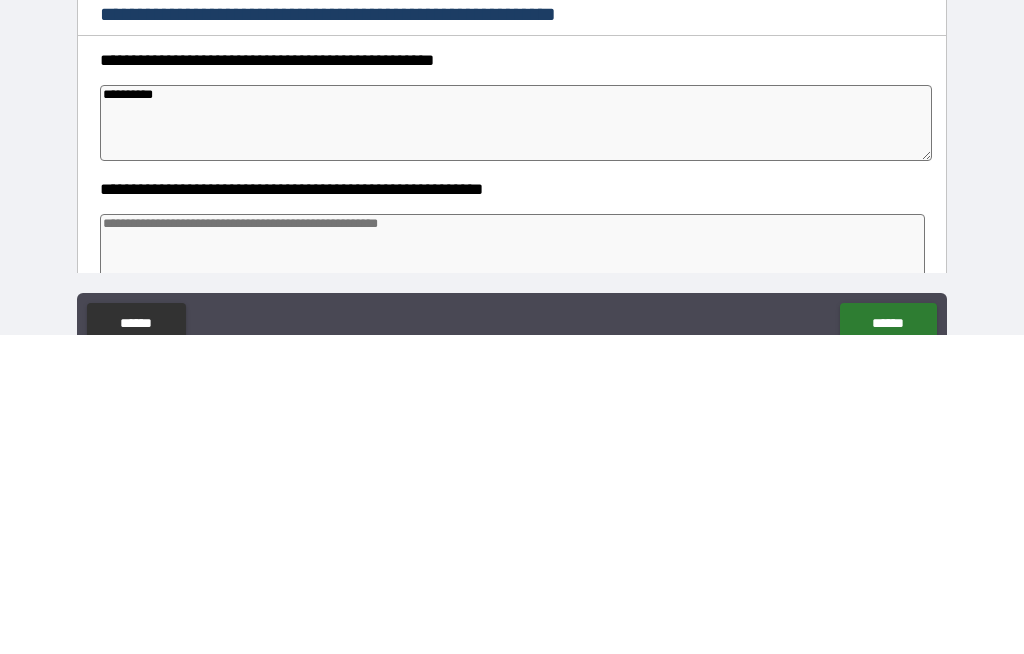 type on "**********" 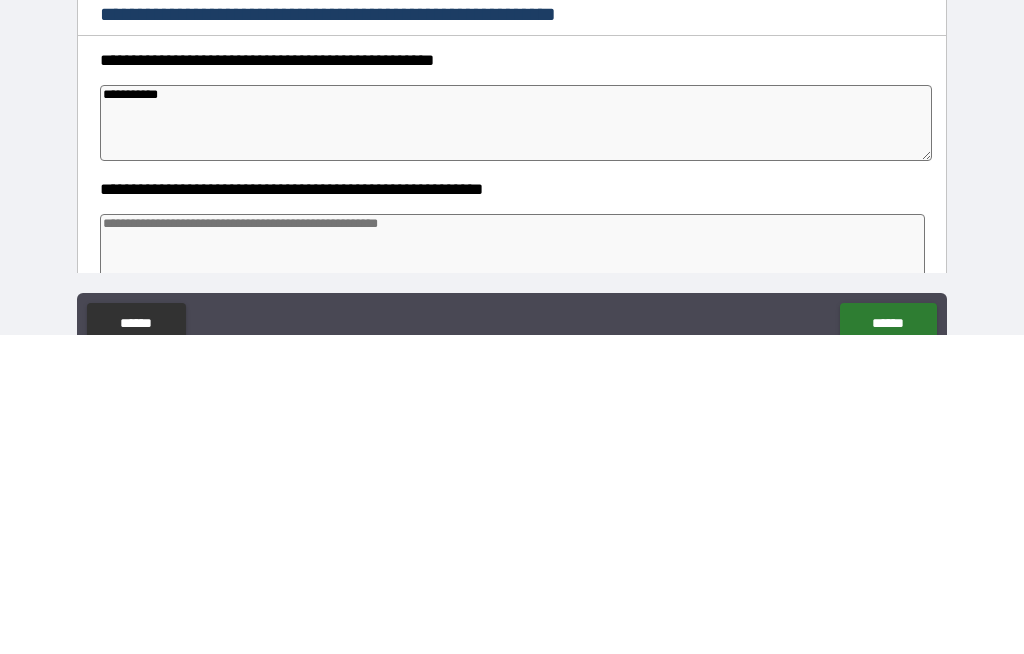type on "*" 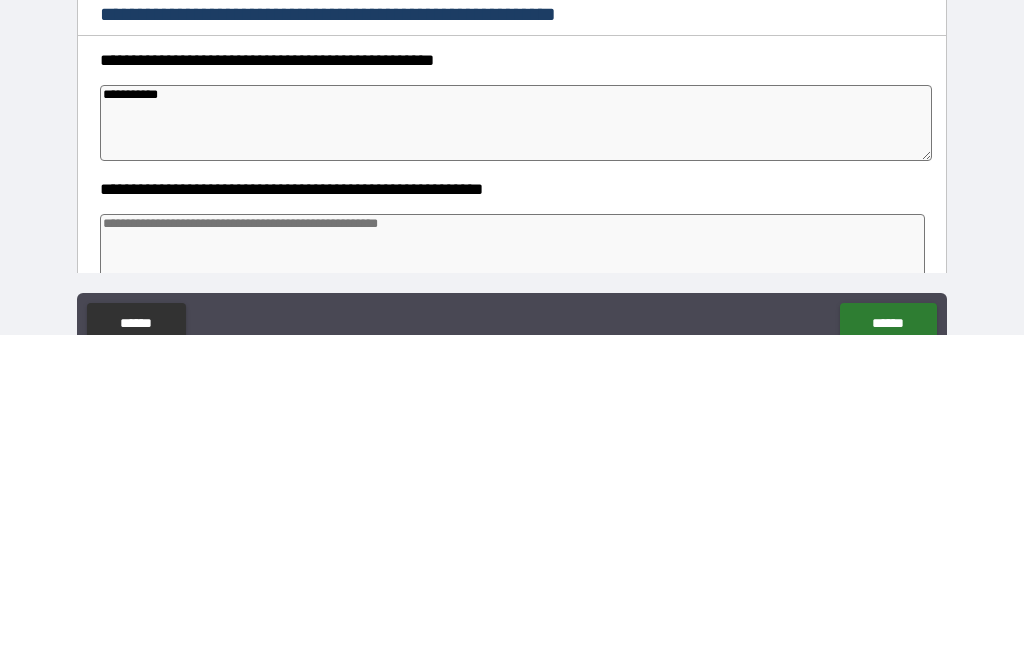type on "**********" 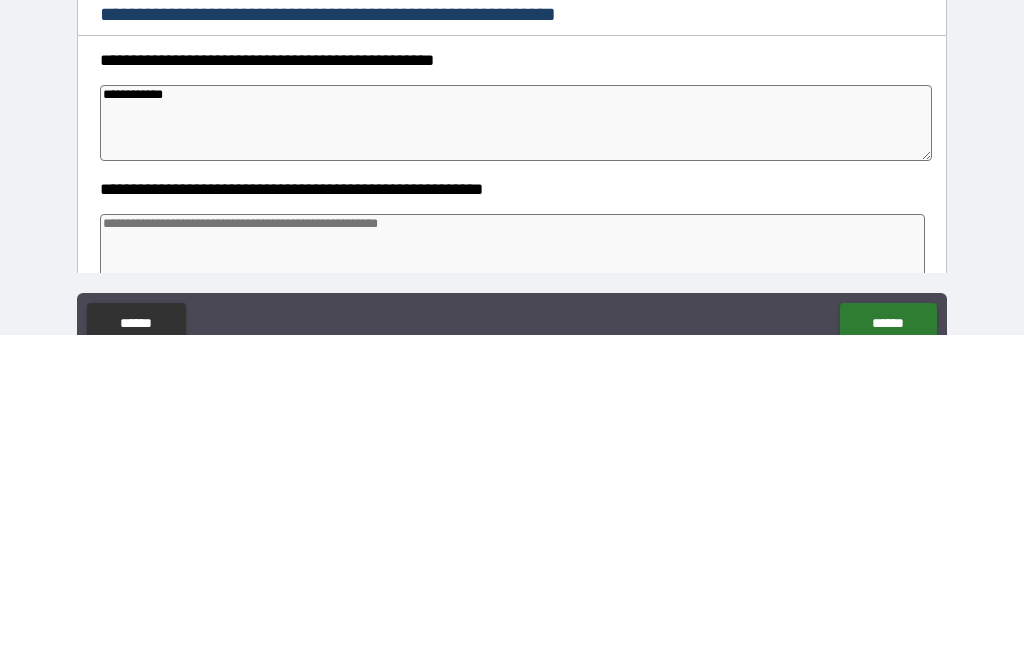 type on "*" 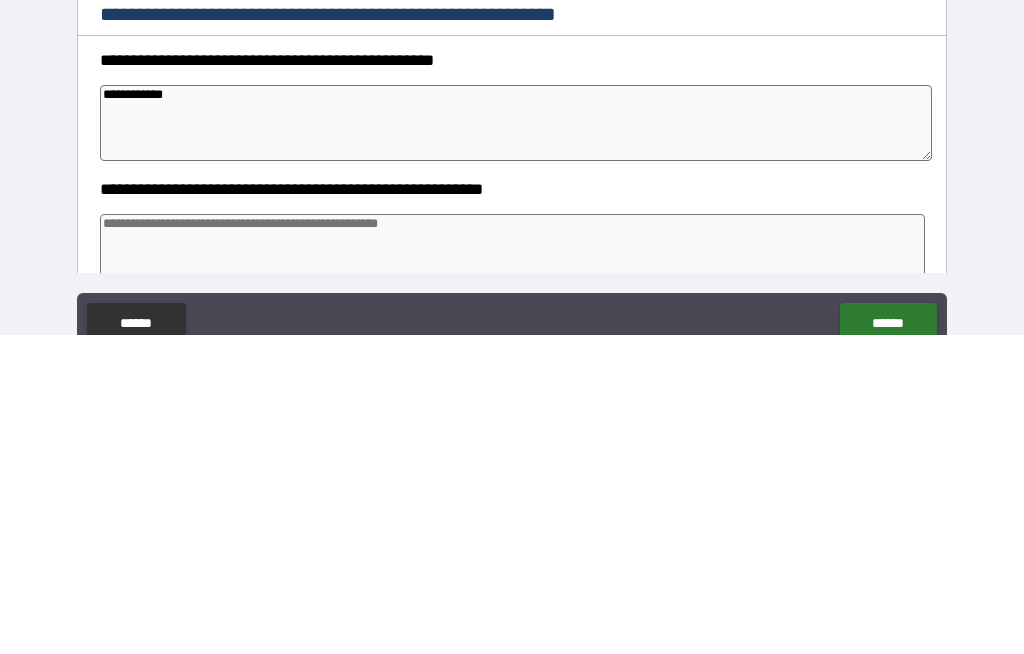 type on "**********" 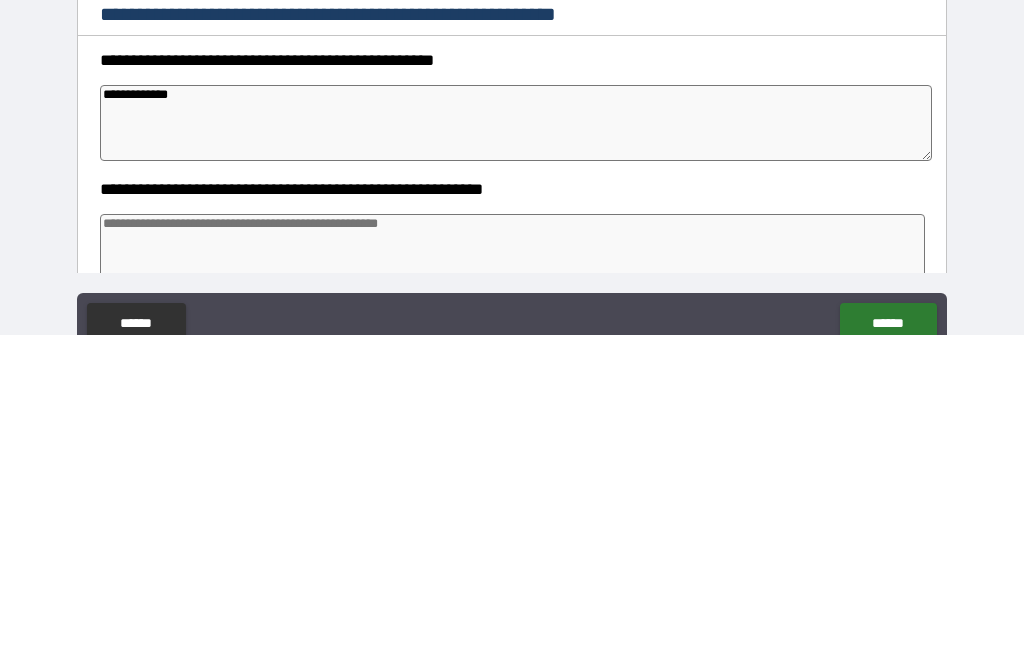 type on "*" 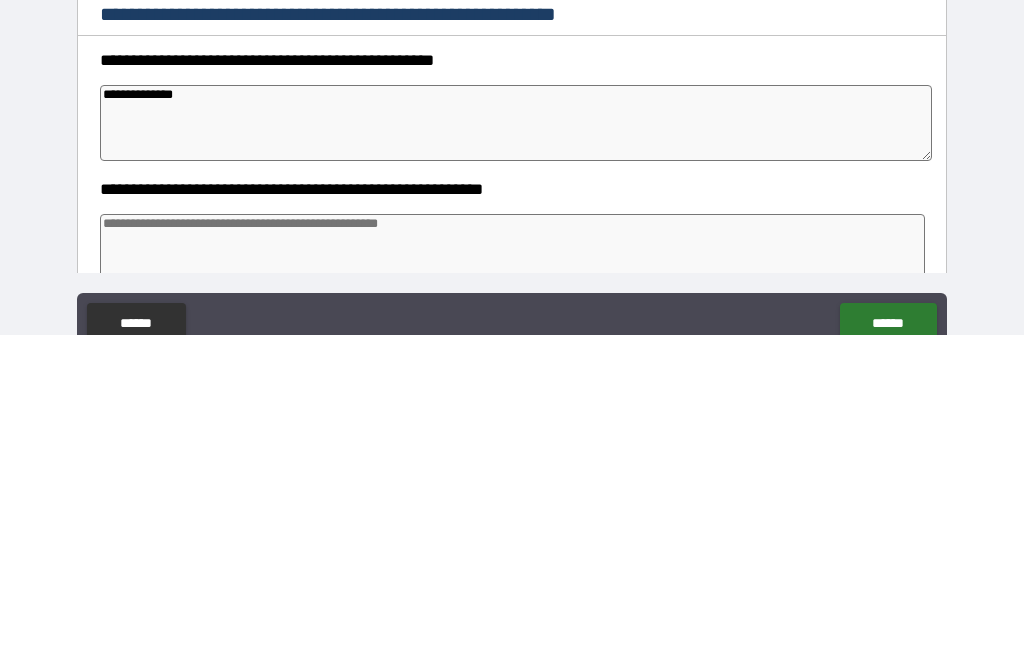 type on "*" 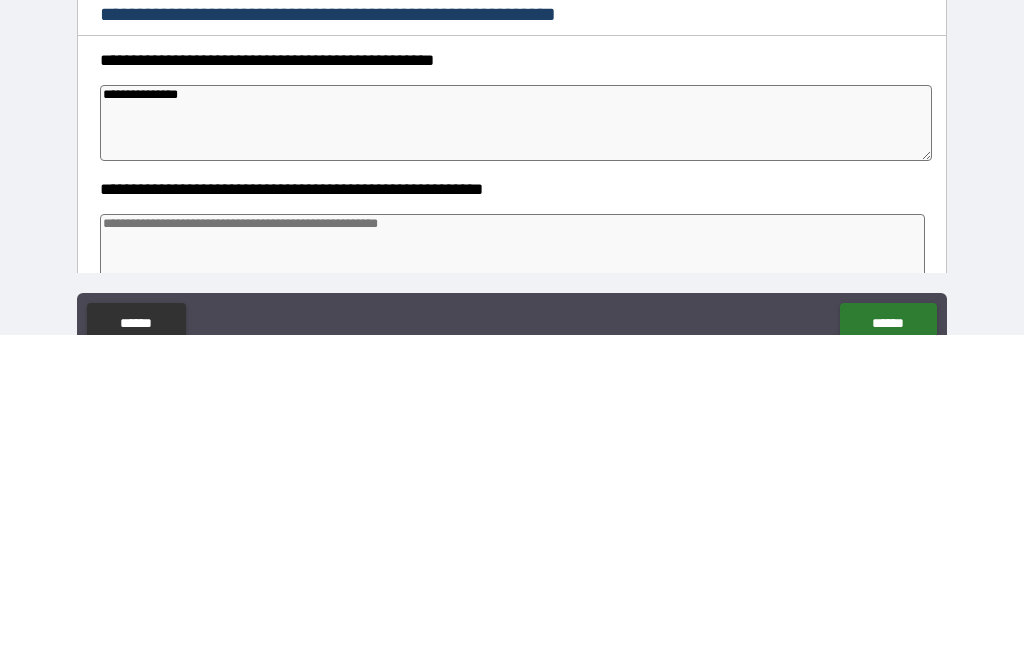 type on "*" 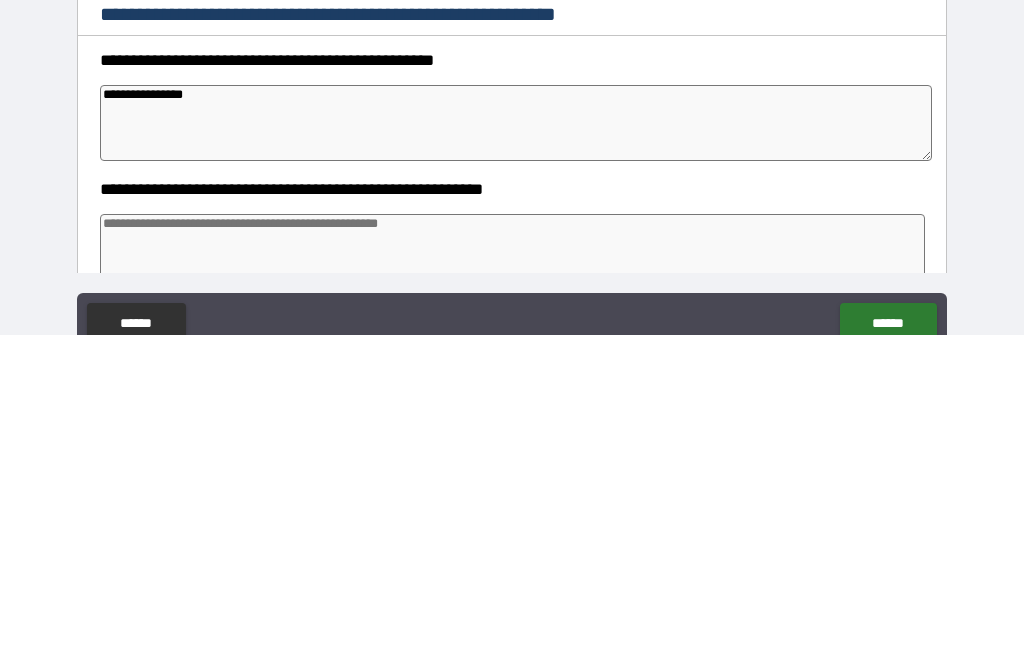 type on "*" 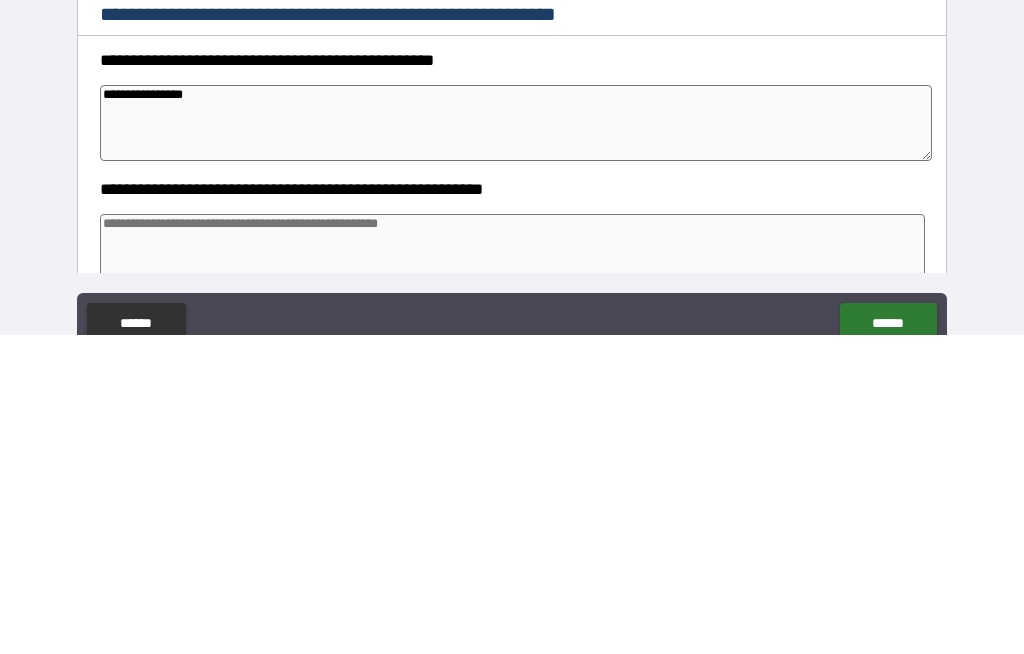 type on "*" 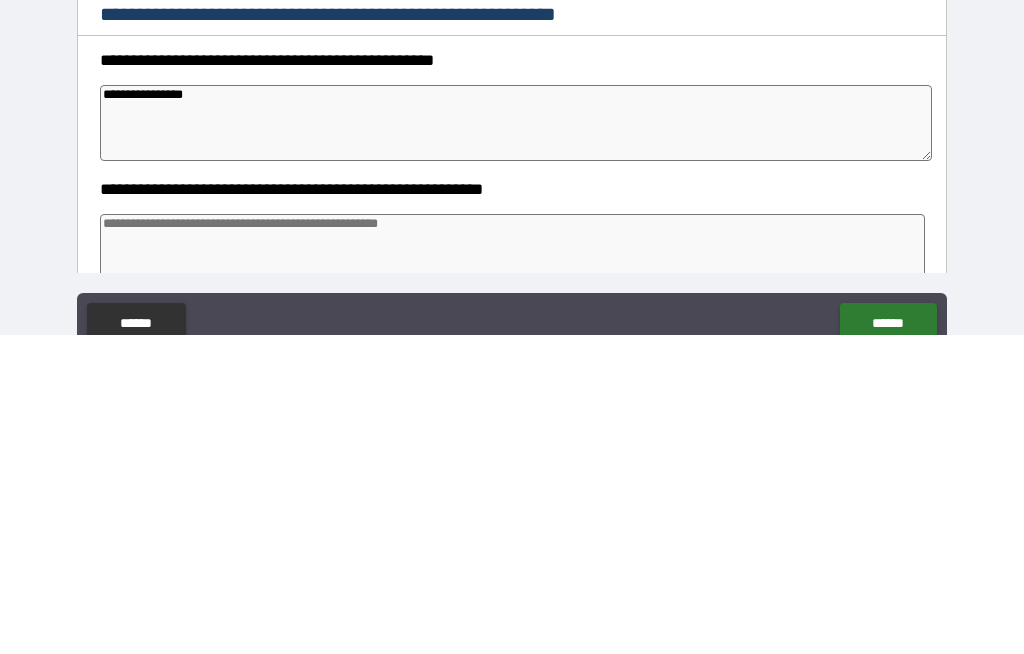type on "**********" 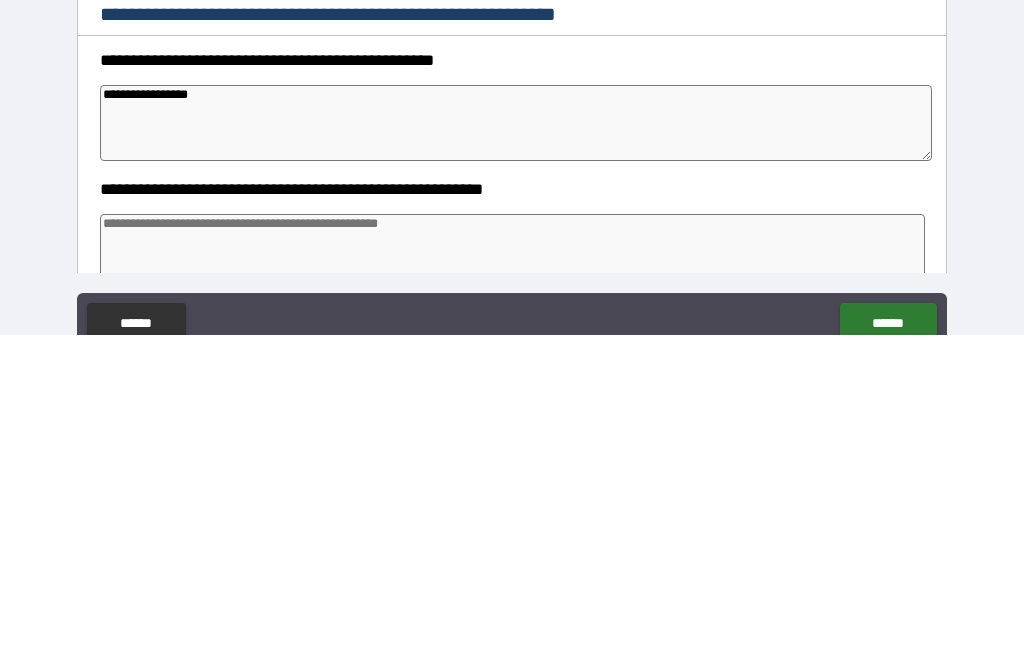 type on "*" 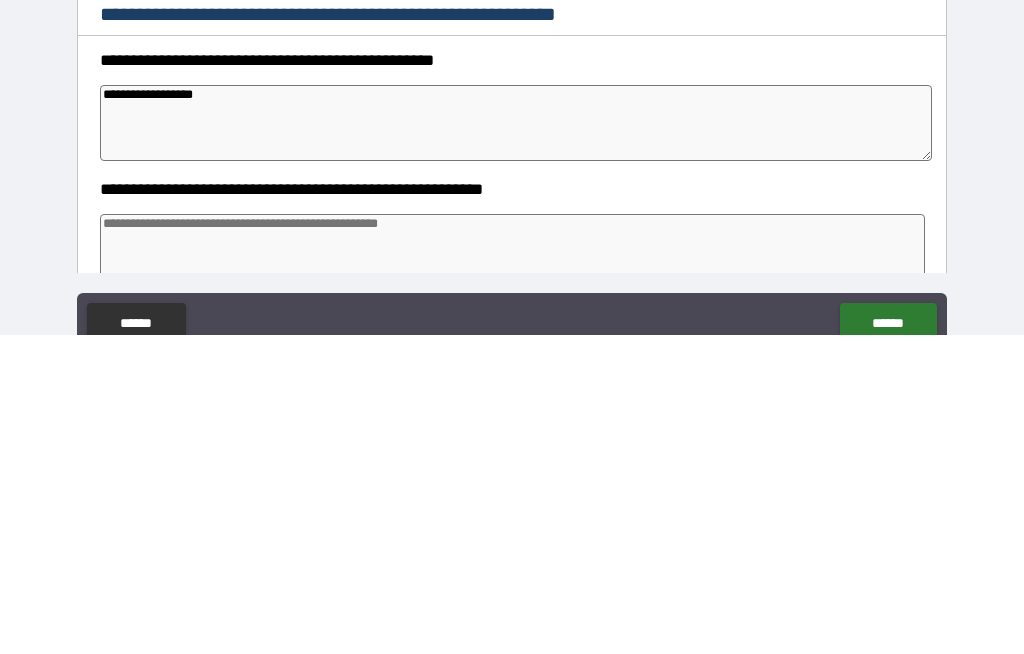 type on "*" 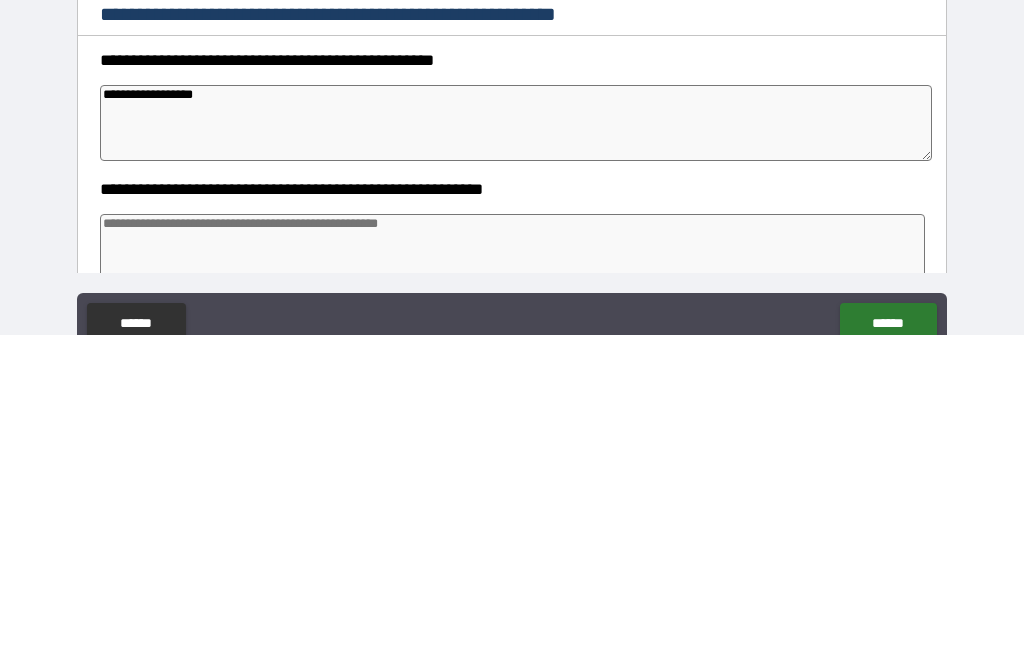 type on "**********" 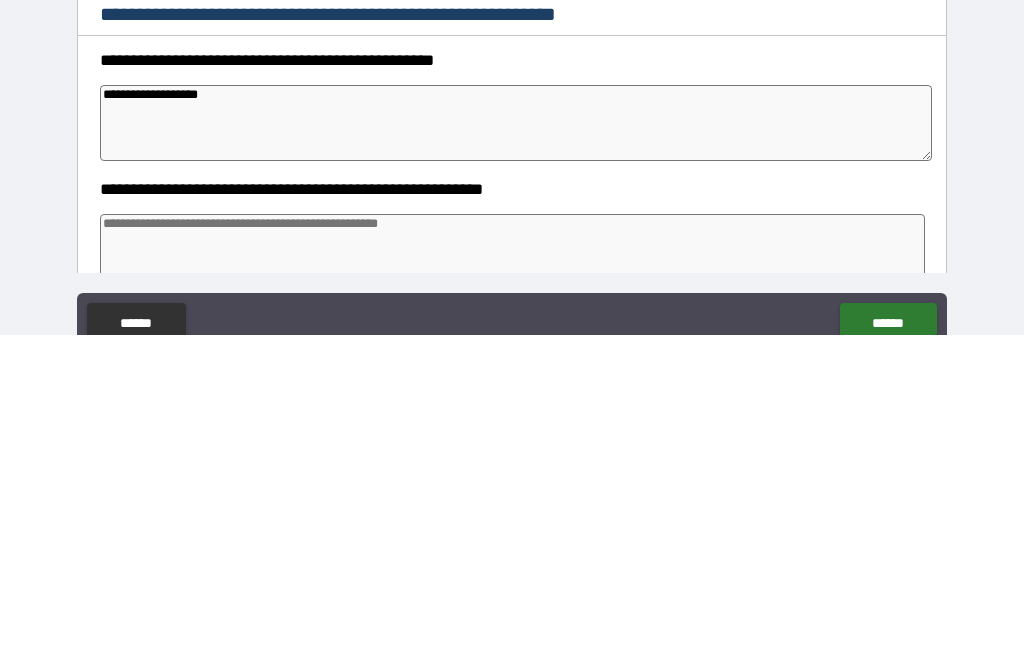 type on "*" 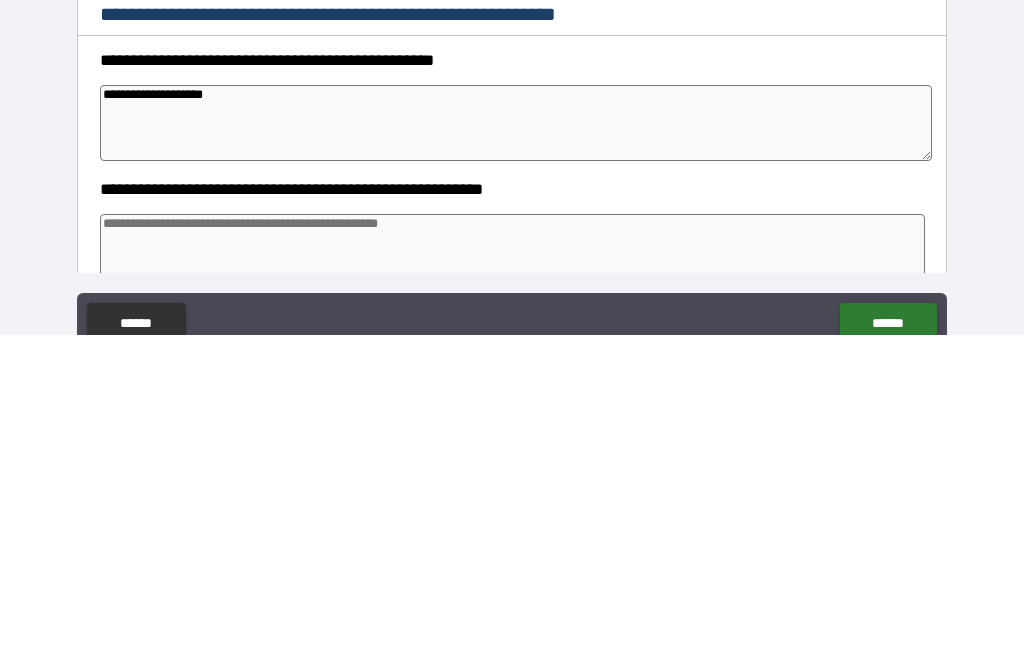 type on "*" 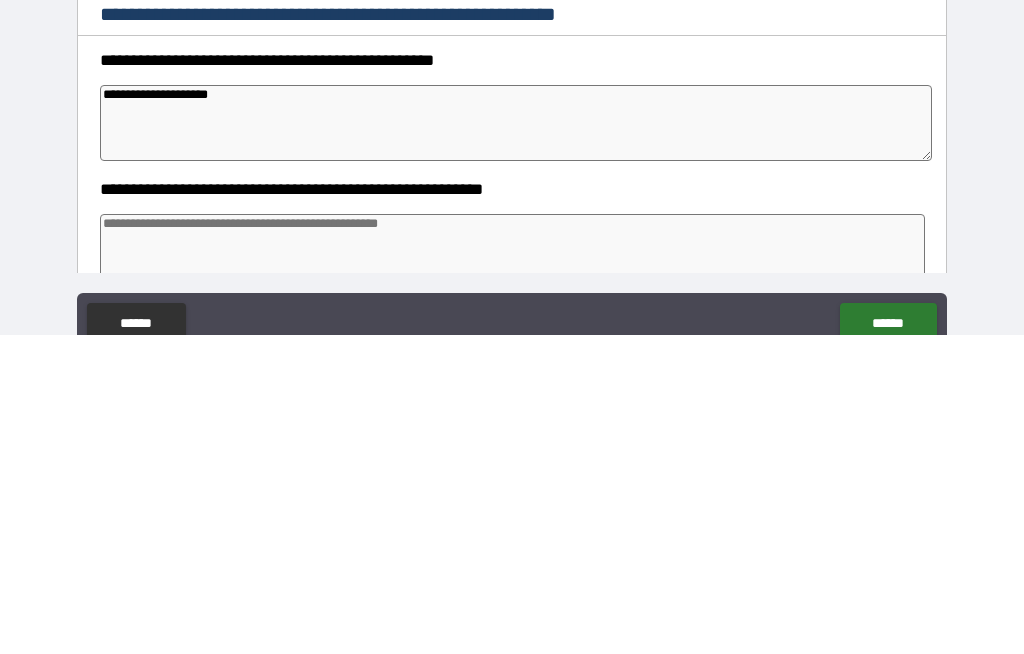 type on "*" 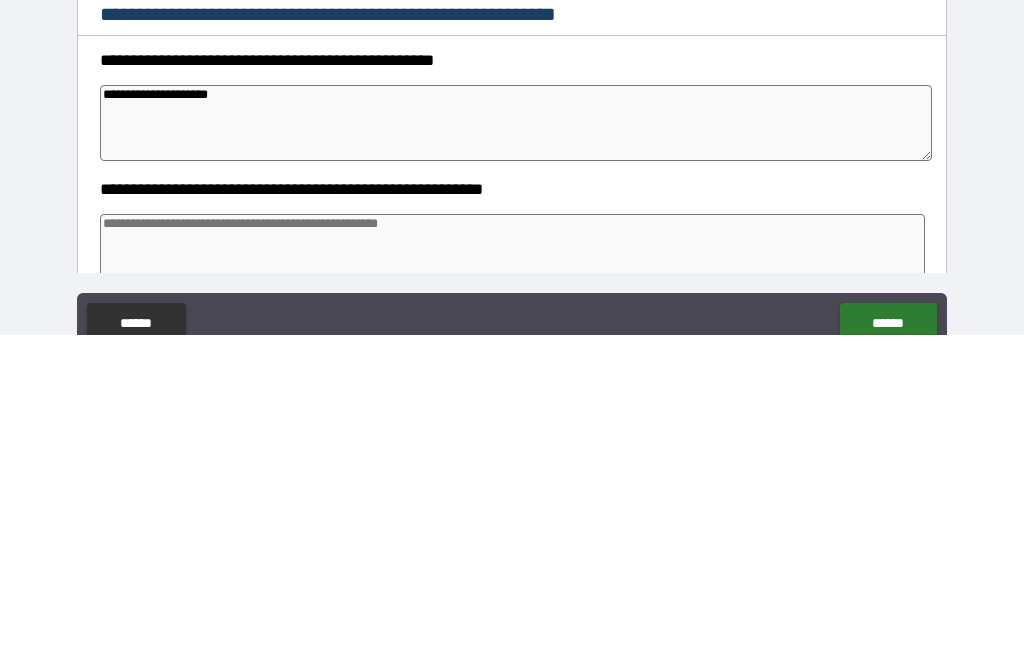 type on "**********" 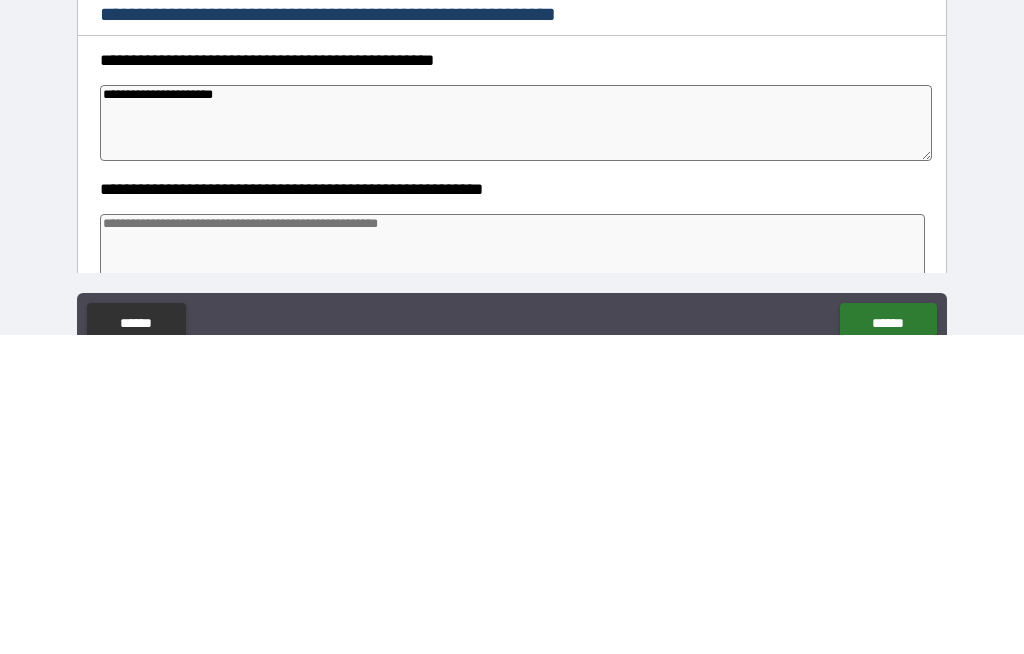 type on "*" 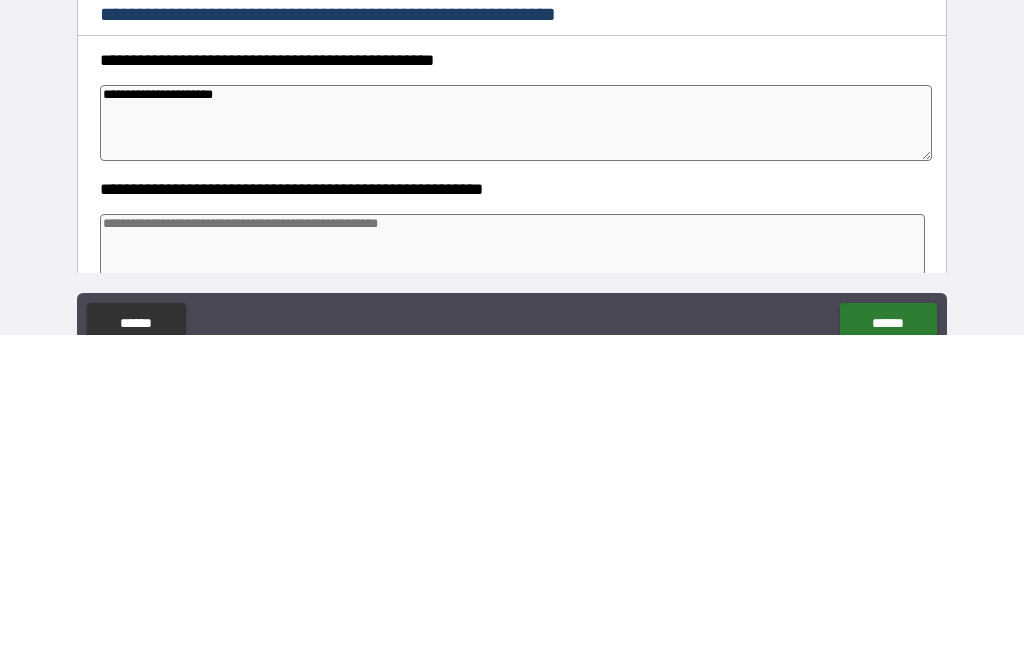 type on "**********" 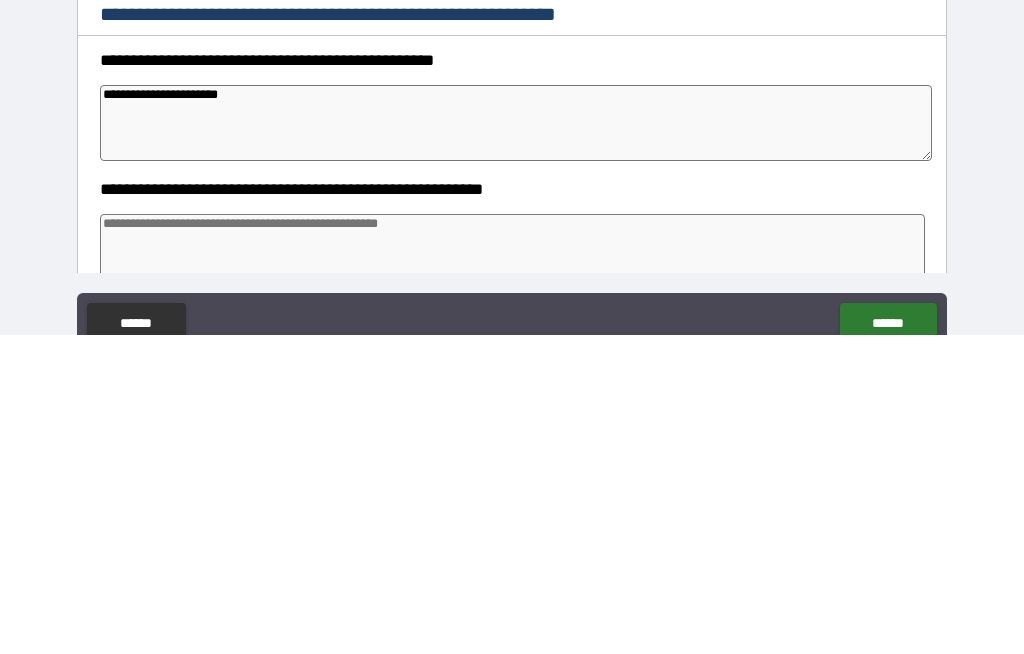 type on "*" 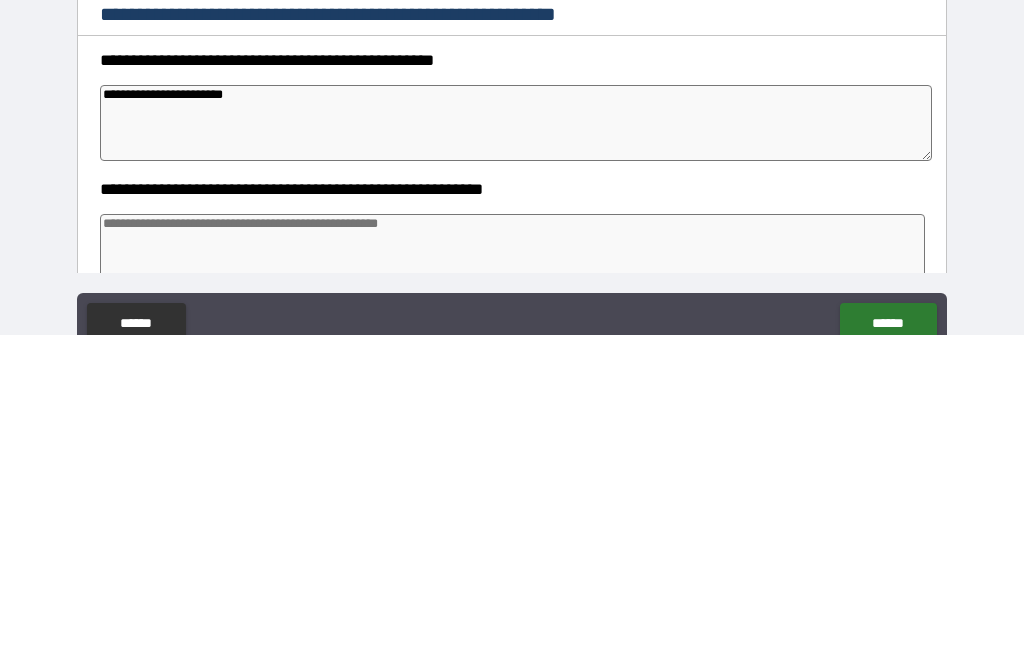 type on "*" 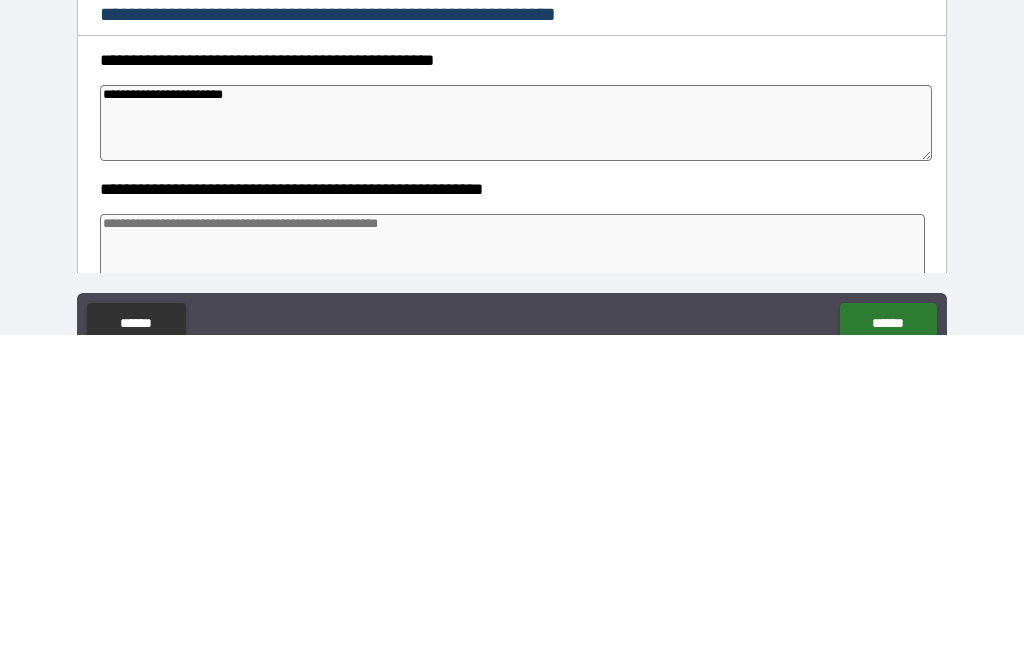type on "**********" 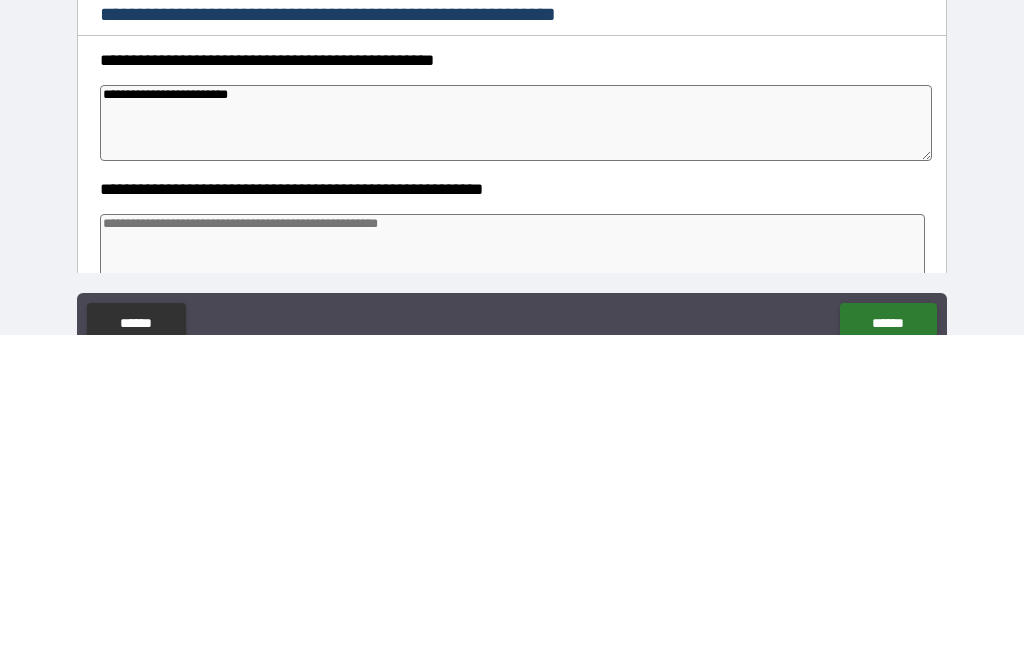type on "*" 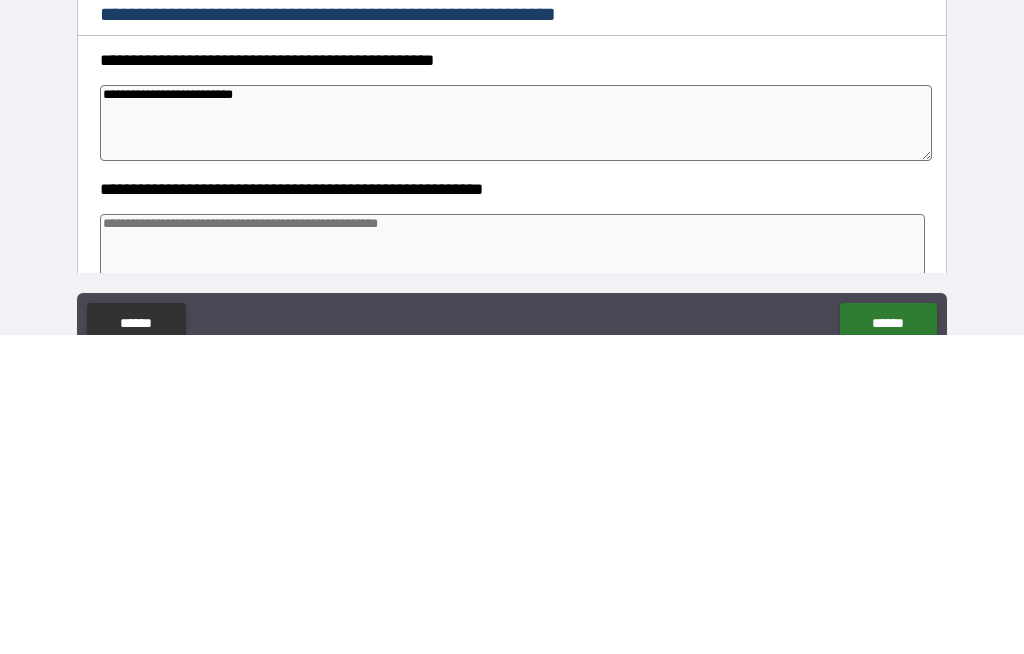 type on "*" 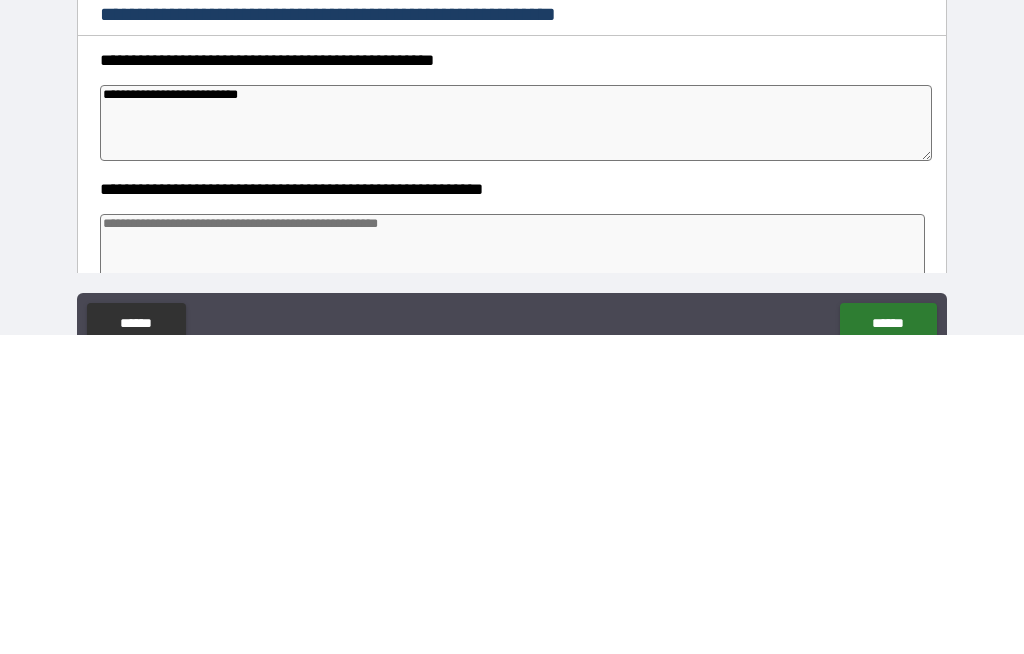 type on "*" 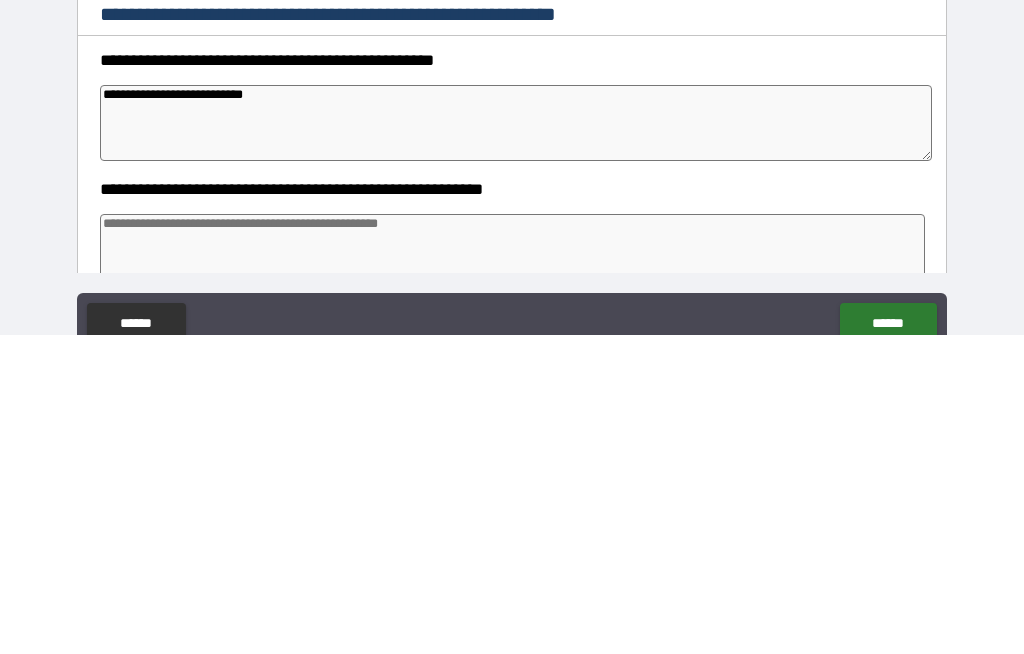type on "*" 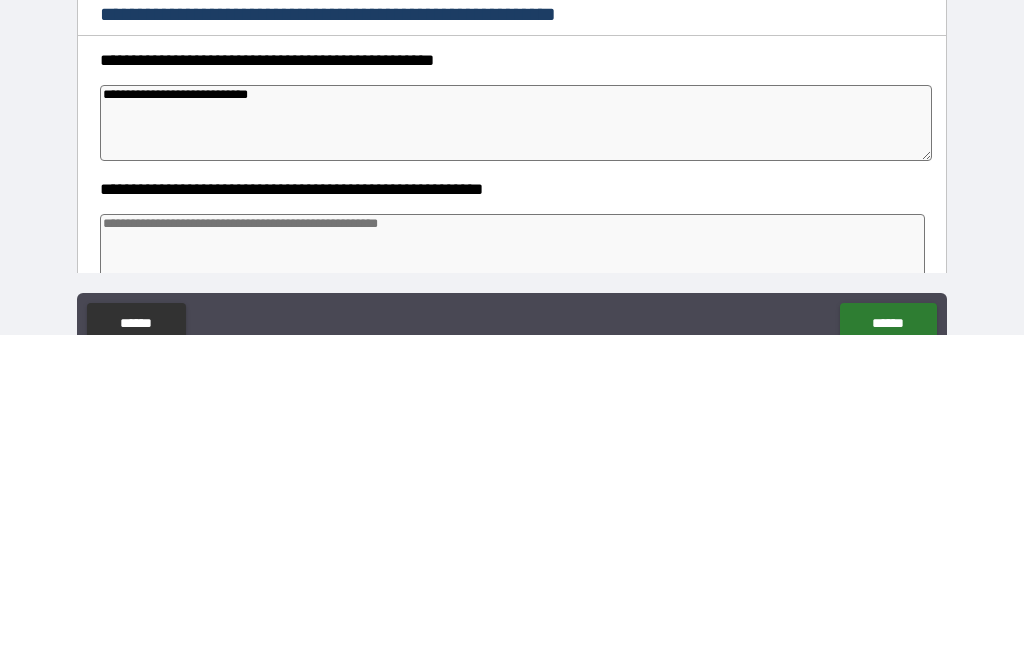 type on "*" 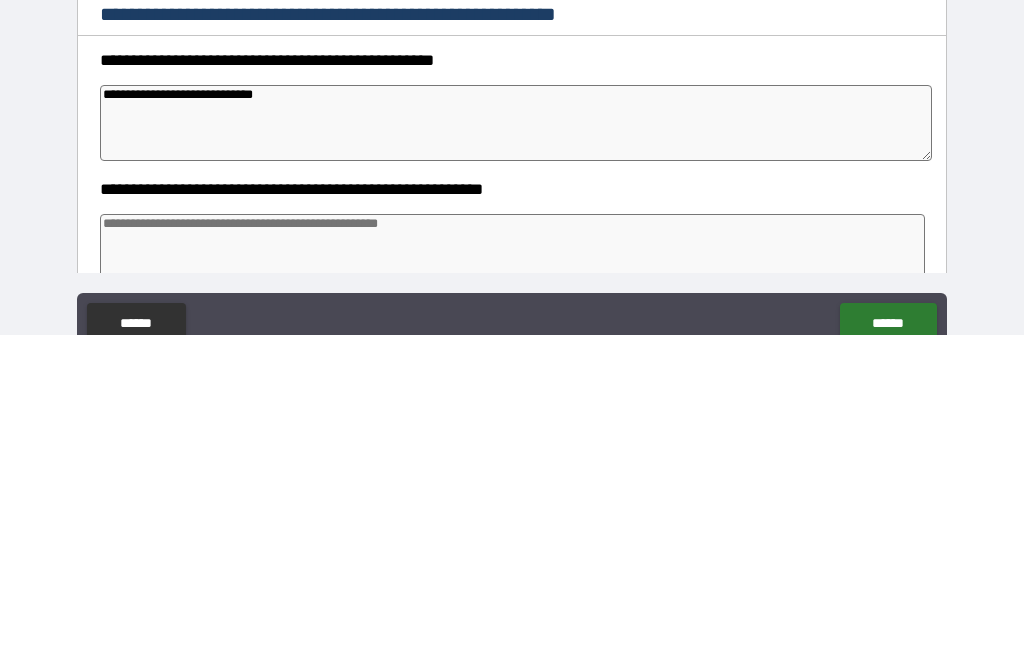 type on "*" 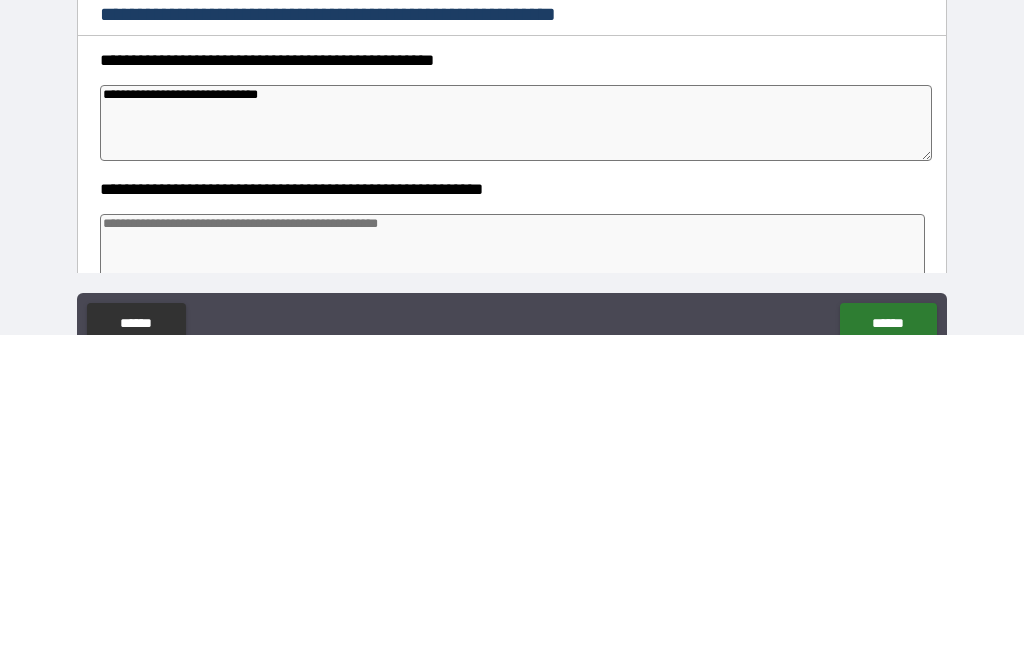 type on "*" 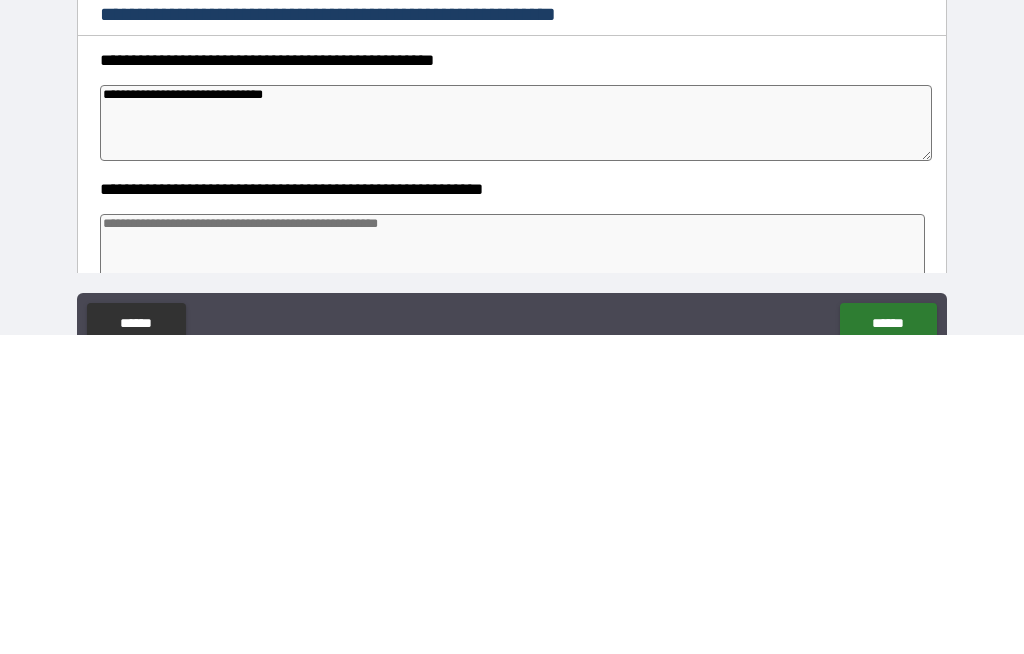 type on "*" 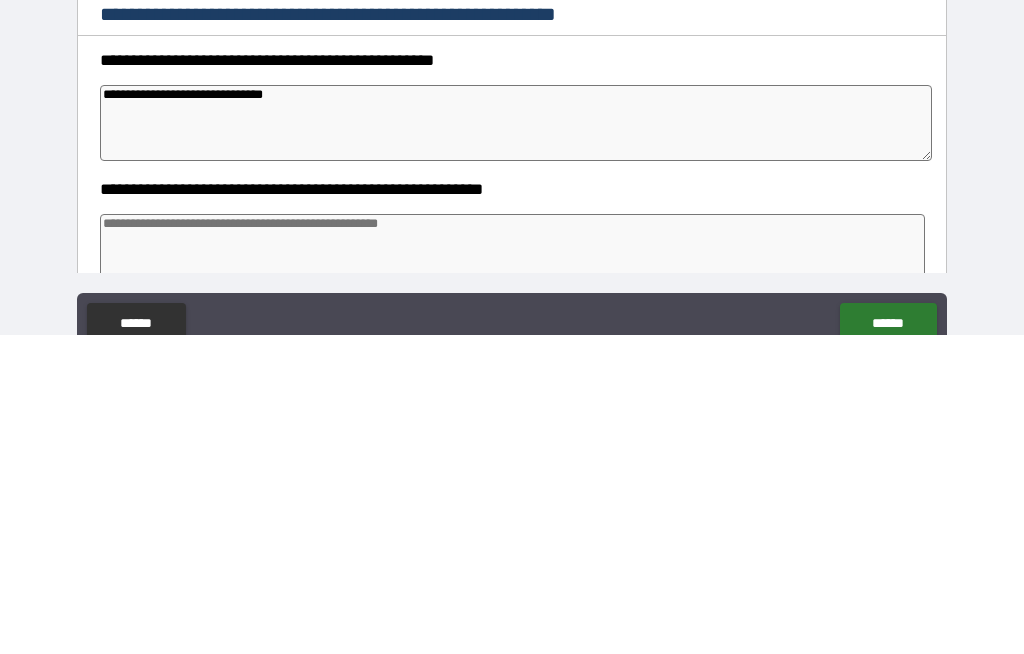 type on "**********" 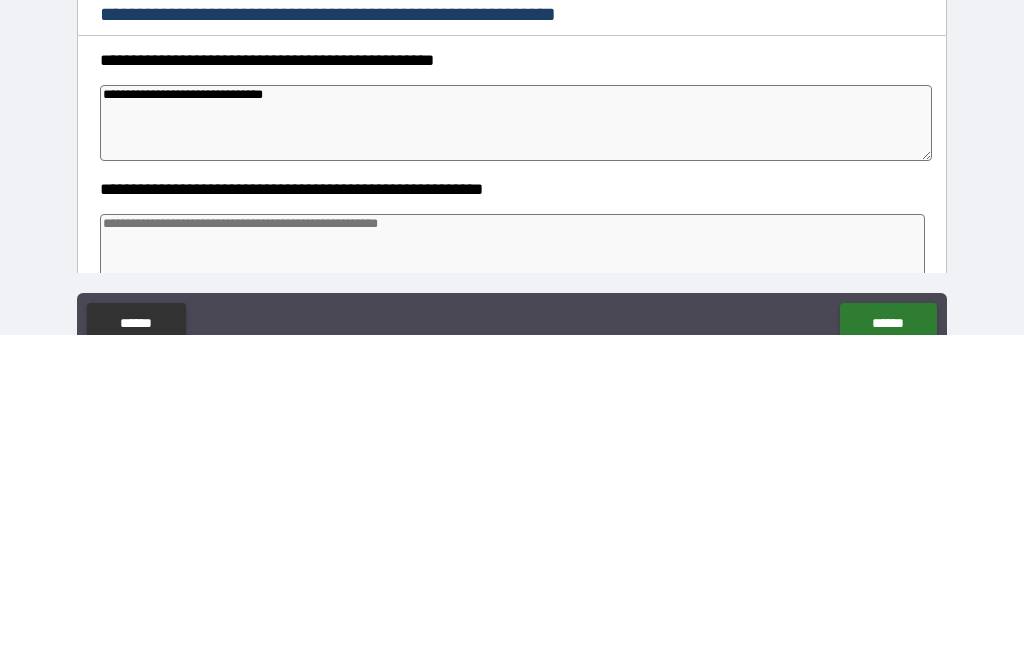 type on "*" 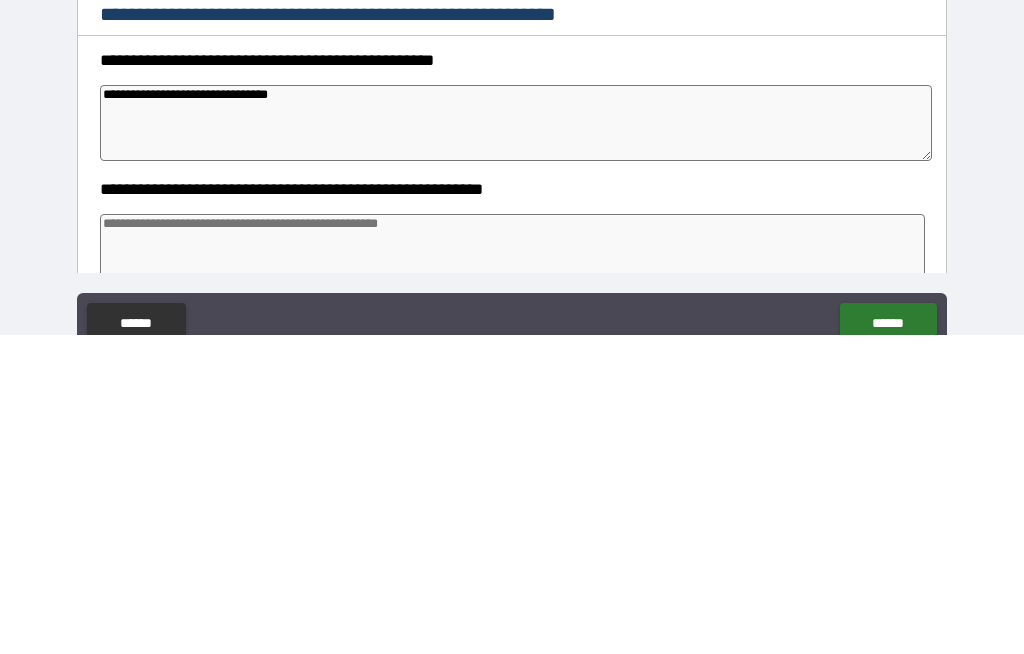 type on "*" 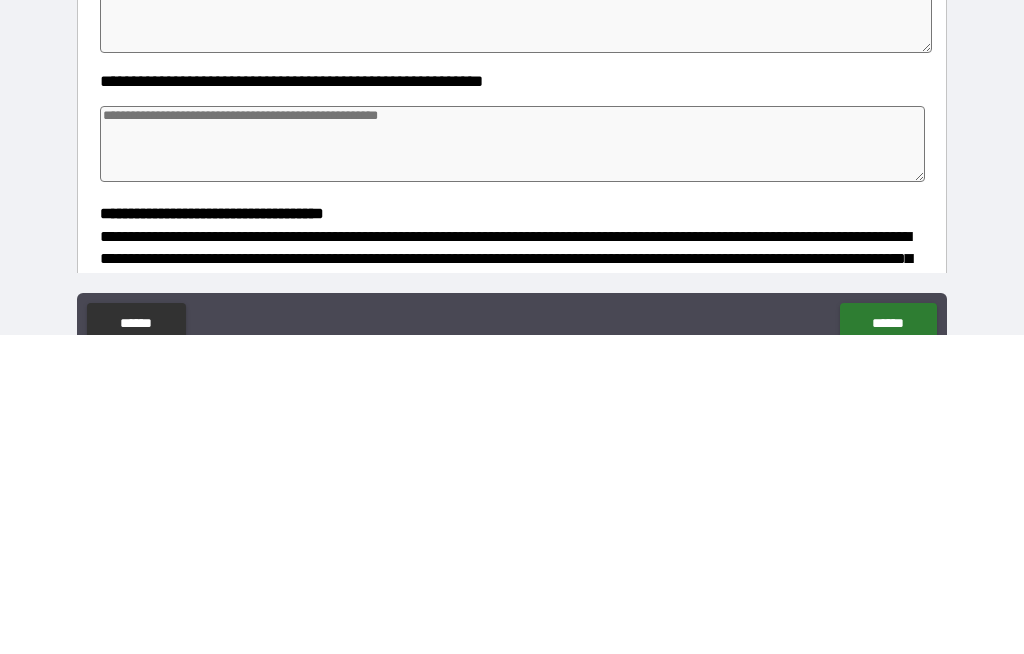 scroll, scrollTop: 110, scrollLeft: 0, axis: vertical 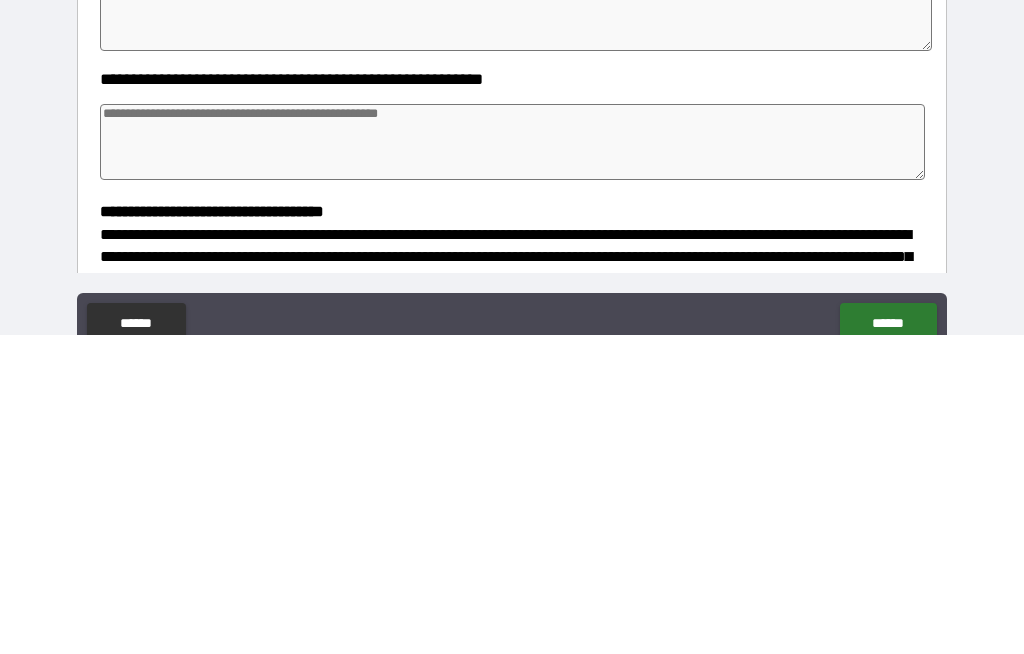 type on "**********" 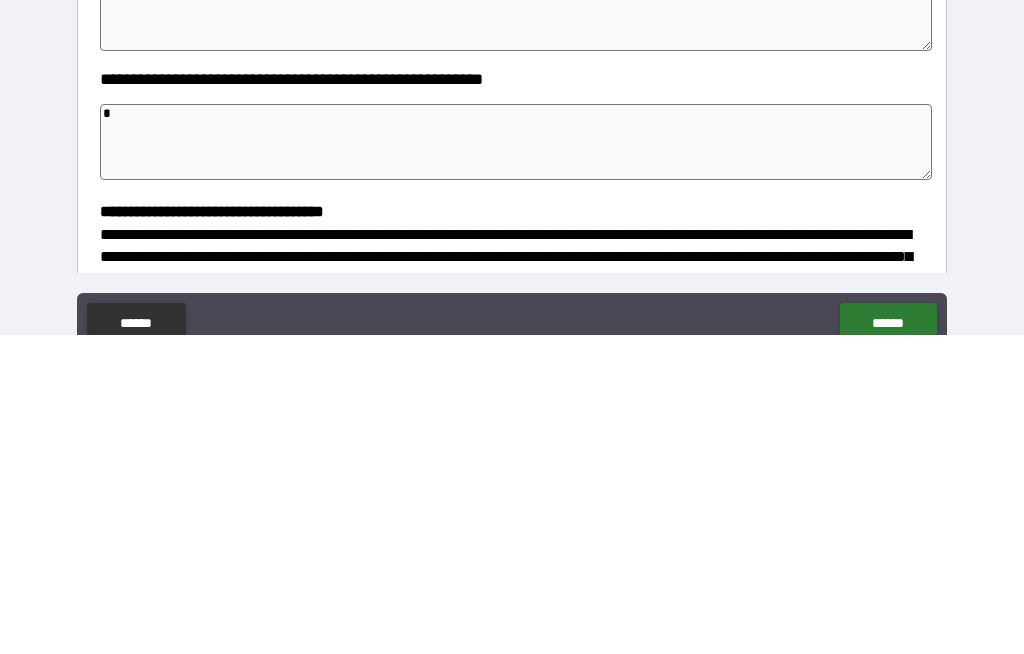 type on "*" 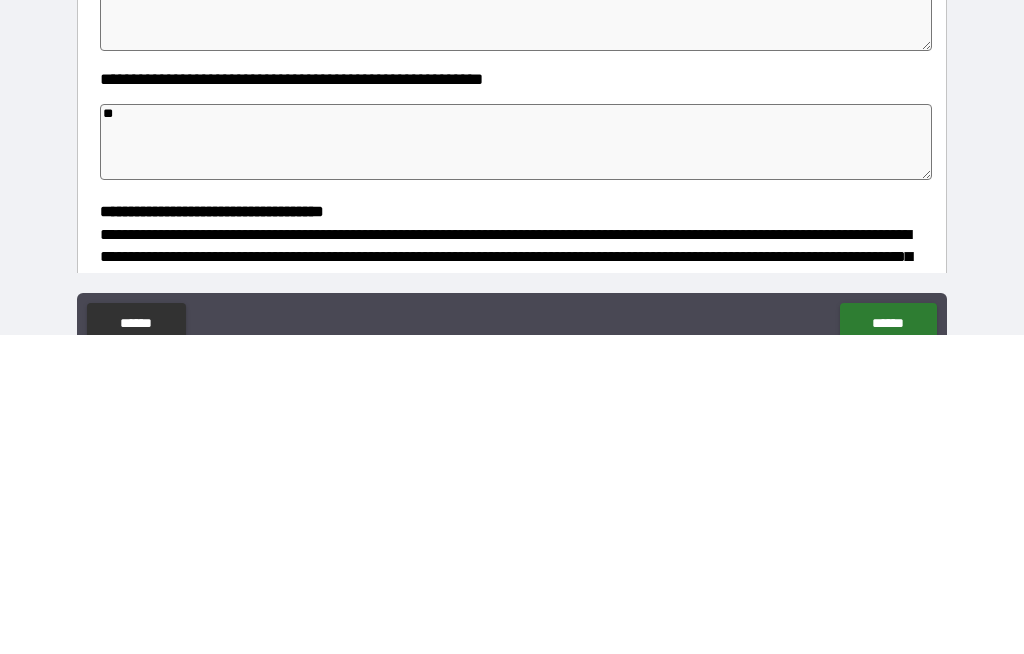 type on "*" 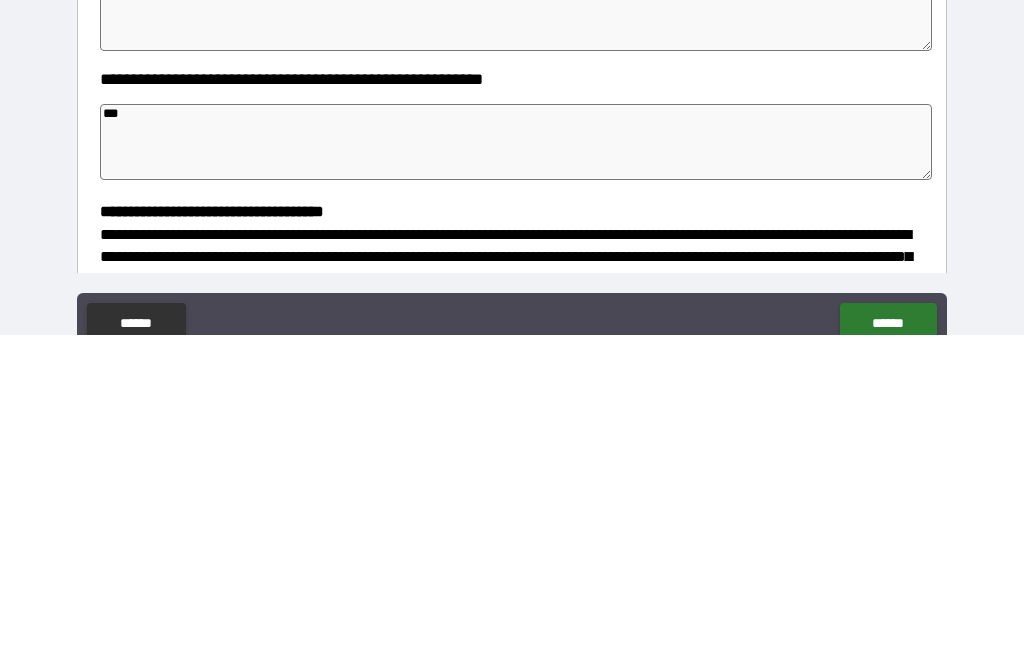 type on "*" 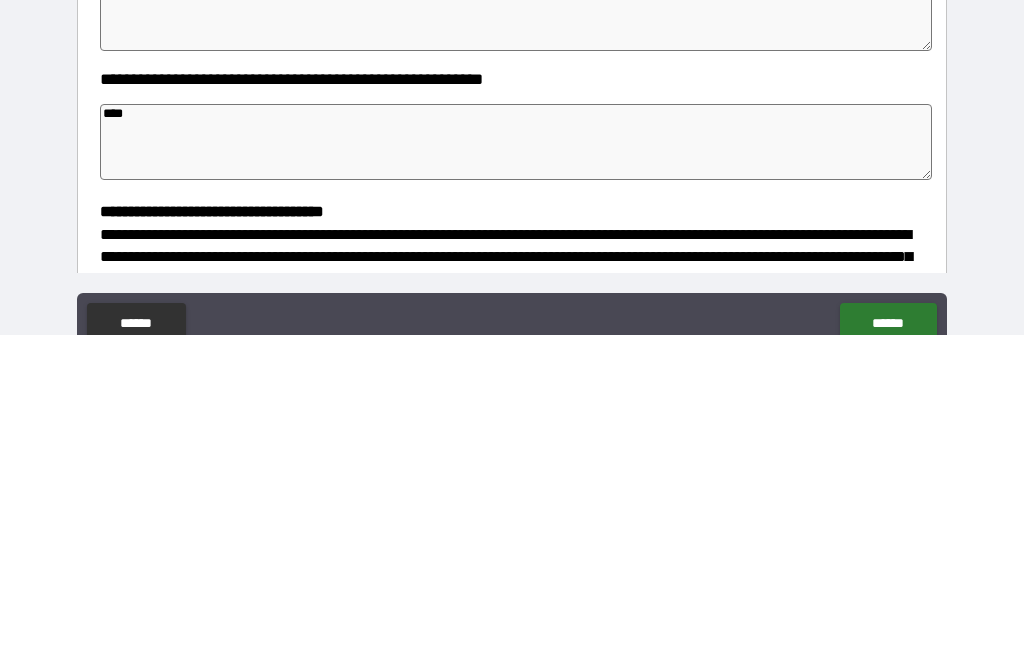 type on "*" 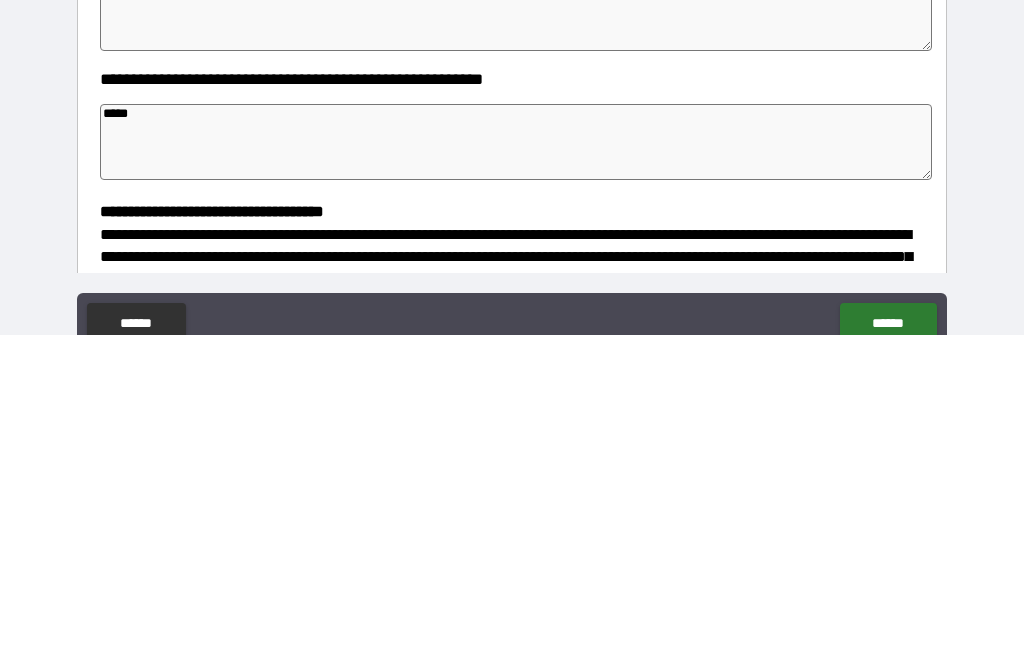 type on "*" 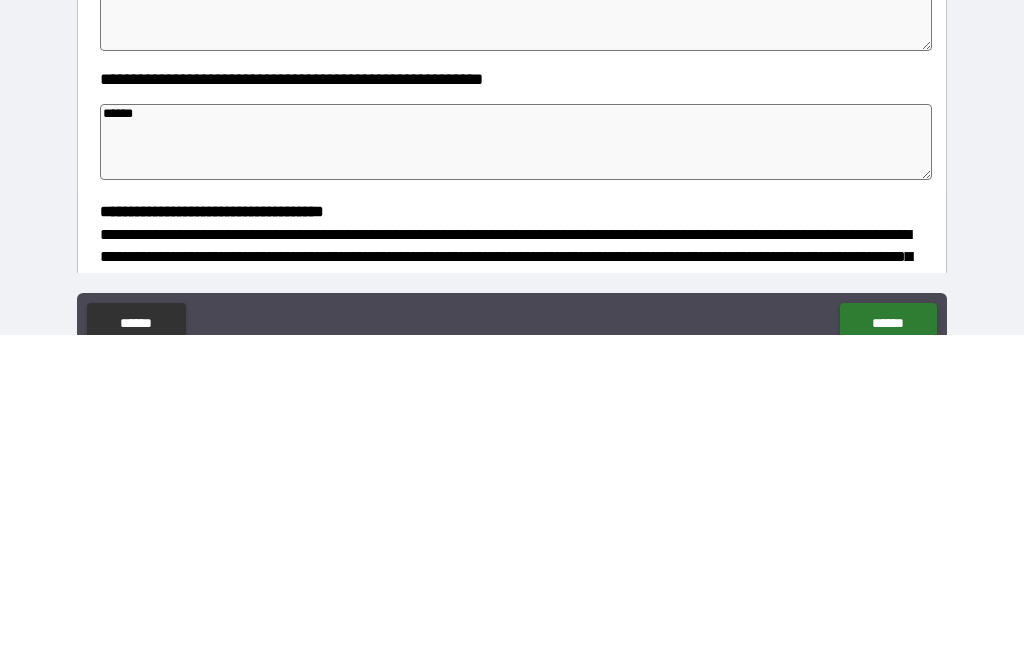 type on "*" 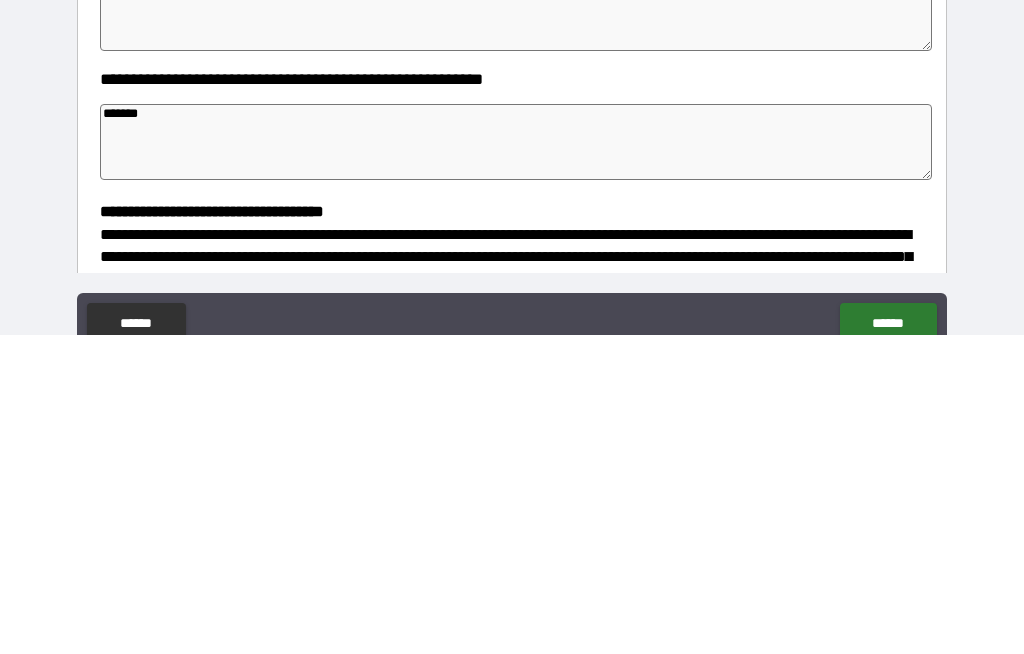 type 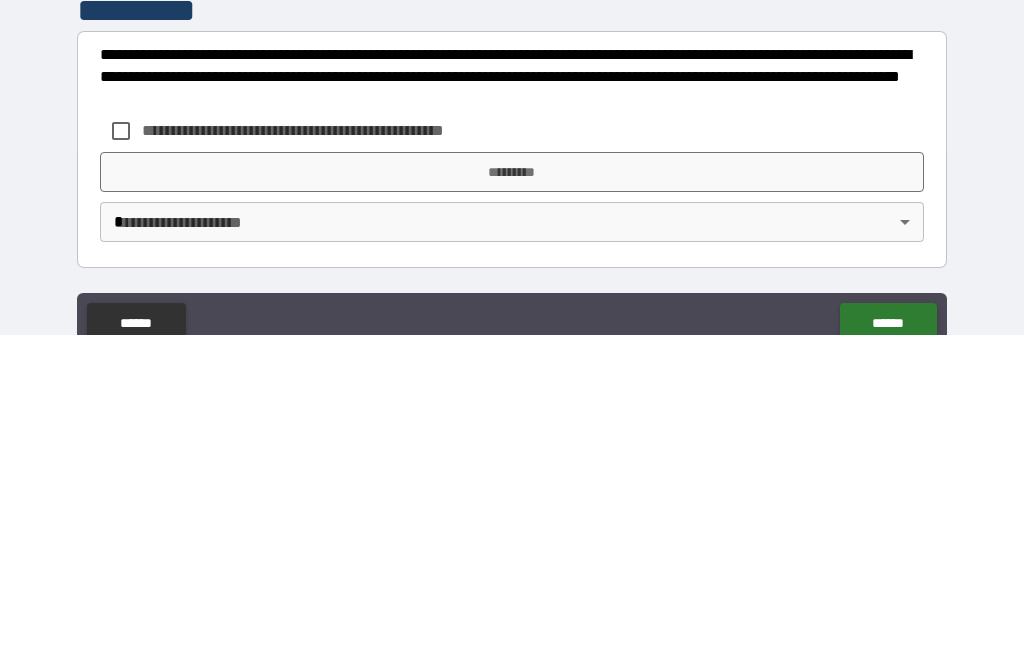 scroll, scrollTop: 550, scrollLeft: 0, axis: vertical 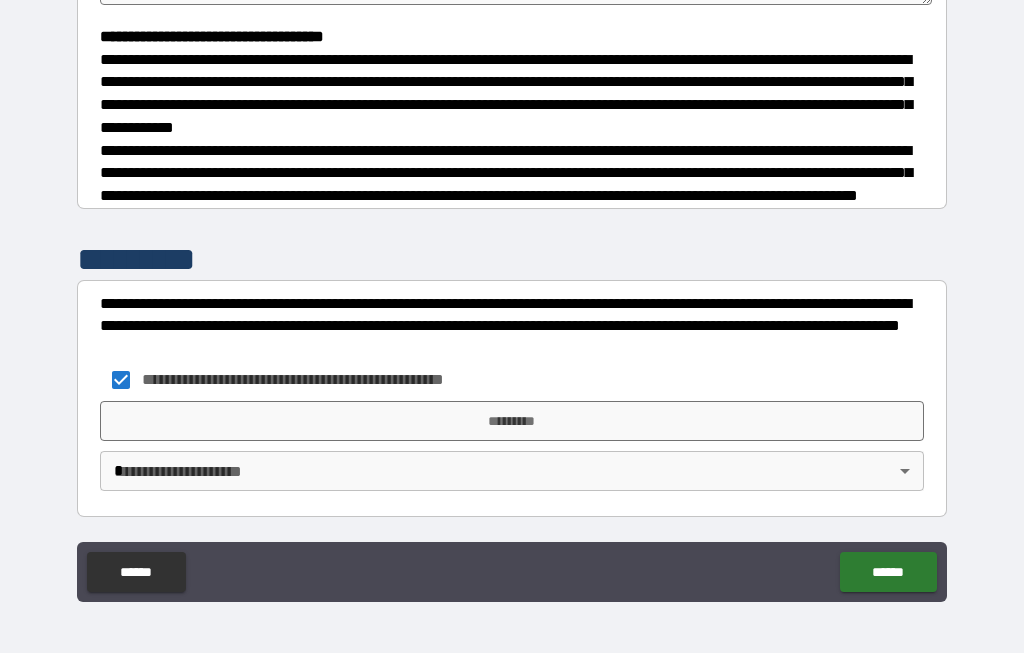 click on "*********" at bounding box center [512, 422] 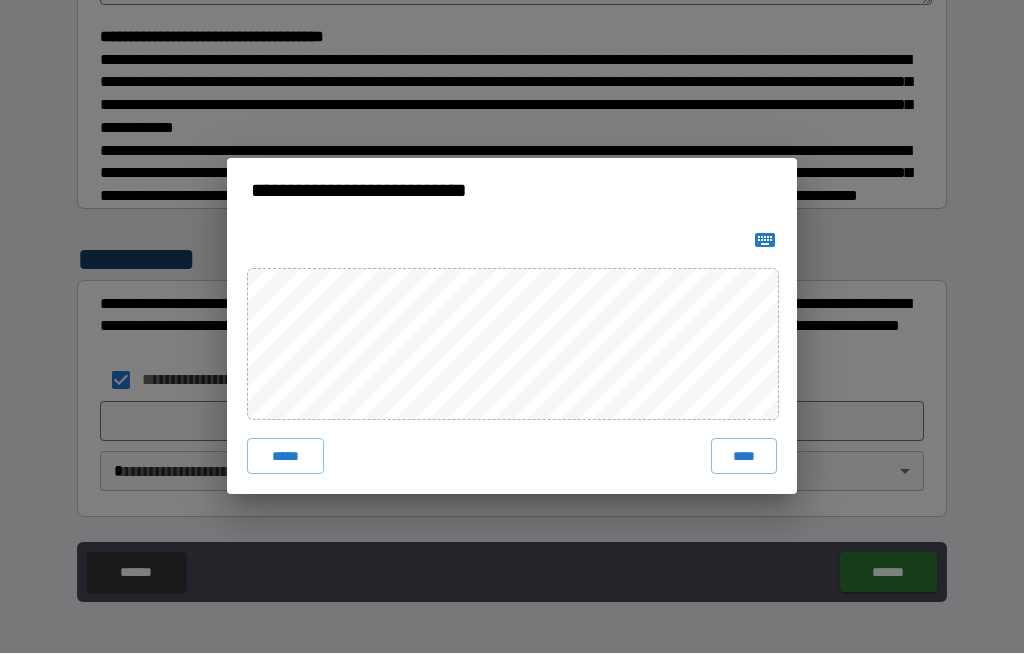 click 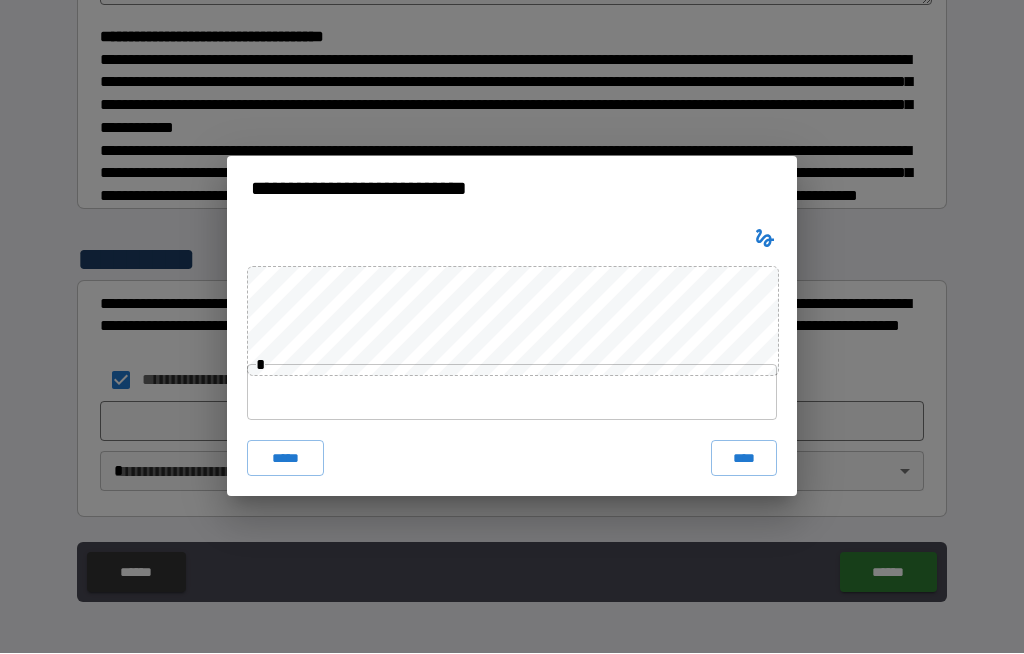 click 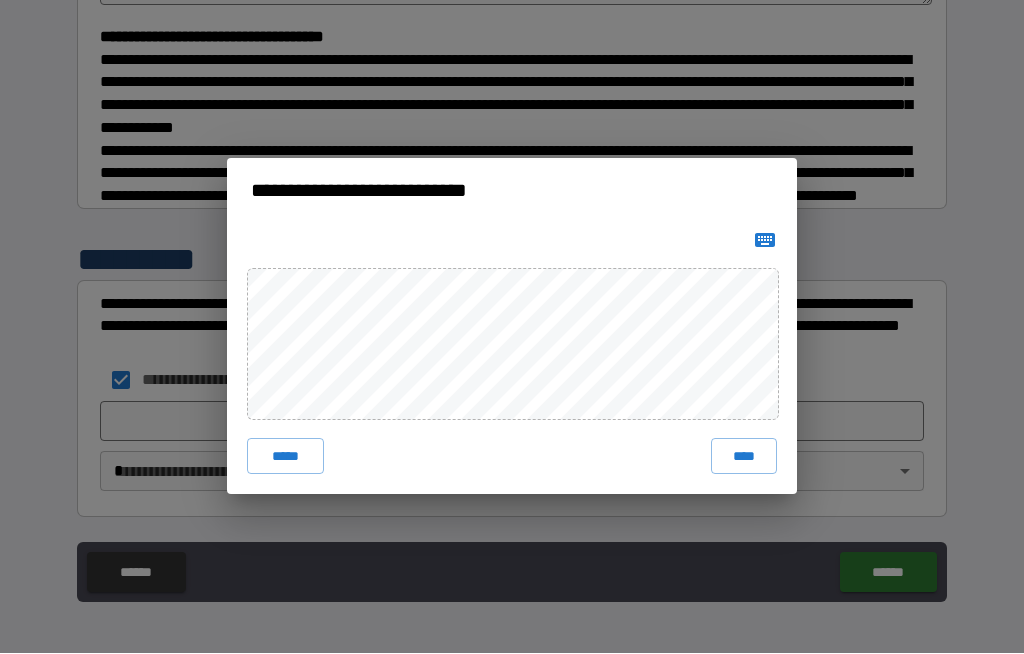 click on "*****" at bounding box center (285, 457) 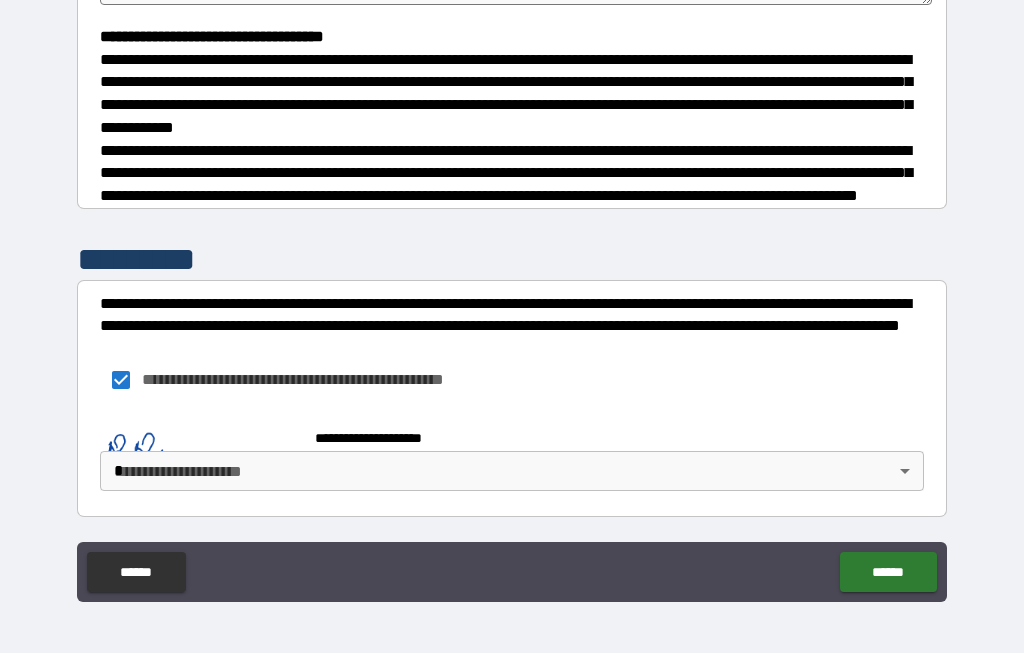 scroll, scrollTop: 540, scrollLeft: 0, axis: vertical 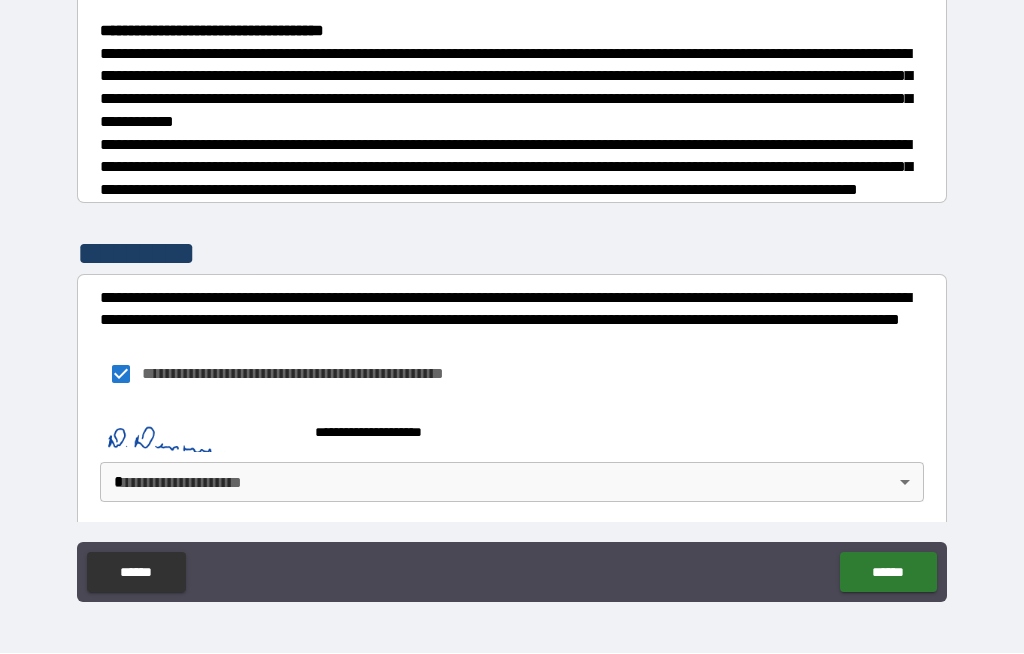 click on "**********" at bounding box center (512, 292) 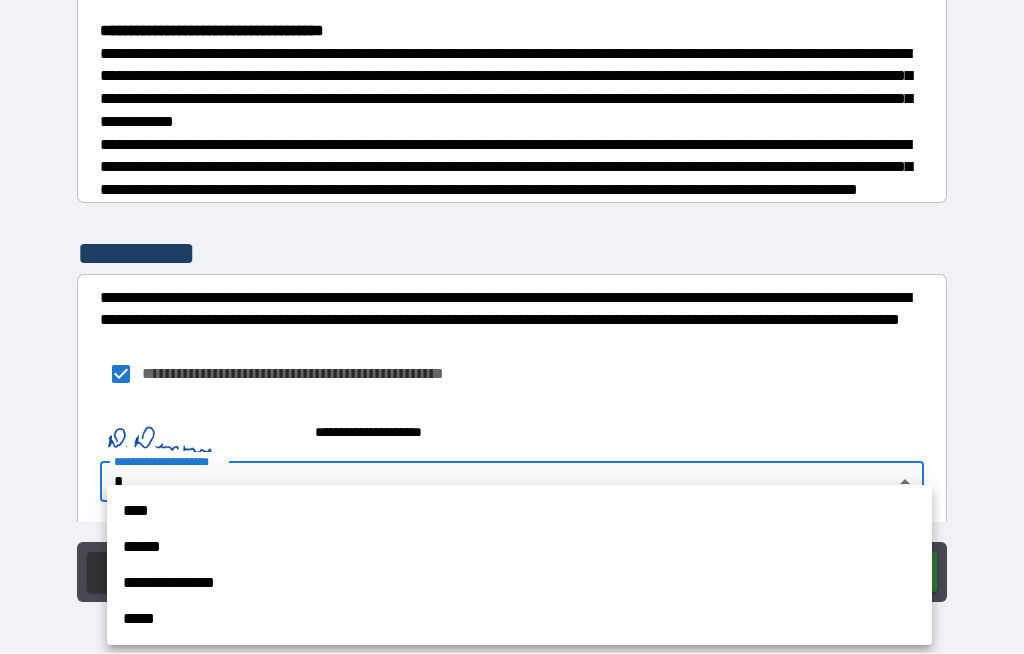 click on "****" at bounding box center (519, 512) 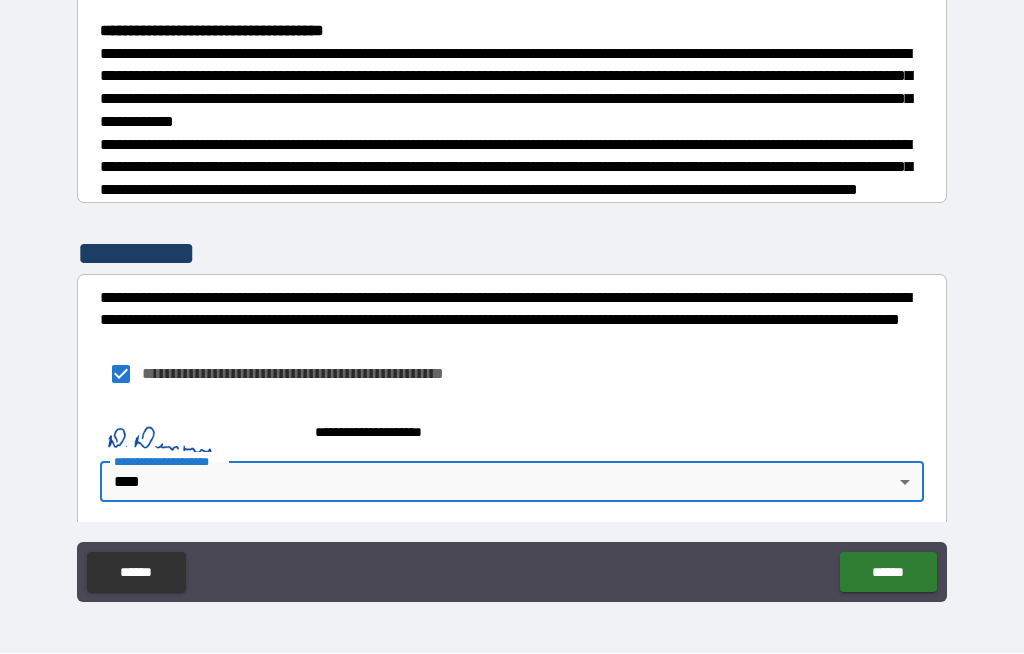 click on "******" at bounding box center (888, 573) 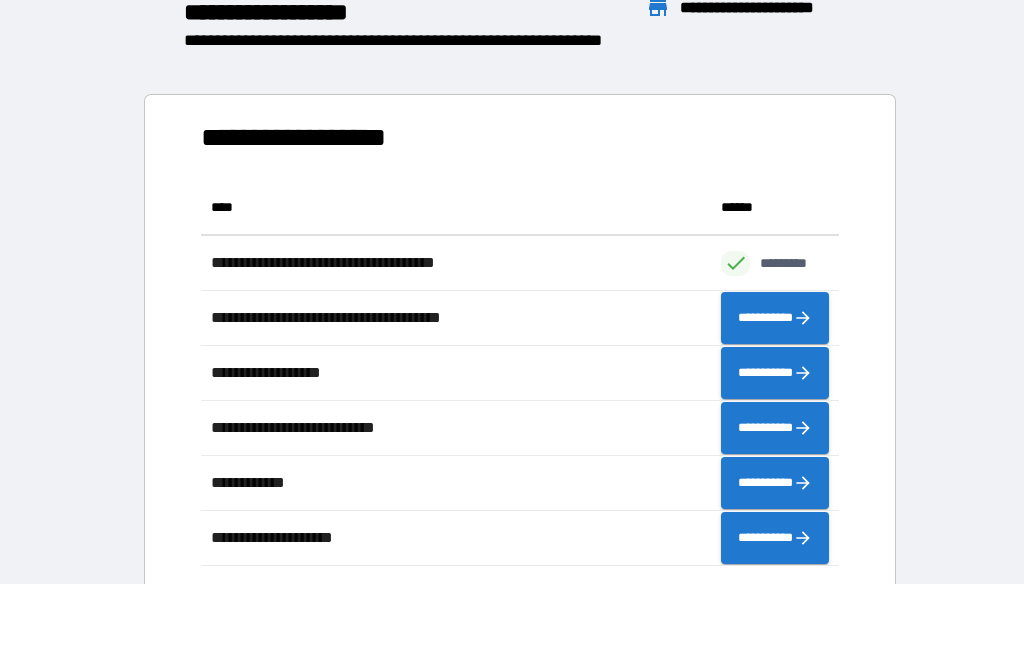 scroll, scrollTop: 1, scrollLeft: 1, axis: both 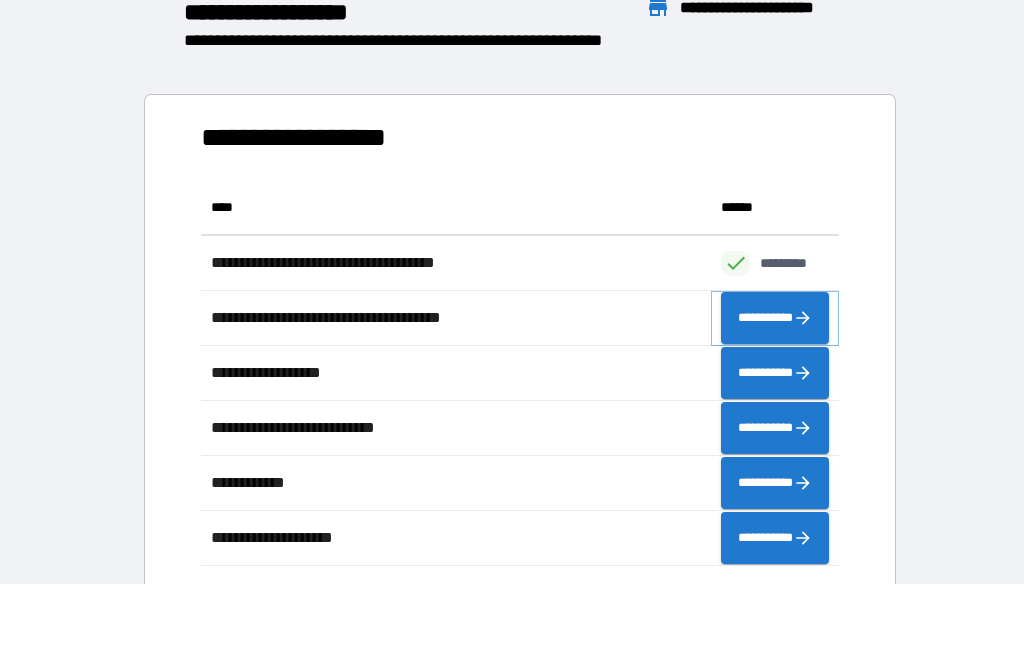 click 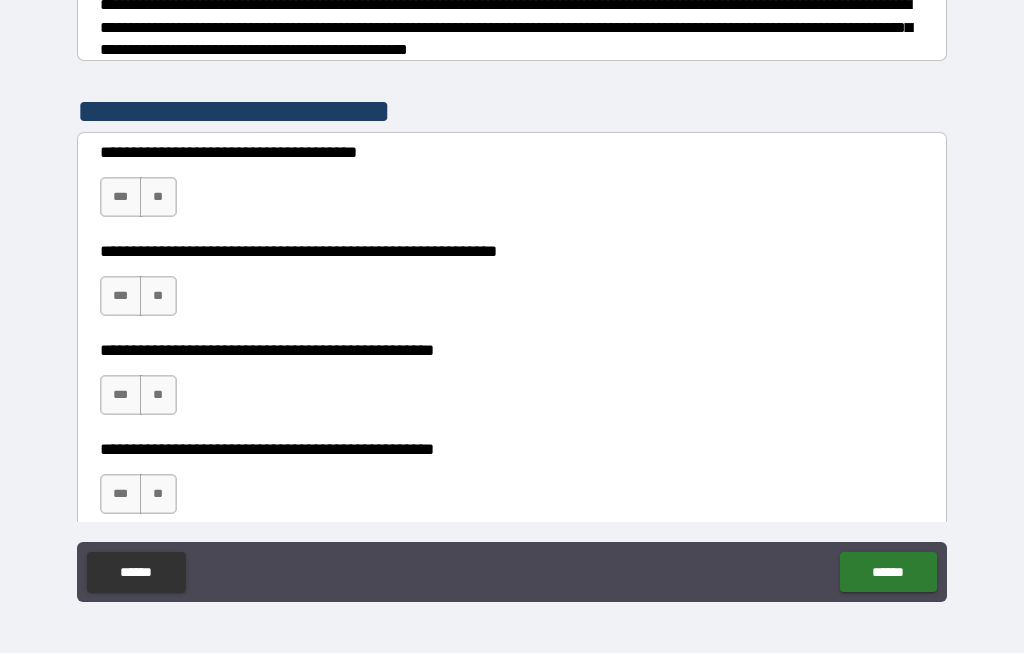 scroll, scrollTop: 316, scrollLeft: 0, axis: vertical 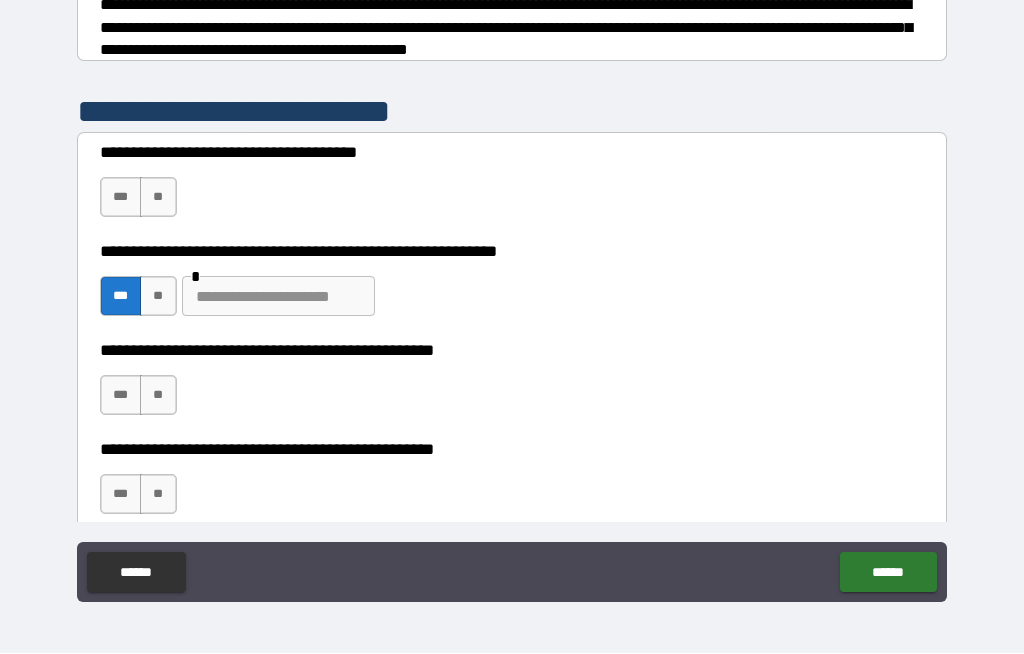 click on "**" at bounding box center (158, 396) 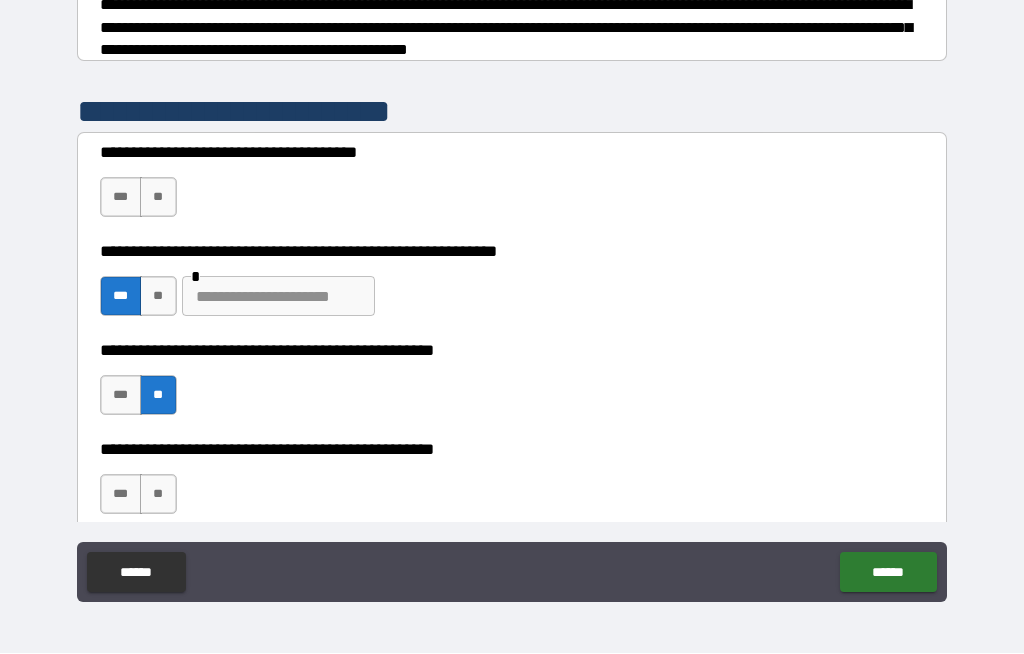 click on "***" at bounding box center [121, 495] 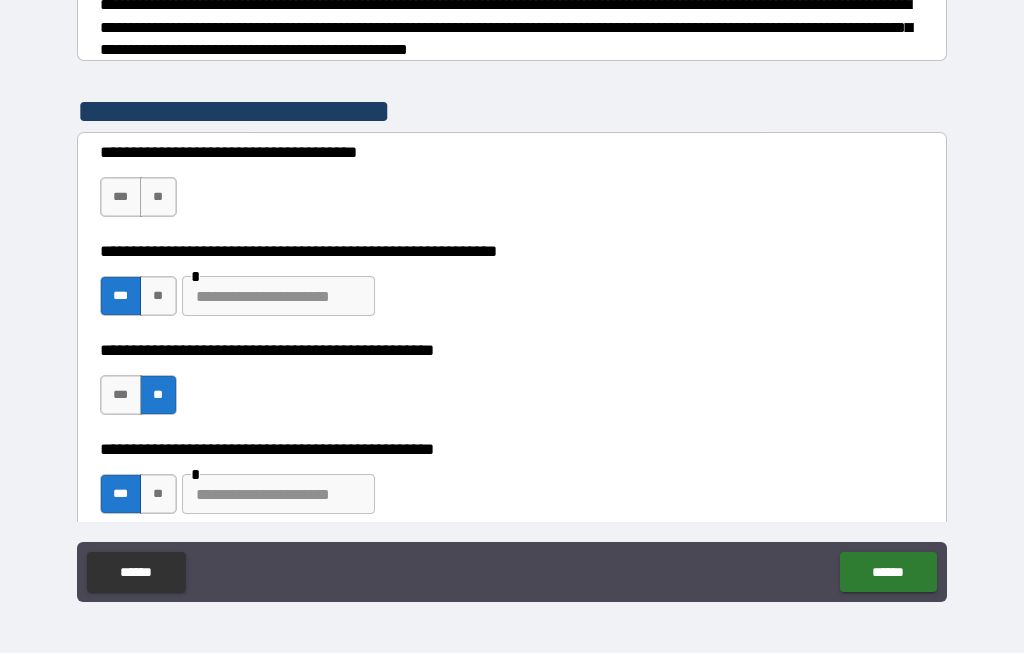 click at bounding box center [278, 297] 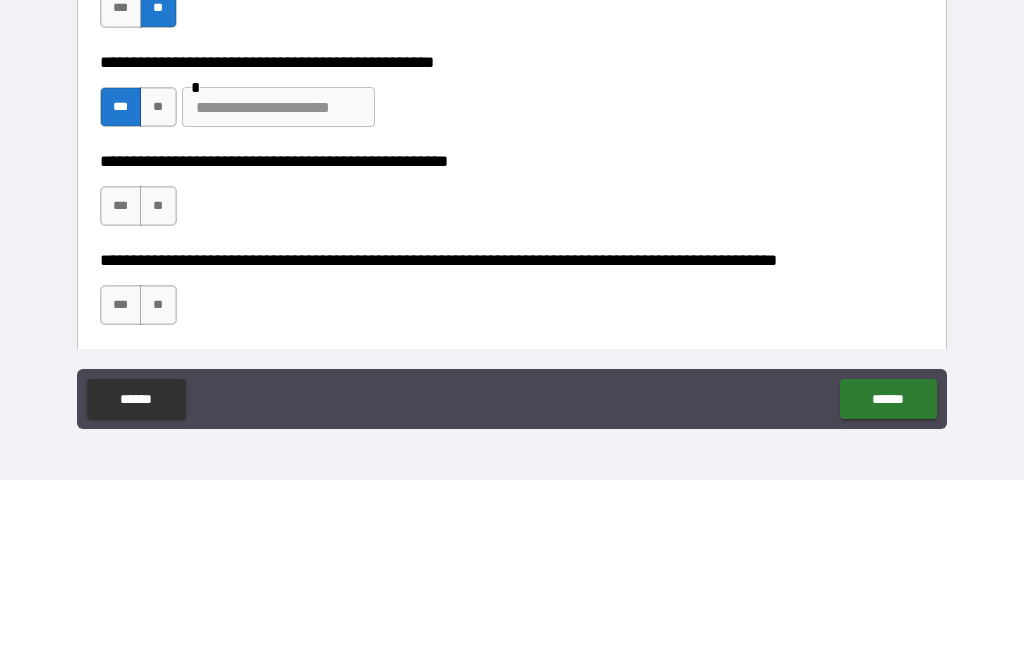 scroll, scrollTop: 531, scrollLeft: 0, axis: vertical 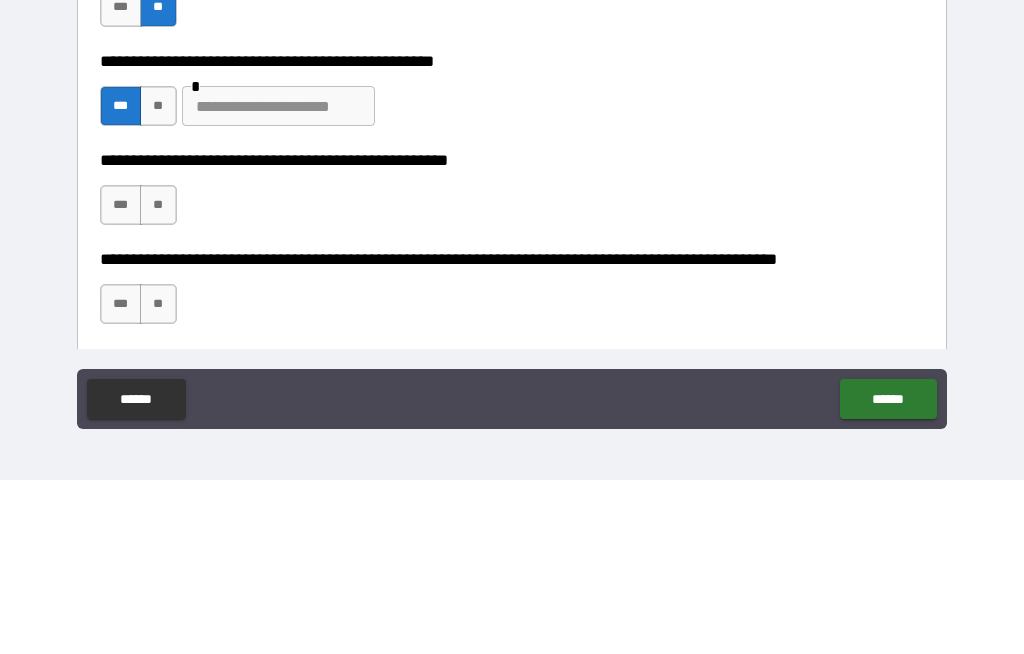 click at bounding box center [278, 280] 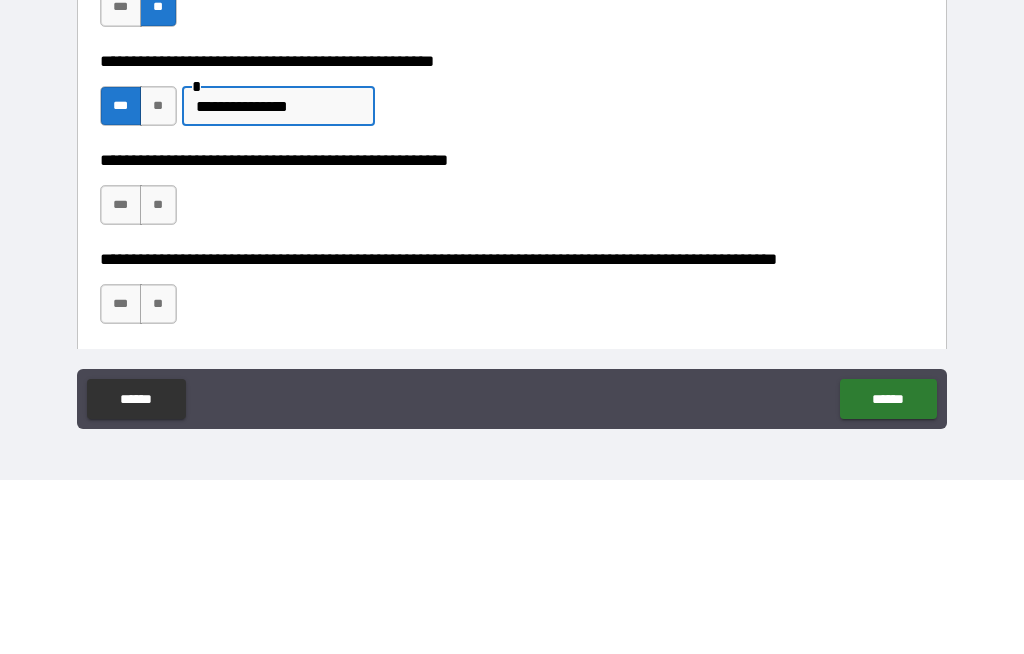 click on "***" at bounding box center [121, 379] 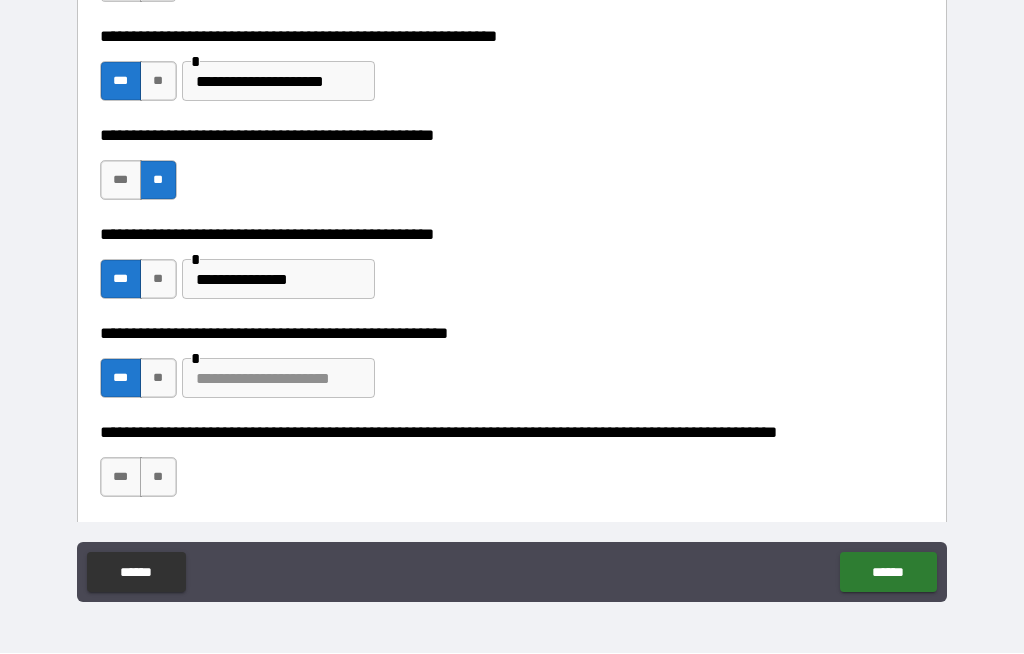 click on "***" at bounding box center (121, 478) 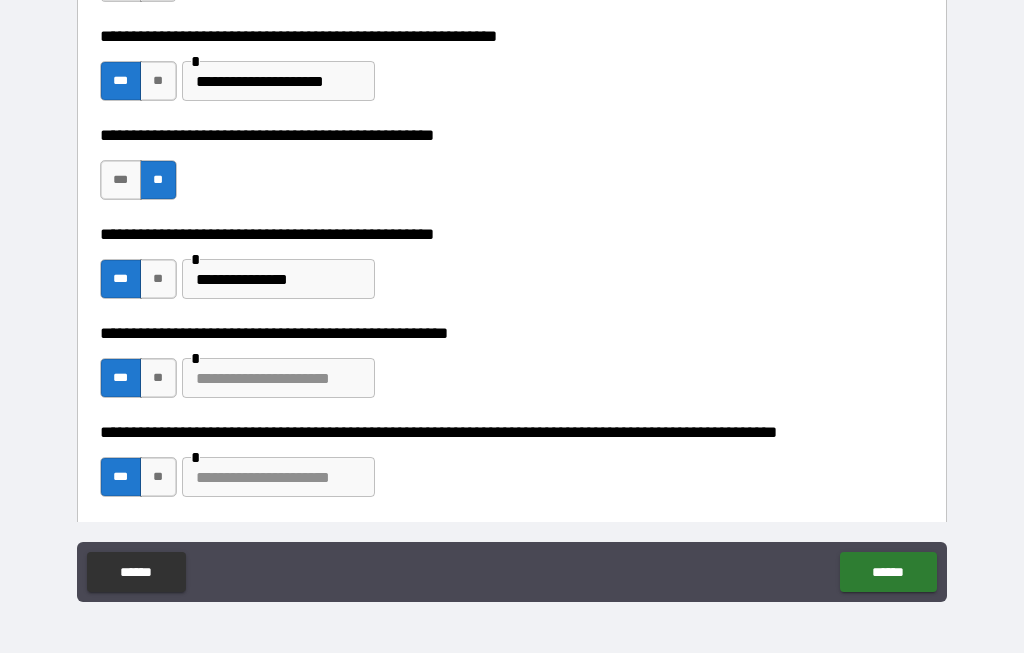 click on "**" at bounding box center [158, 478] 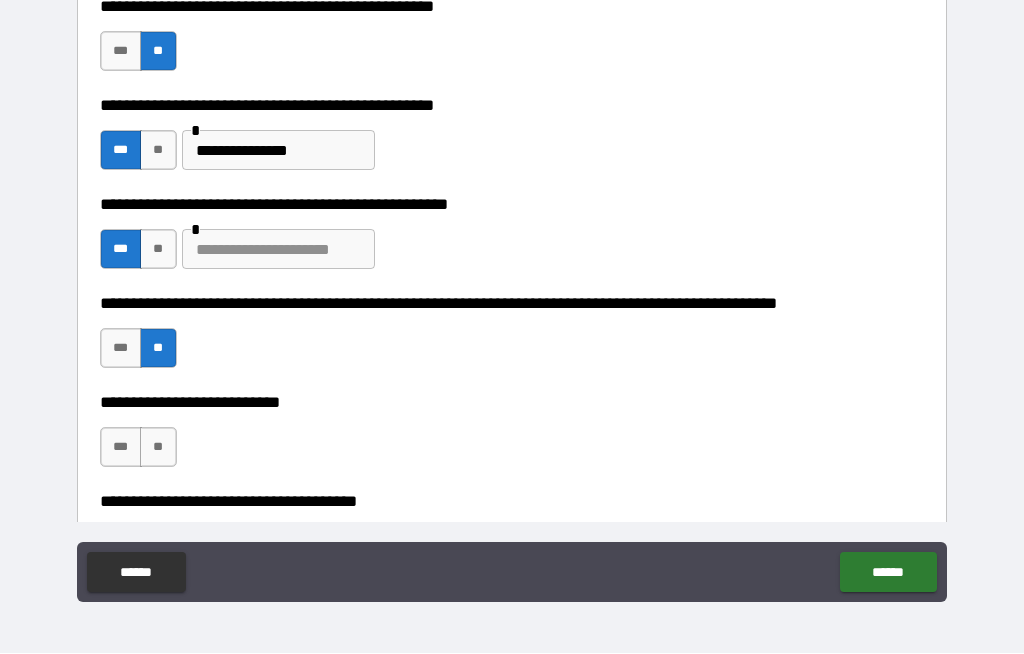 scroll, scrollTop: 663, scrollLeft: 0, axis: vertical 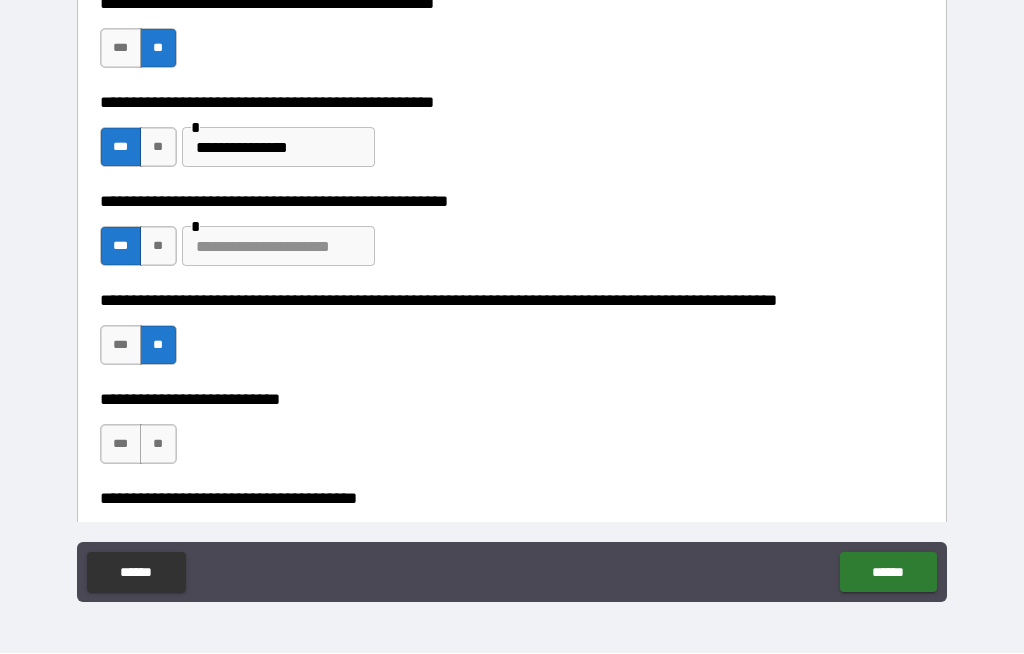 click at bounding box center (278, 247) 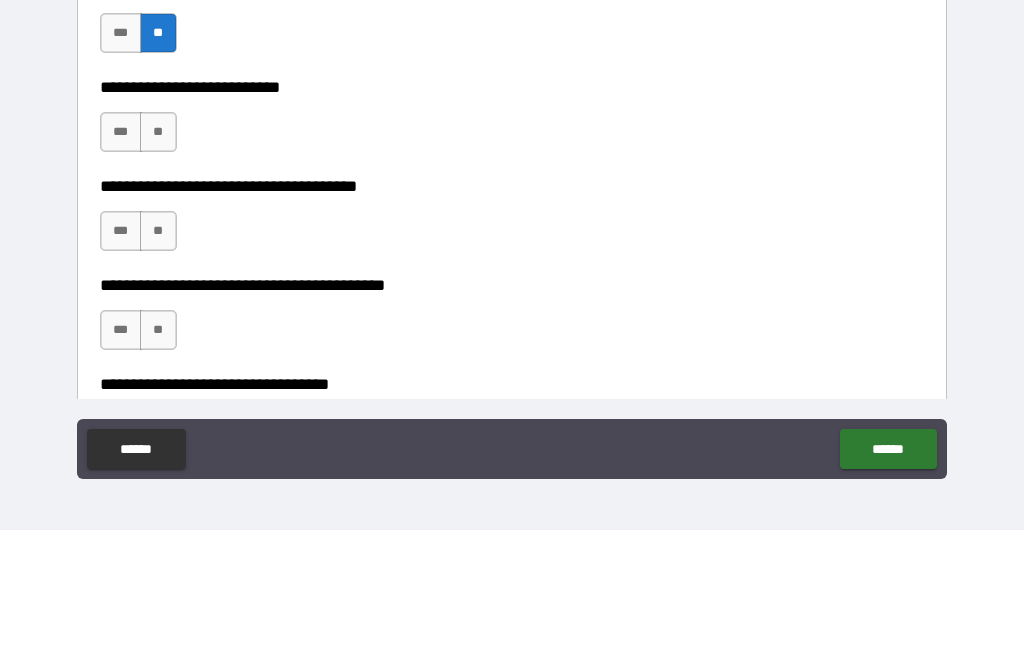 scroll, scrollTop: 853, scrollLeft: 0, axis: vertical 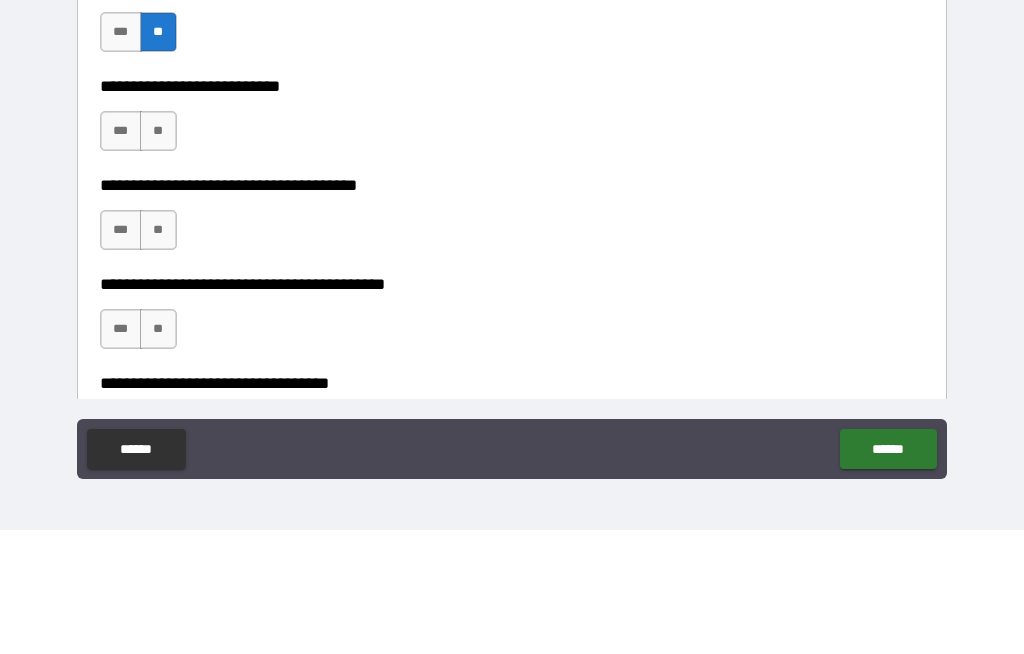 click on "**" at bounding box center [158, 255] 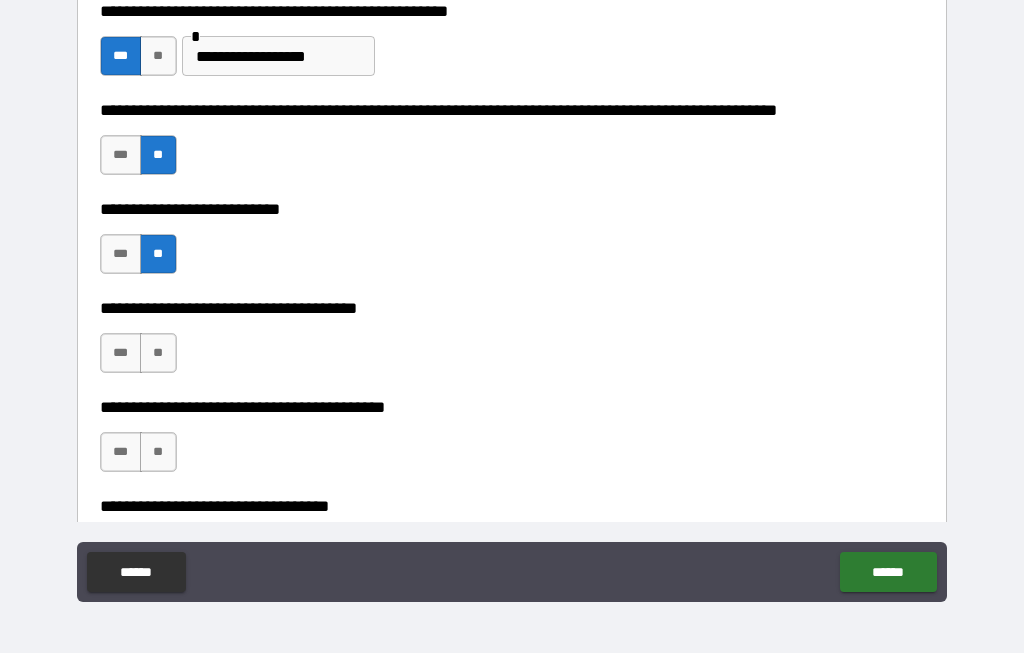 click on "**" at bounding box center (158, 354) 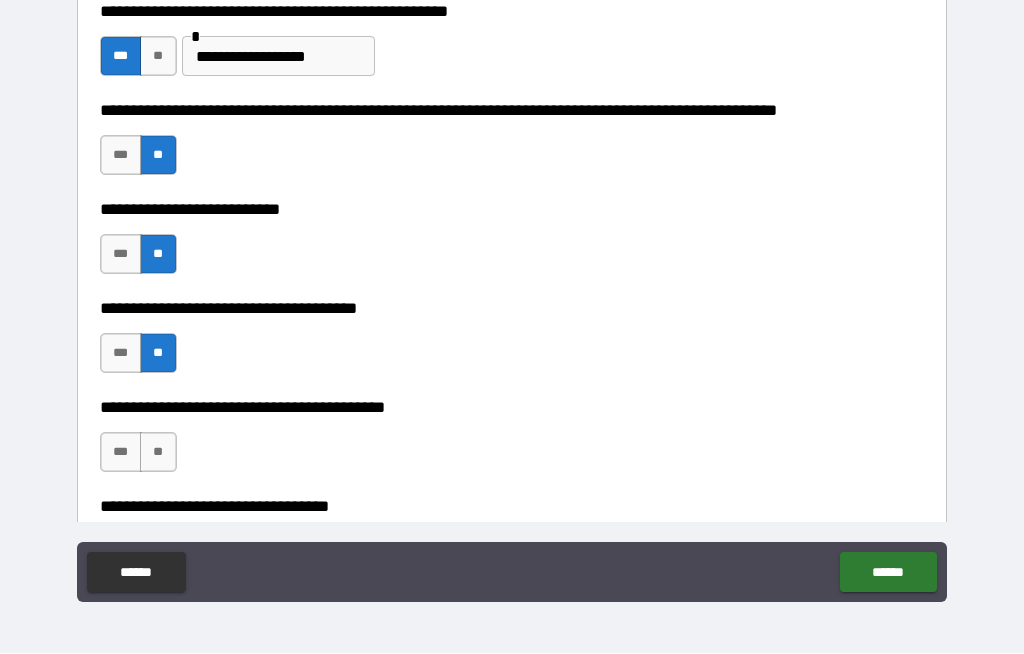click on "**" at bounding box center (158, 453) 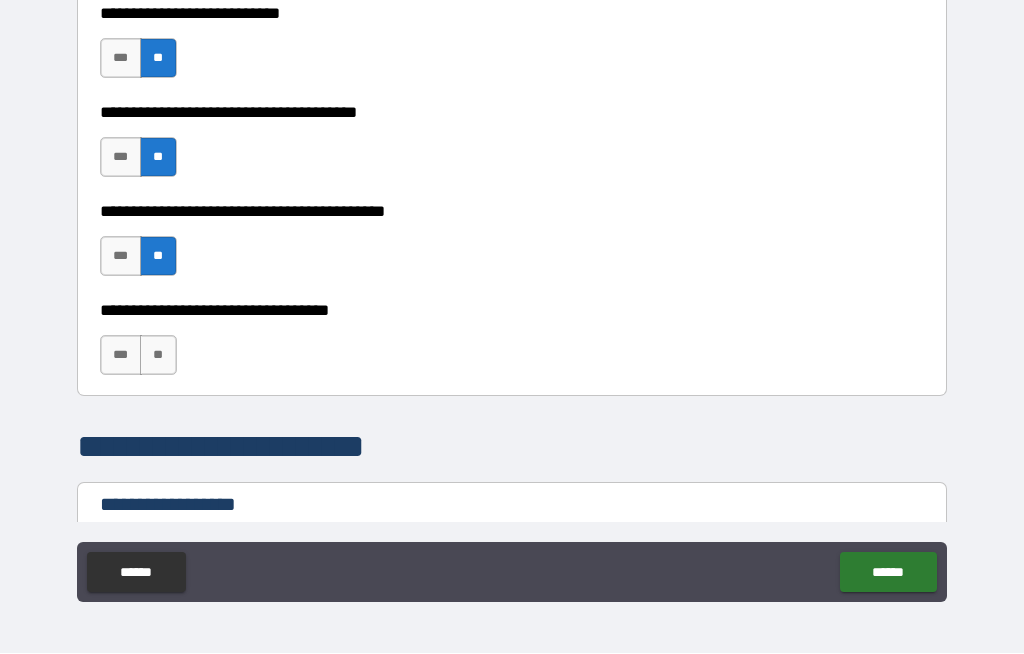 scroll, scrollTop: 1054, scrollLeft: 0, axis: vertical 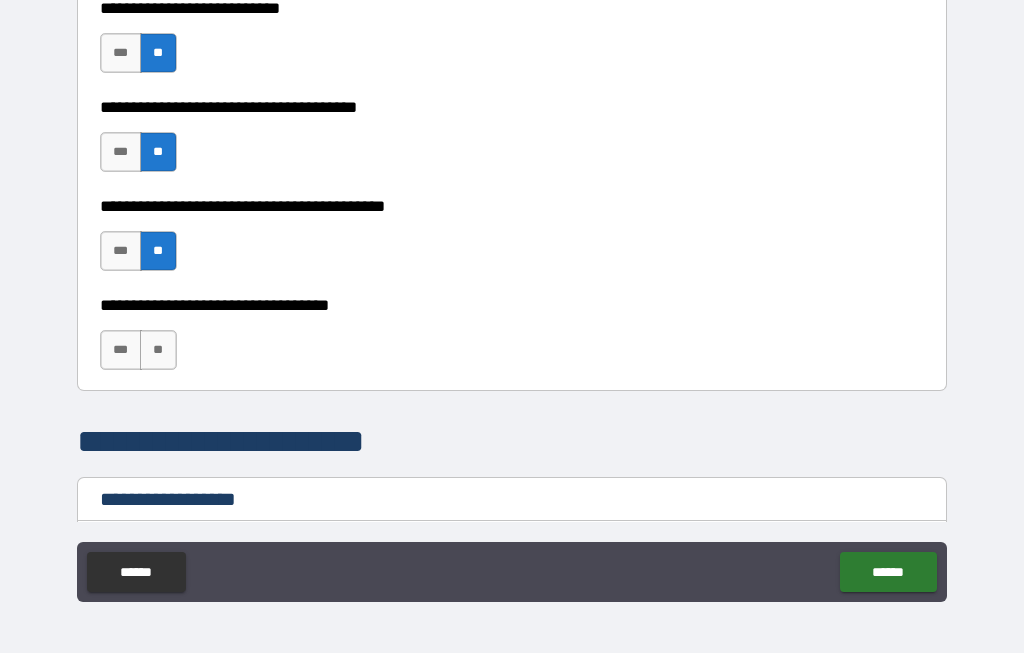 click on "**" at bounding box center [158, 351] 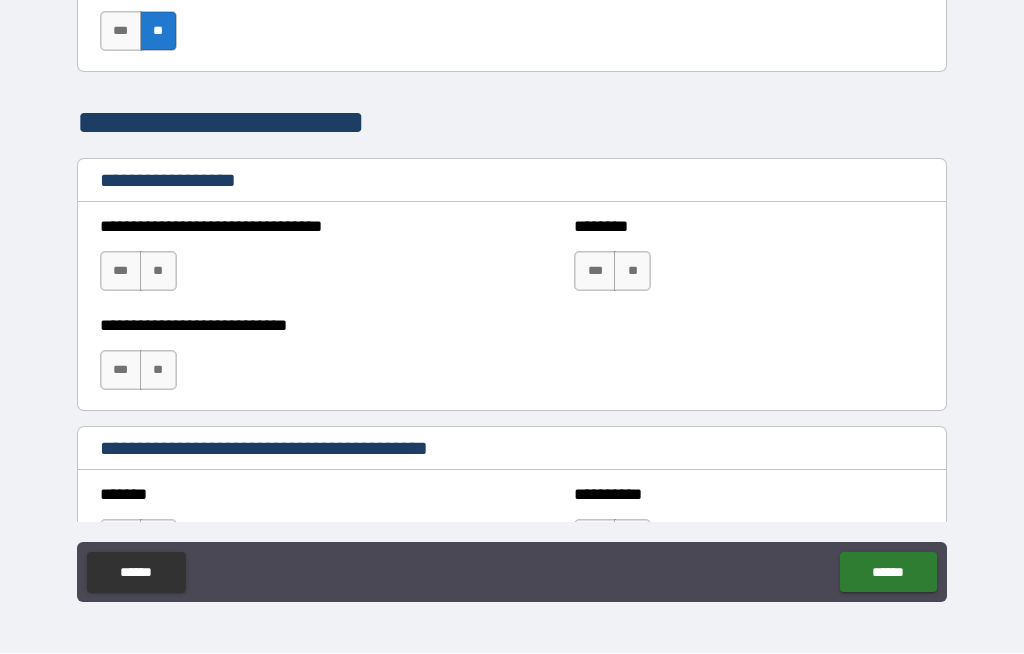 scroll, scrollTop: 1381, scrollLeft: 0, axis: vertical 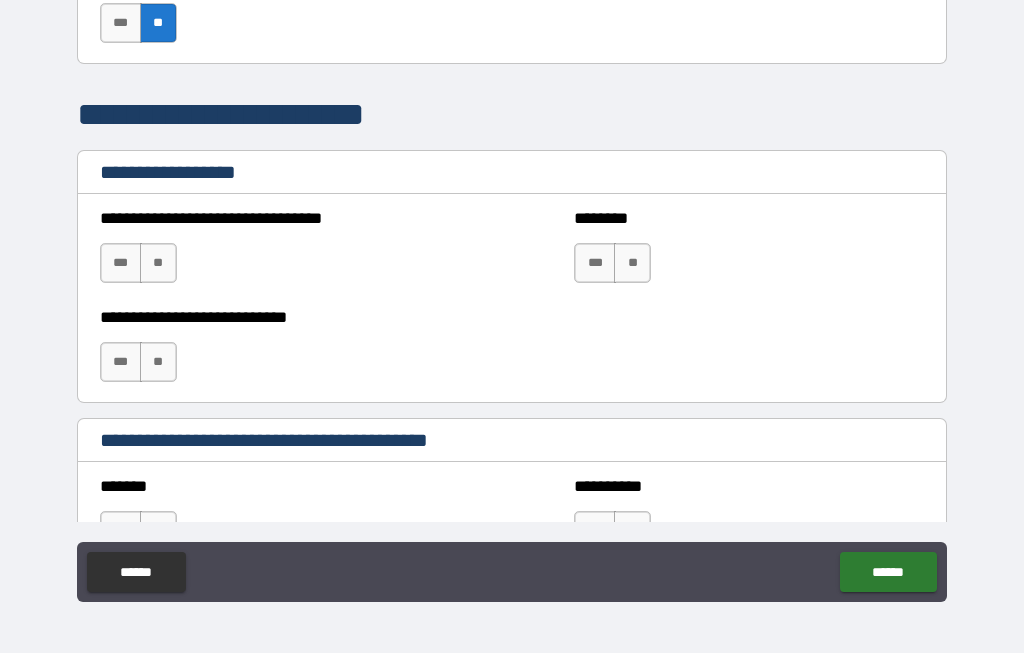 click on "**" at bounding box center [158, 264] 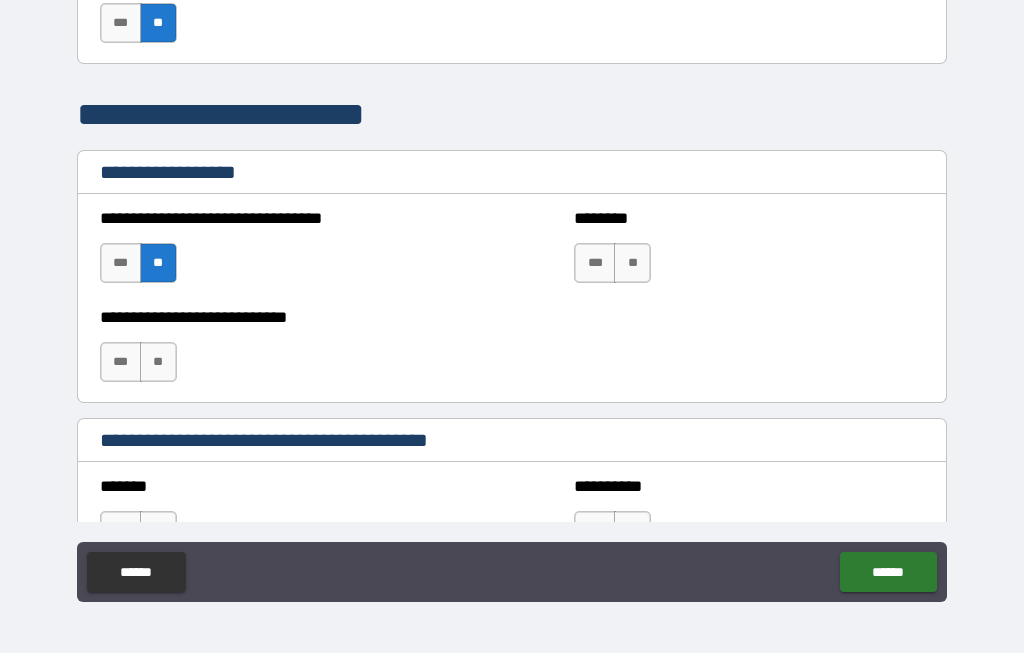 click on "**" at bounding box center [158, 363] 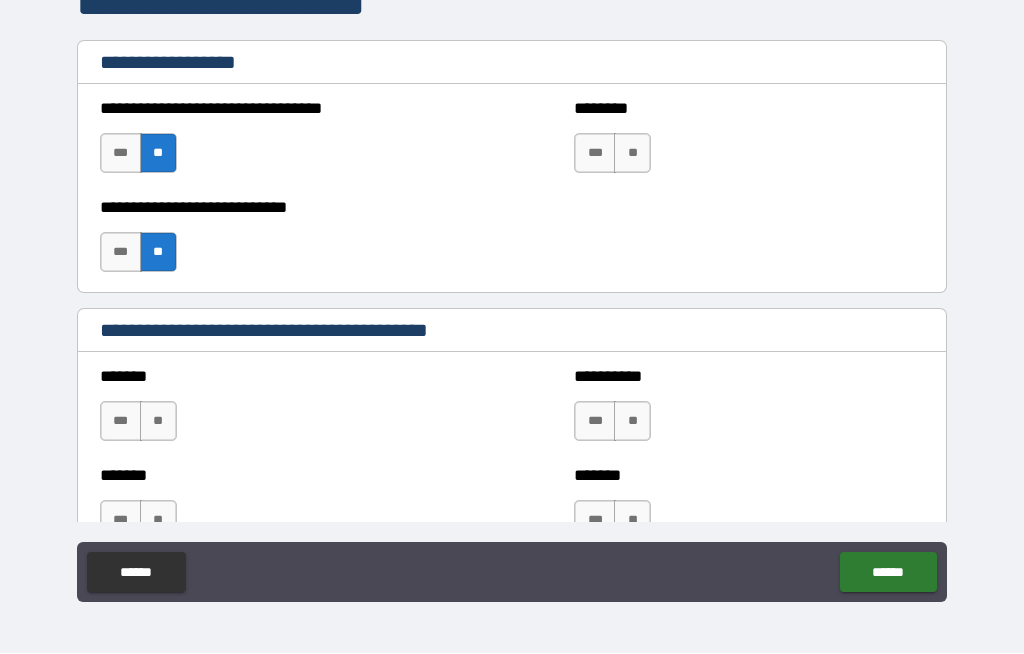 scroll, scrollTop: 1495, scrollLeft: 0, axis: vertical 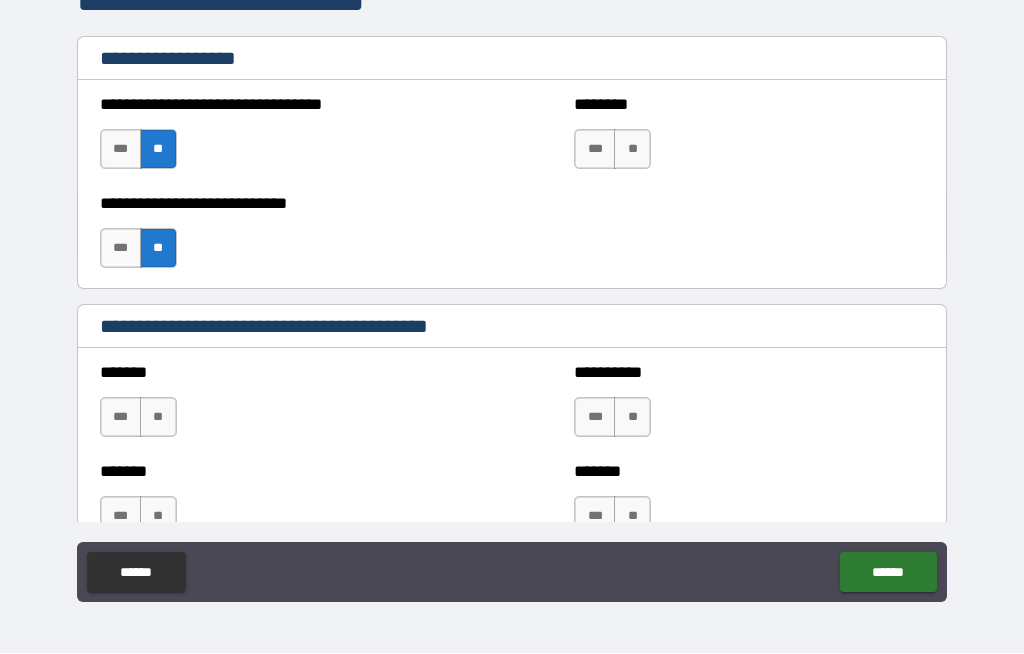 click on "**" at bounding box center (632, 150) 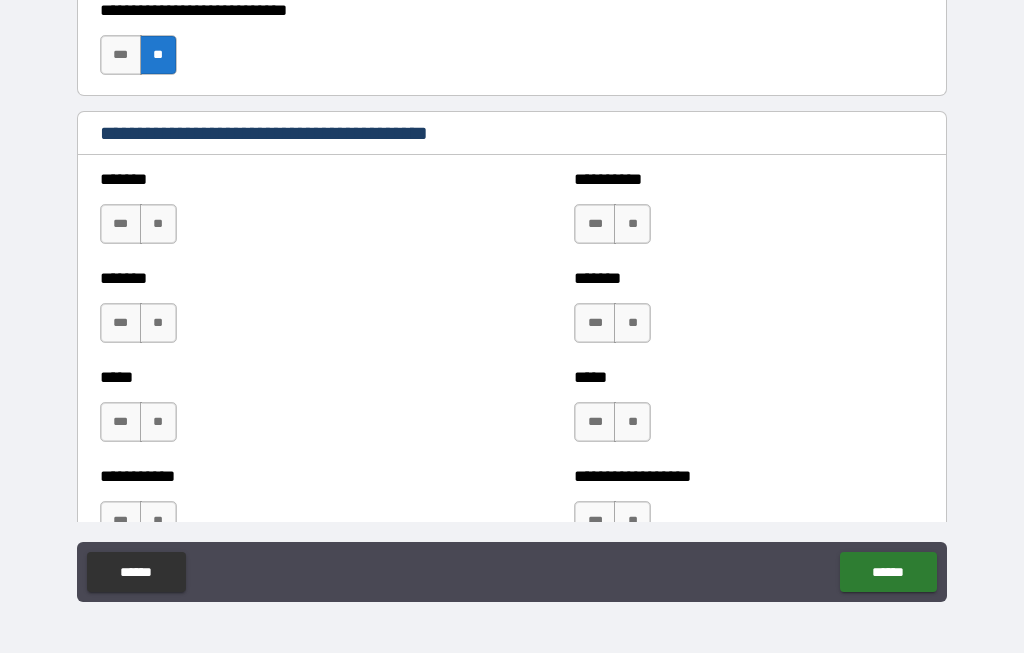 scroll, scrollTop: 1687, scrollLeft: 0, axis: vertical 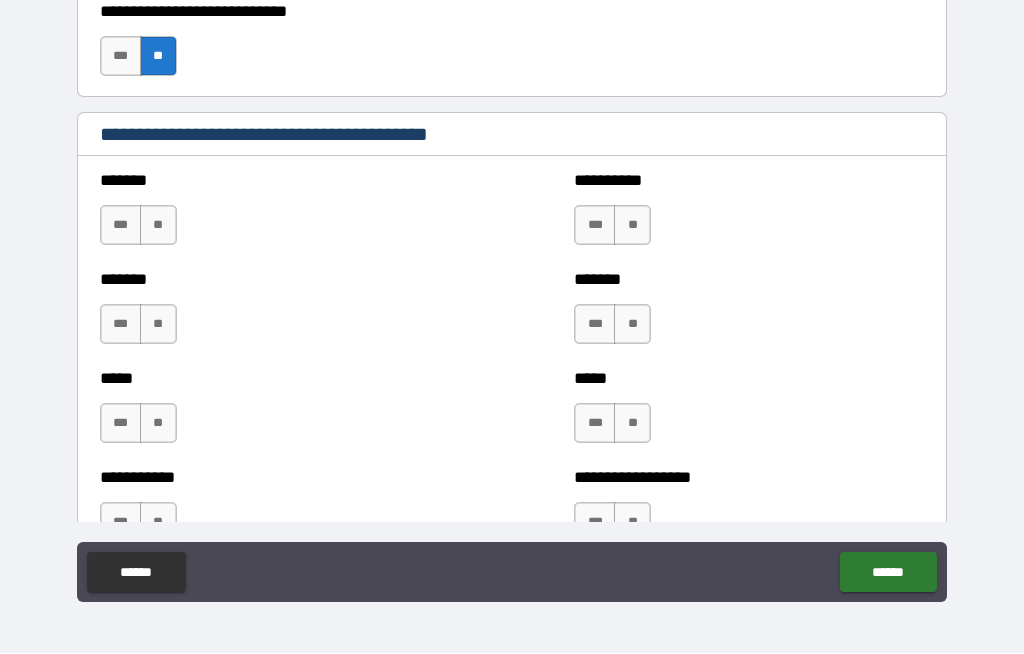 click on "**" at bounding box center (158, 226) 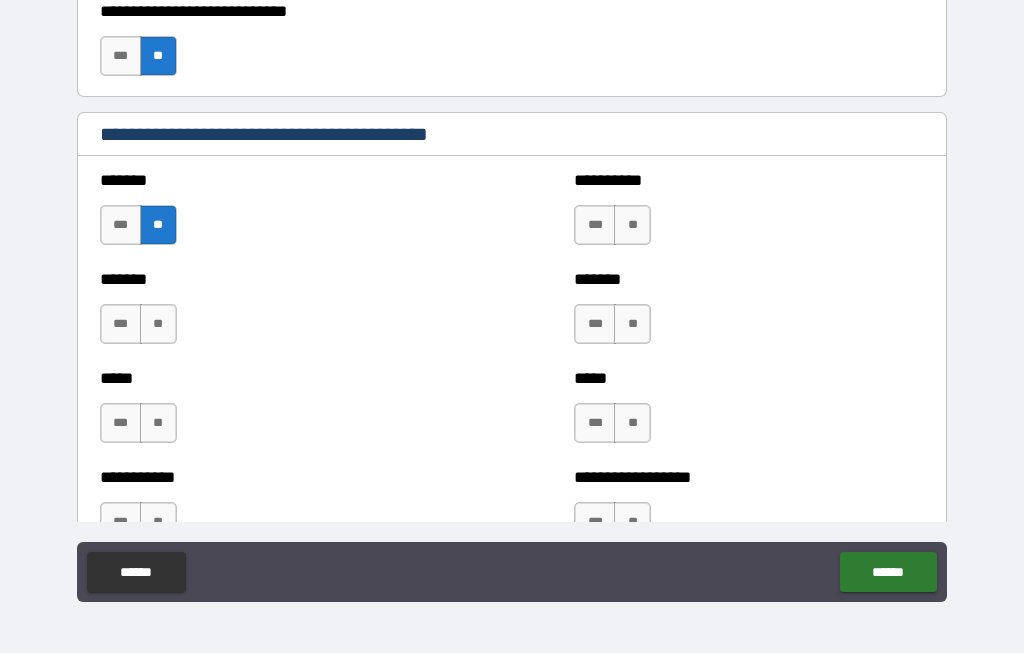 click on "**" at bounding box center (158, 325) 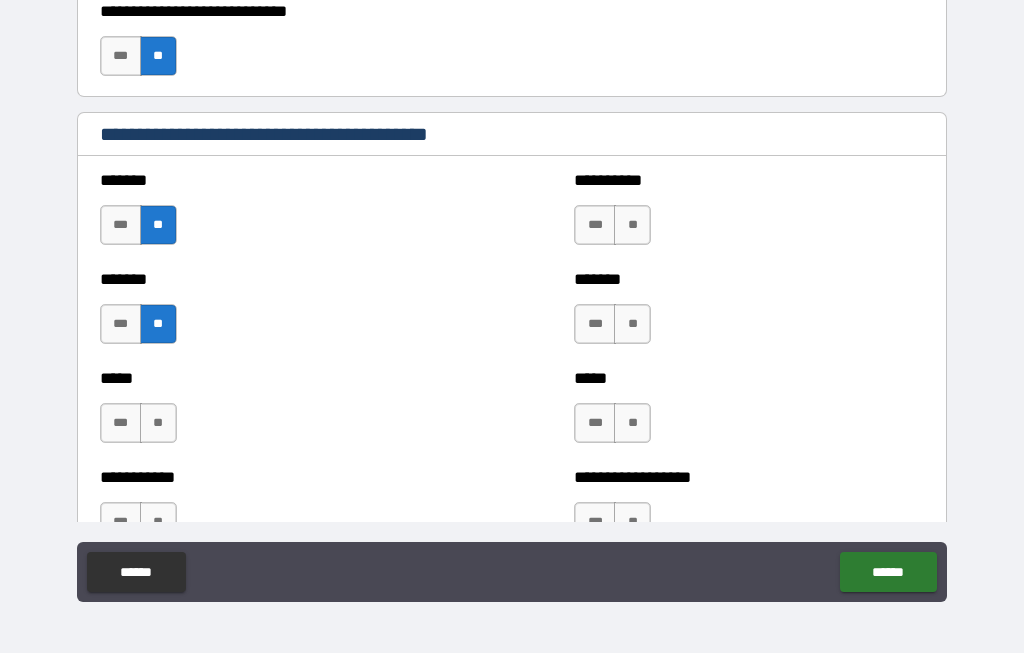 click on "**" at bounding box center [158, 424] 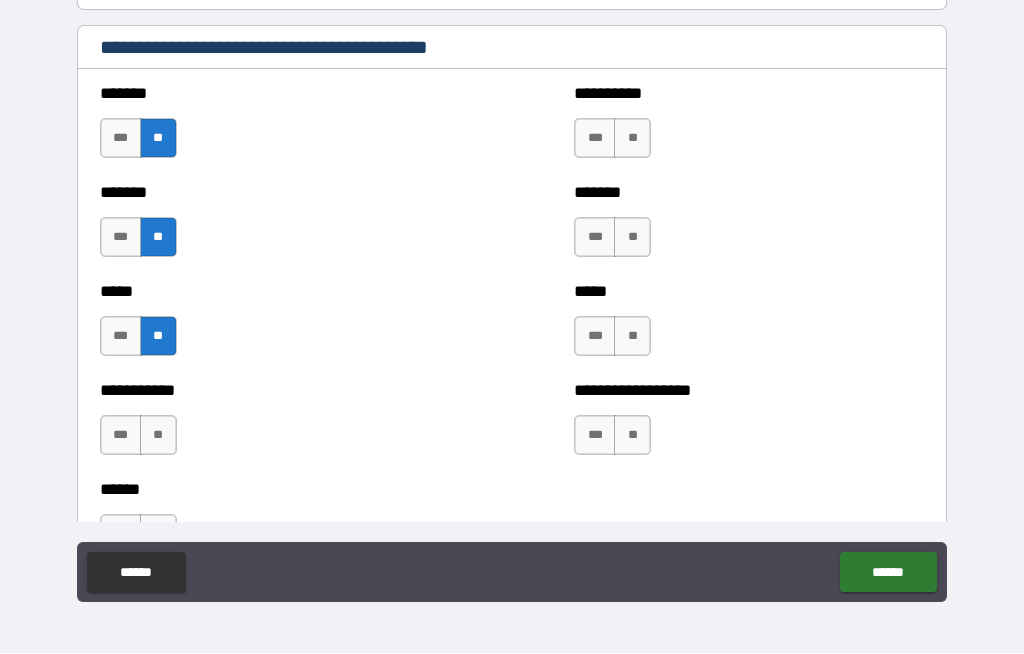 scroll, scrollTop: 1822, scrollLeft: 0, axis: vertical 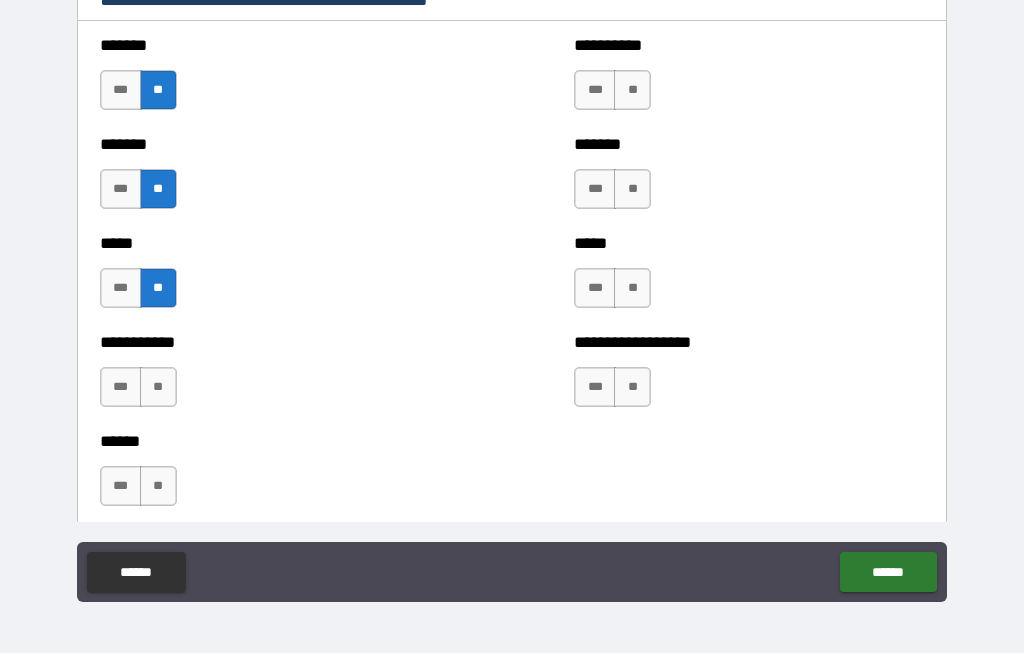 click on "**" at bounding box center [158, 388] 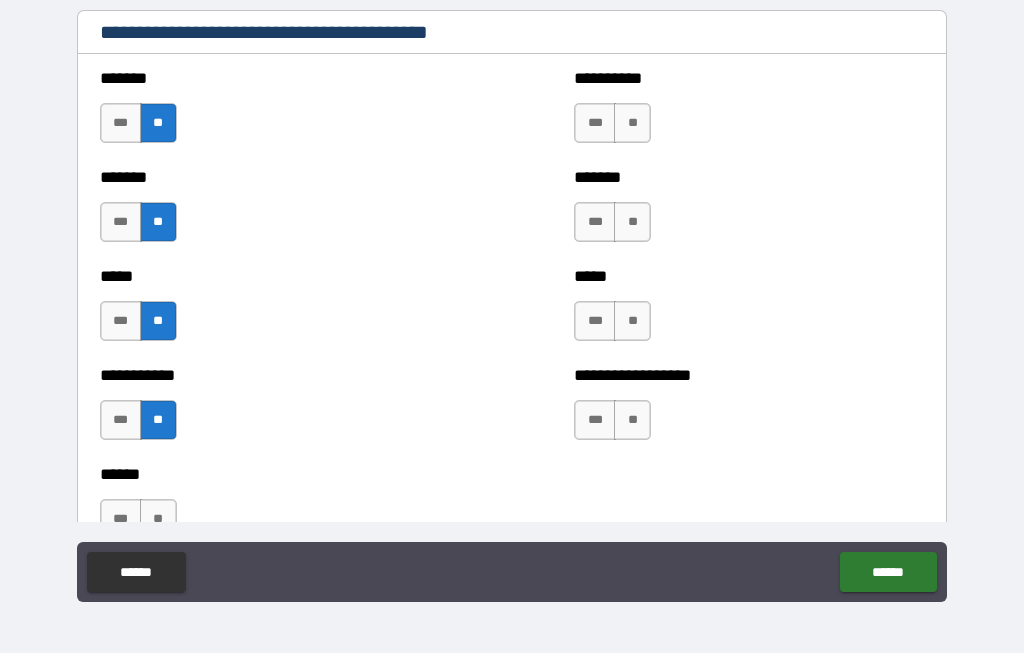 scroll, scrollTop: 1789, scrollLeft: 0, axis: vertical 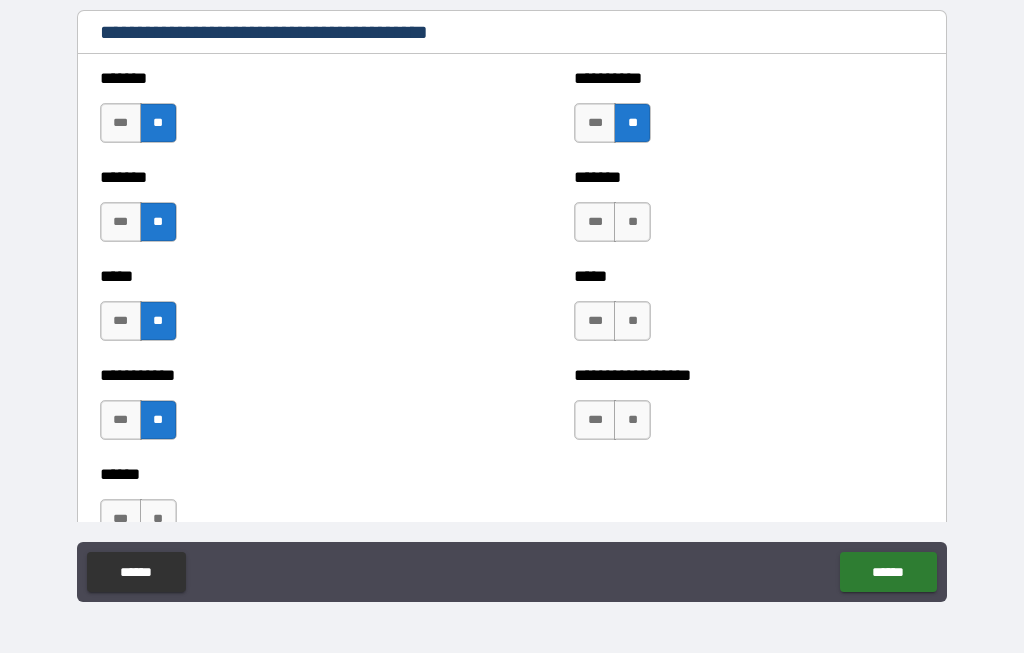 click on "**" at bounding box center (632, 223) 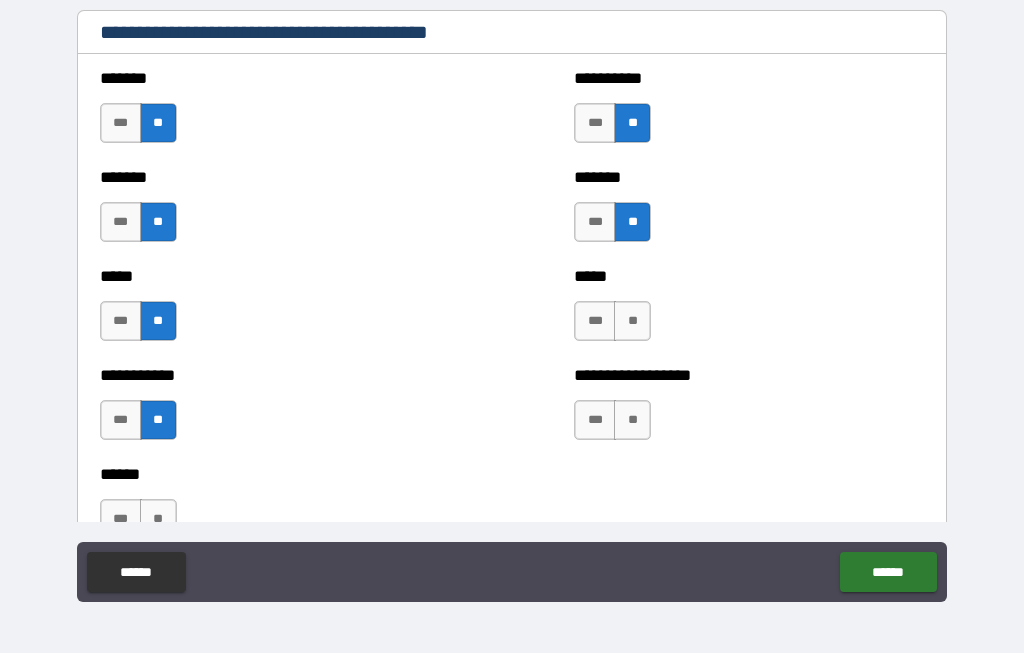 click on "**" at bounding box center [632, 322] 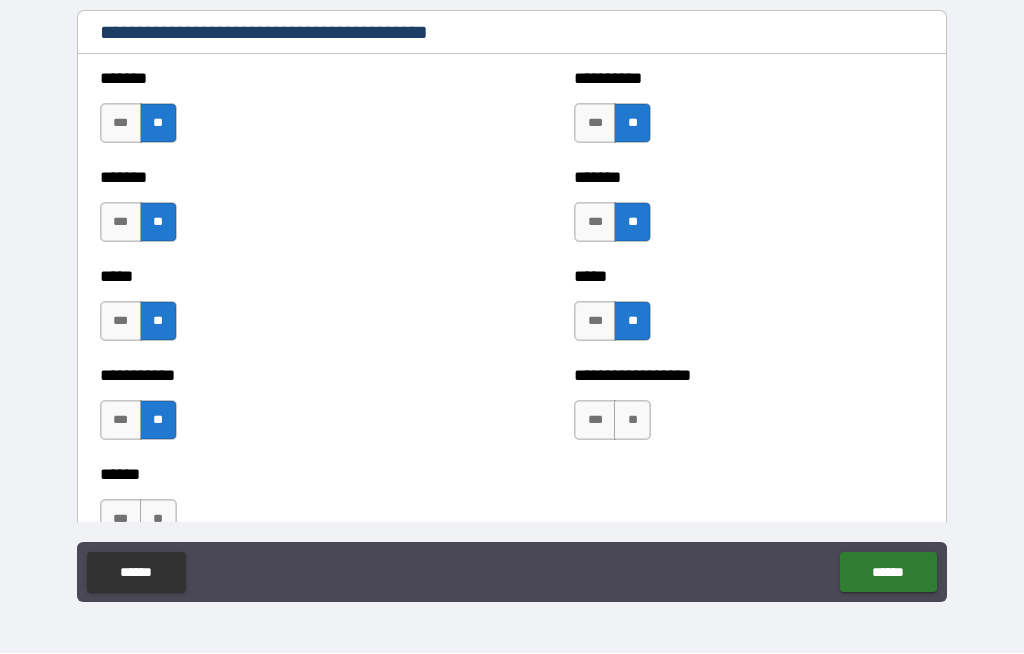 click on "**" at bounding box center (632, 421) 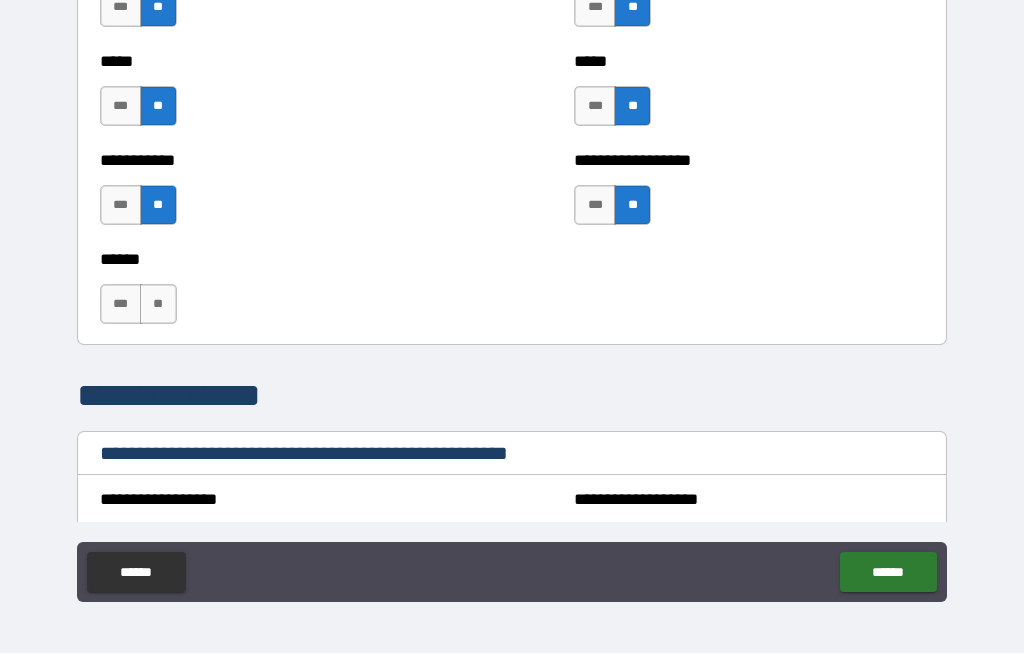 scroll, scrollTop: 2038, scrollLeft: 0, axis: vertical 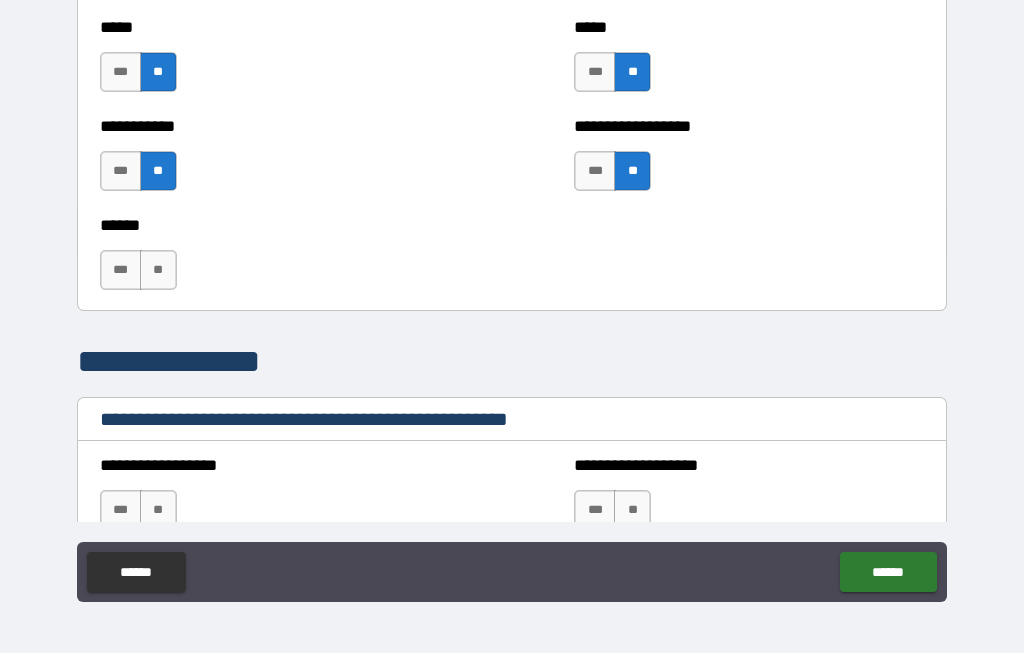 click on "***" at bounding box center (121, 271) 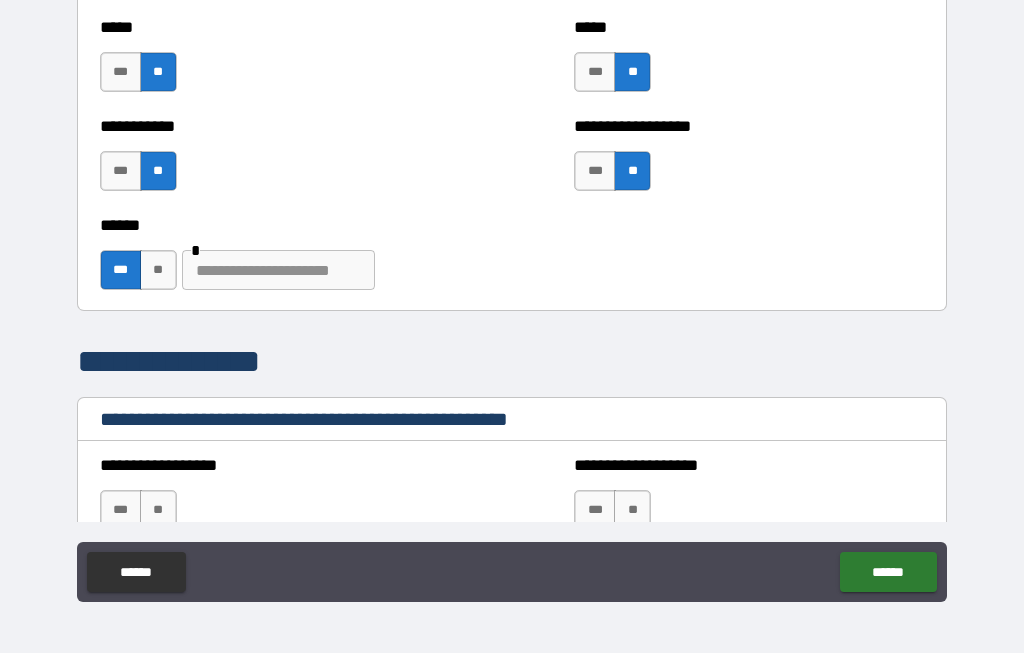 click at bounding box center [278, 271] 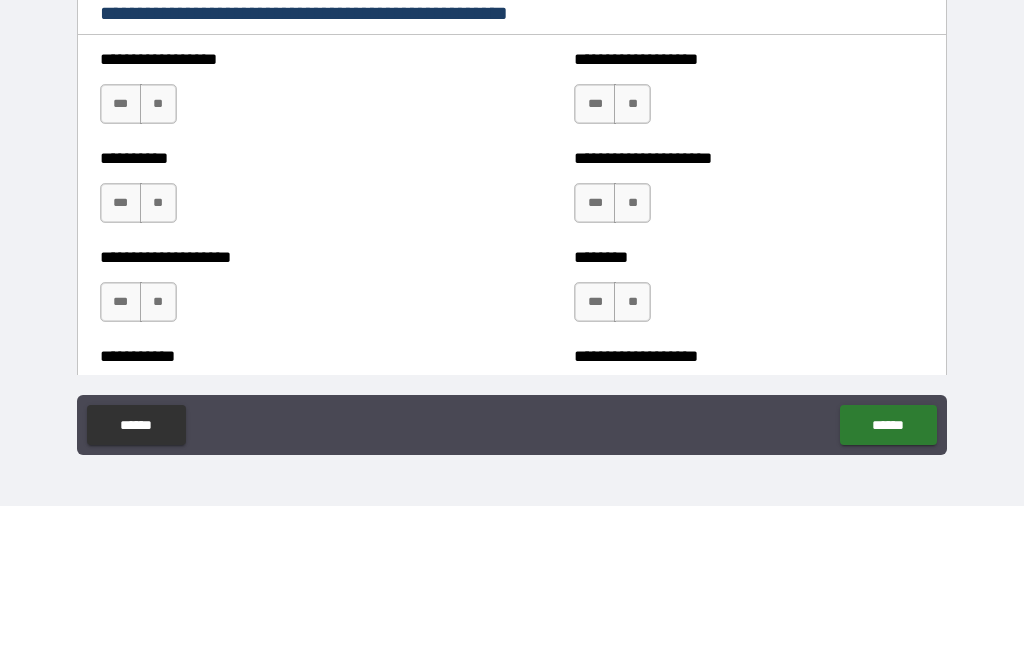 scroll, scrollTop: 2299, scrollLeft: 0, axis: vertical 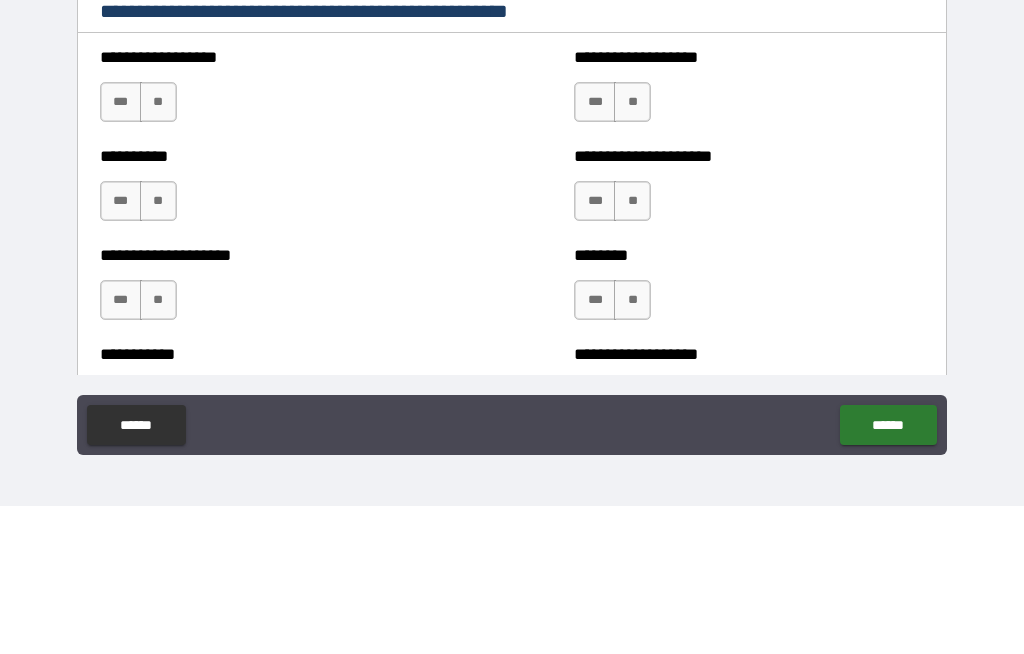 click on "**" at bounding box center [158, 250] 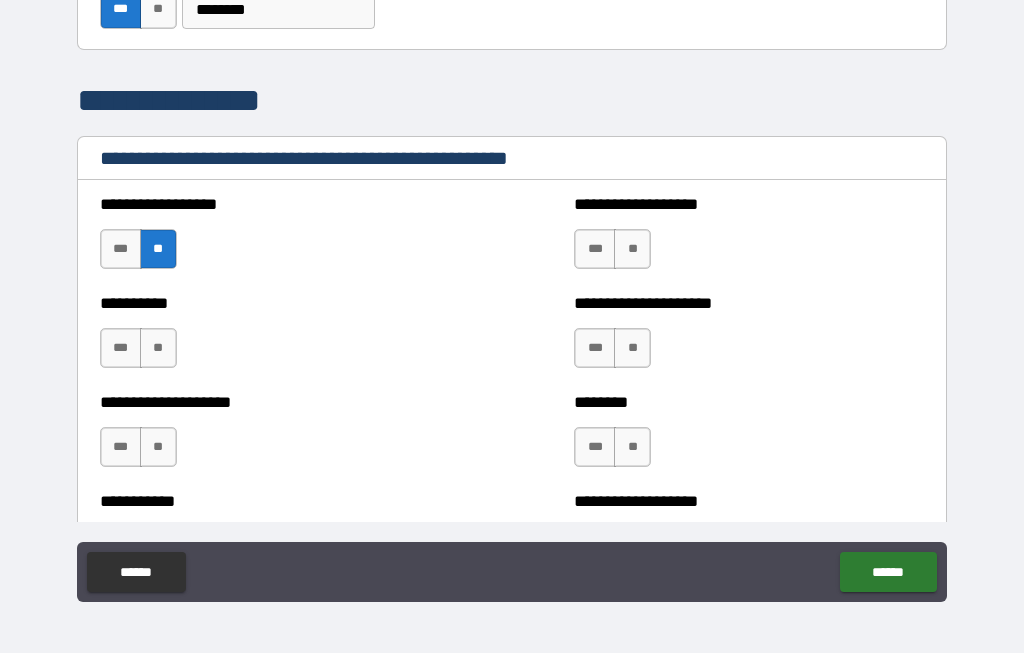 click on "**" at bounding box center (158, 349) 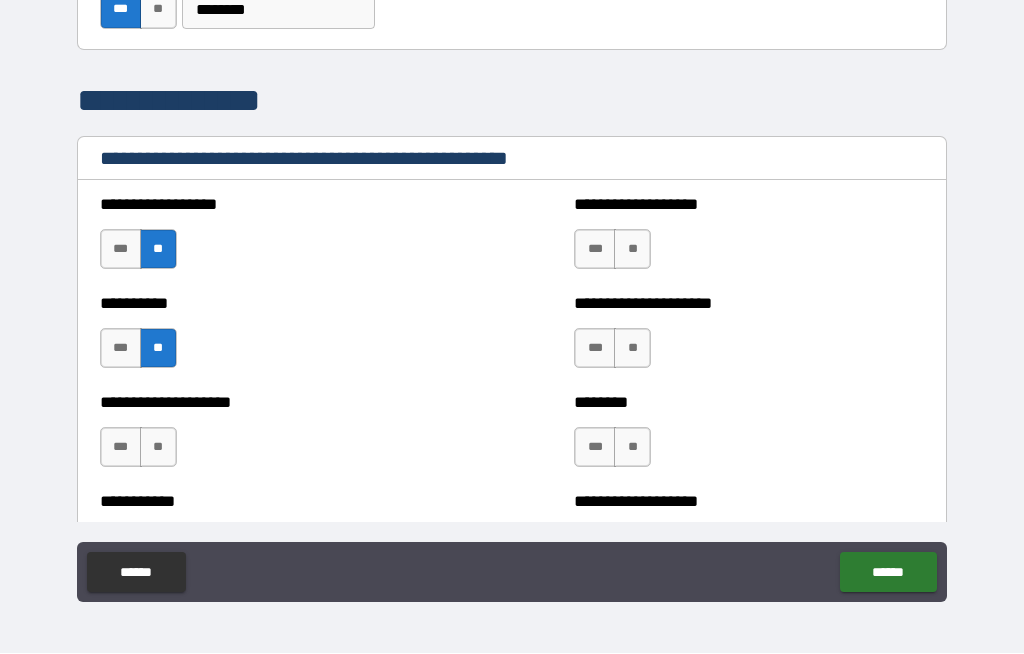 click on "**" at bounding box center (158, 448) 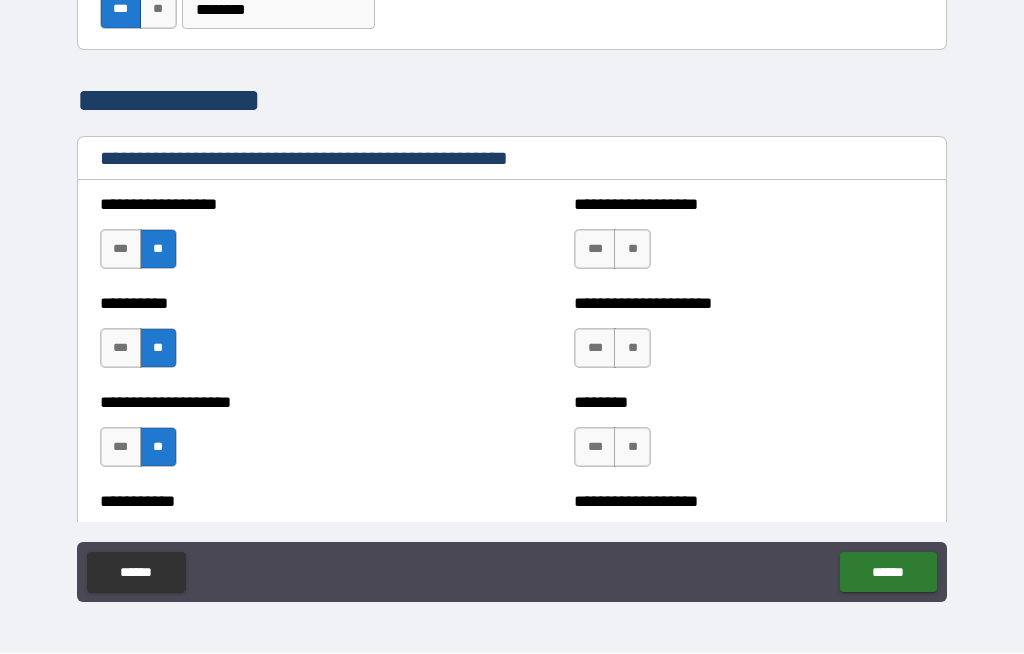 click on "**" at bounding box center [632, 250] 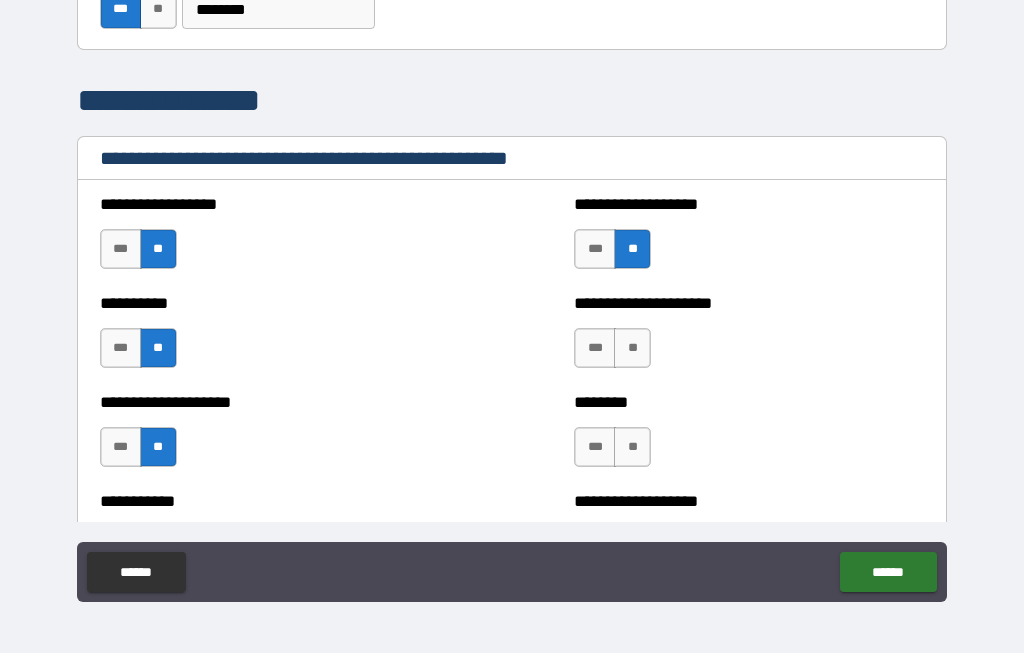 click on "**" at bounding box center [632, 349] 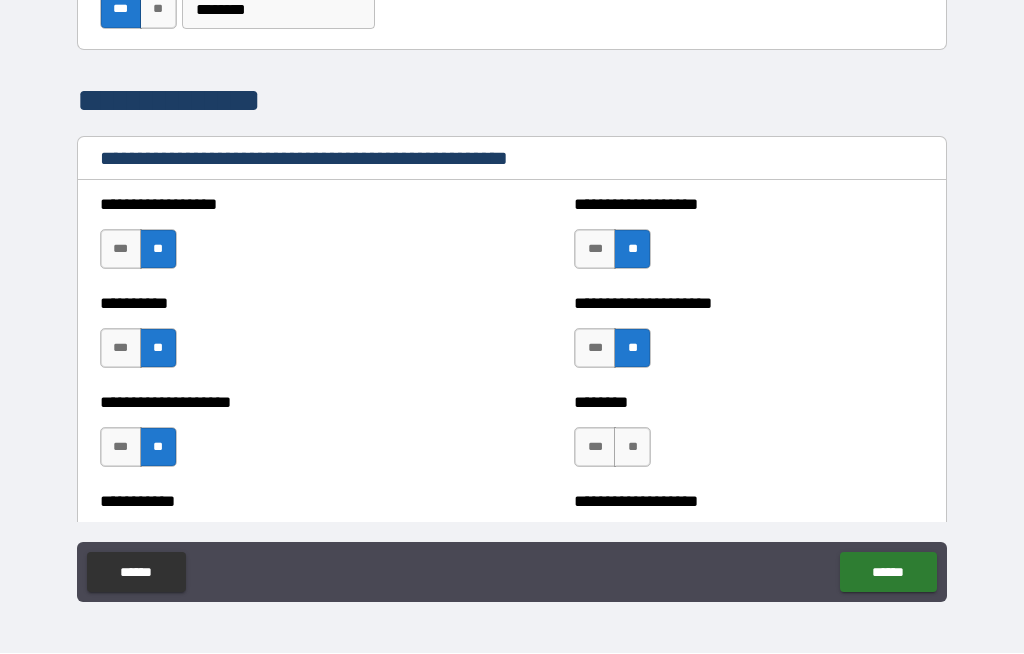 click on "**" at bounding box center [632, 448] 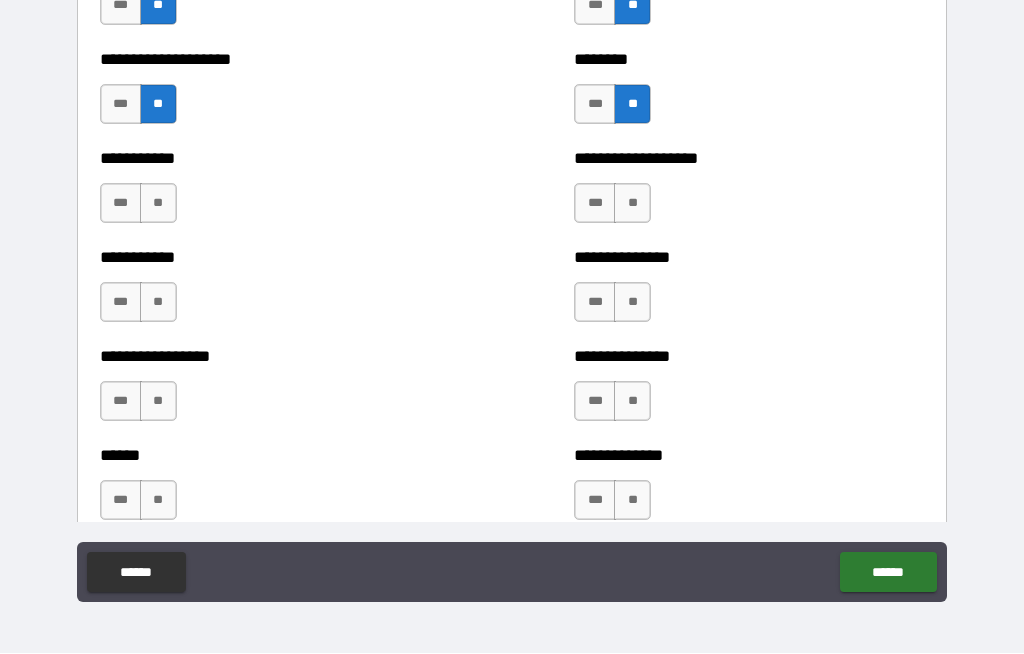 scroll, scrollTop: 2648, scrollLeft: 0, axis: vertical 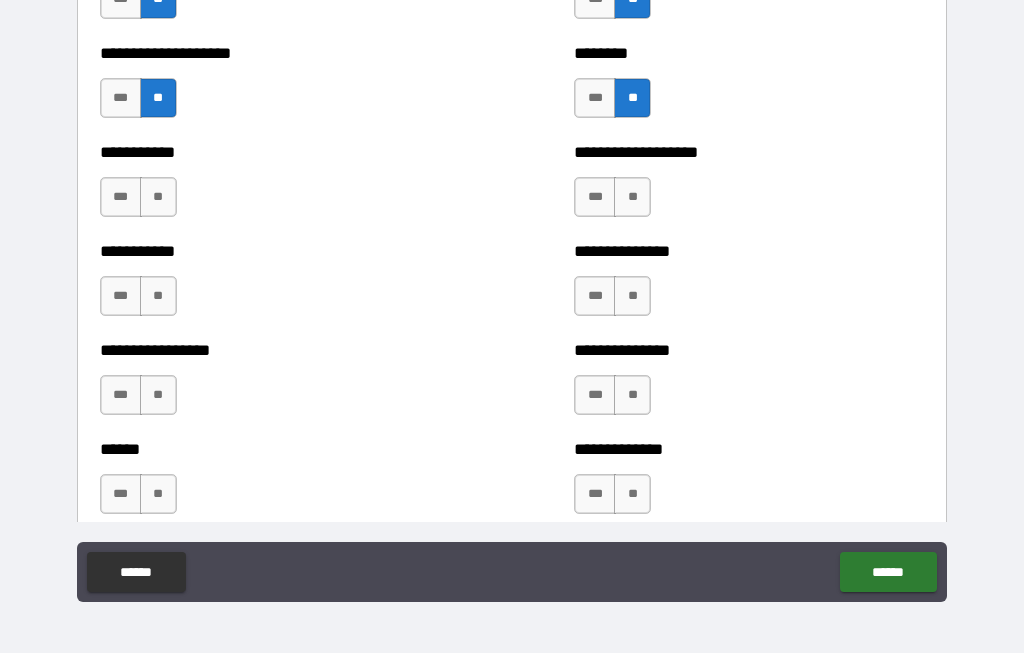 click on "**" at bounding box center [158, 198] 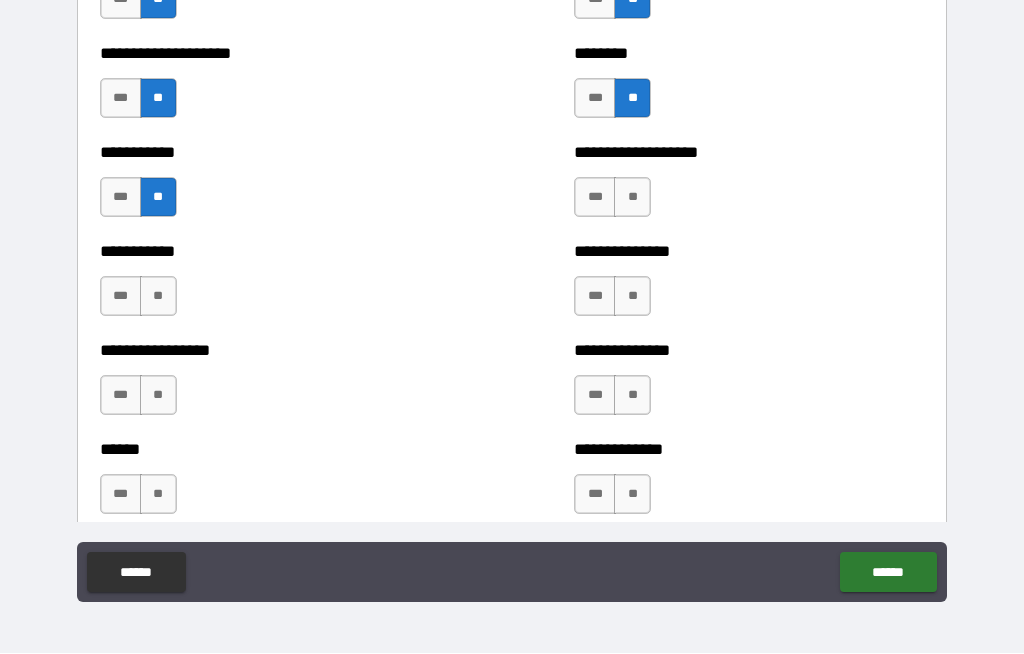 click on "**" at bounding box center (632, 198) 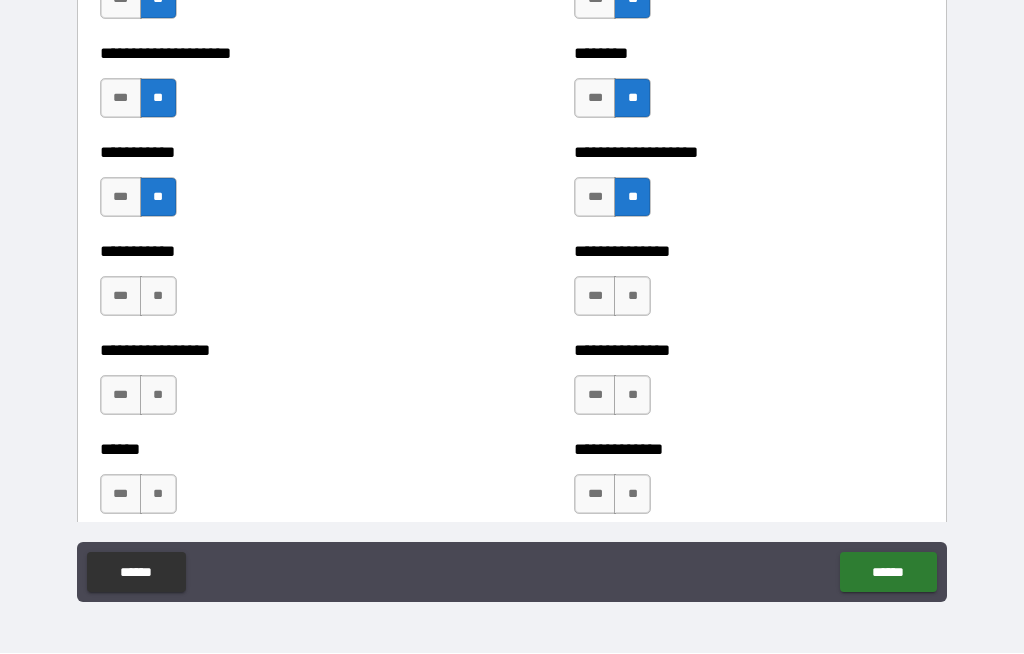 click on "**" at bounding box center [632, 297] 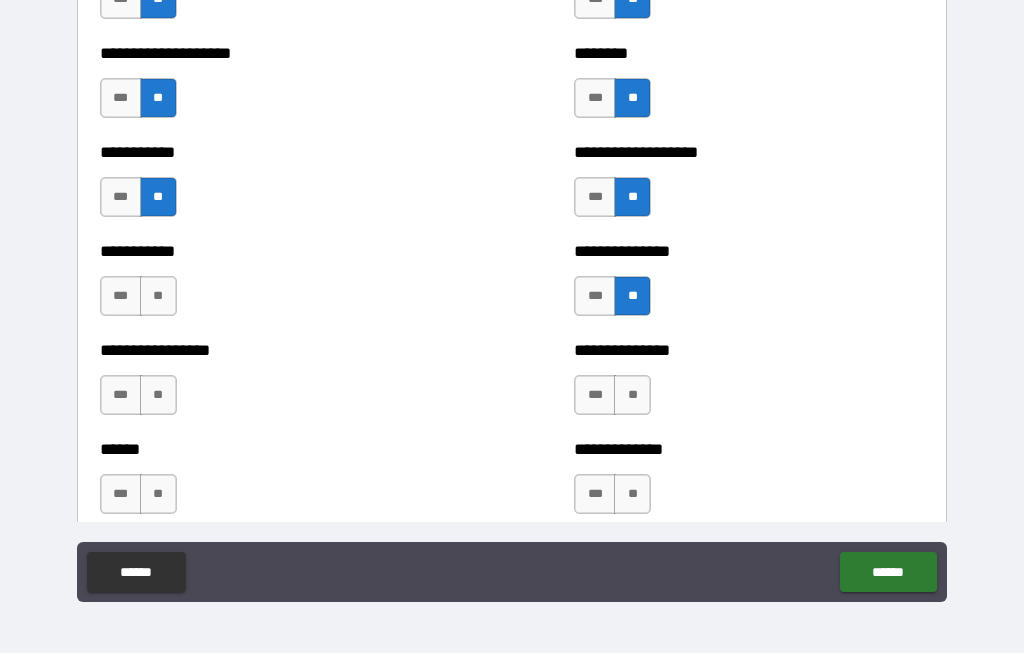 click on "**" at bounding box center [632, 396] 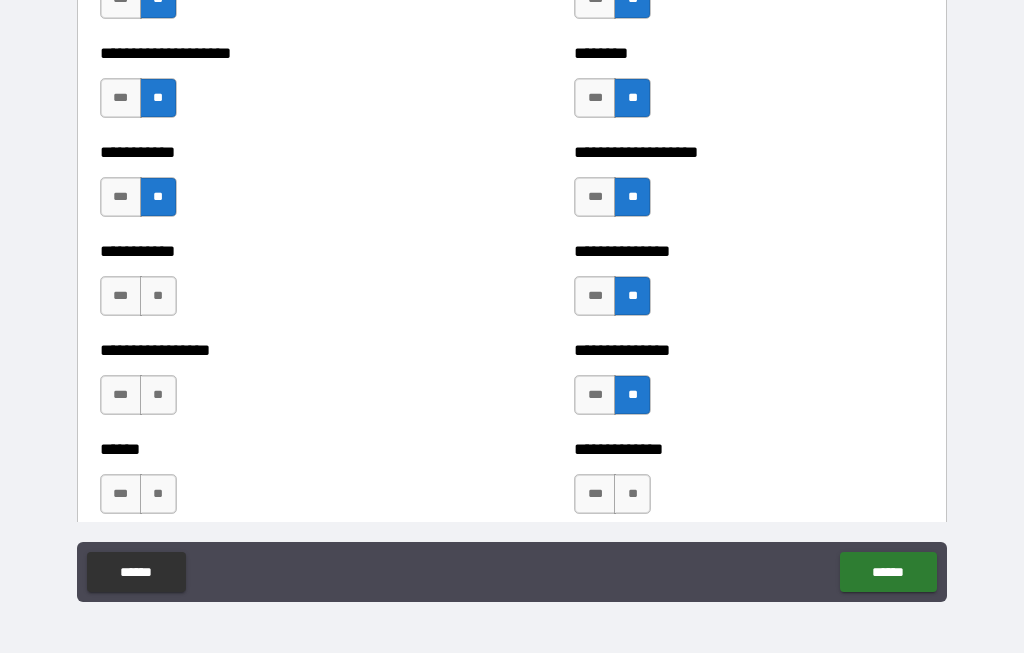 click on "**" at bounding box center [632, 495] 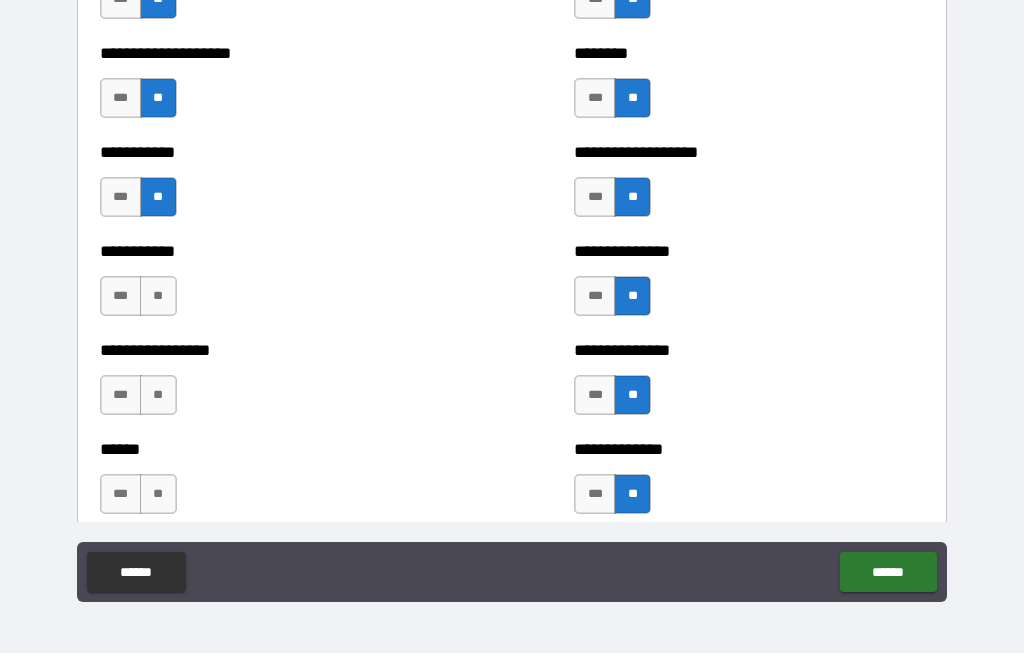 click on "**" at bounding box center [158, 495] 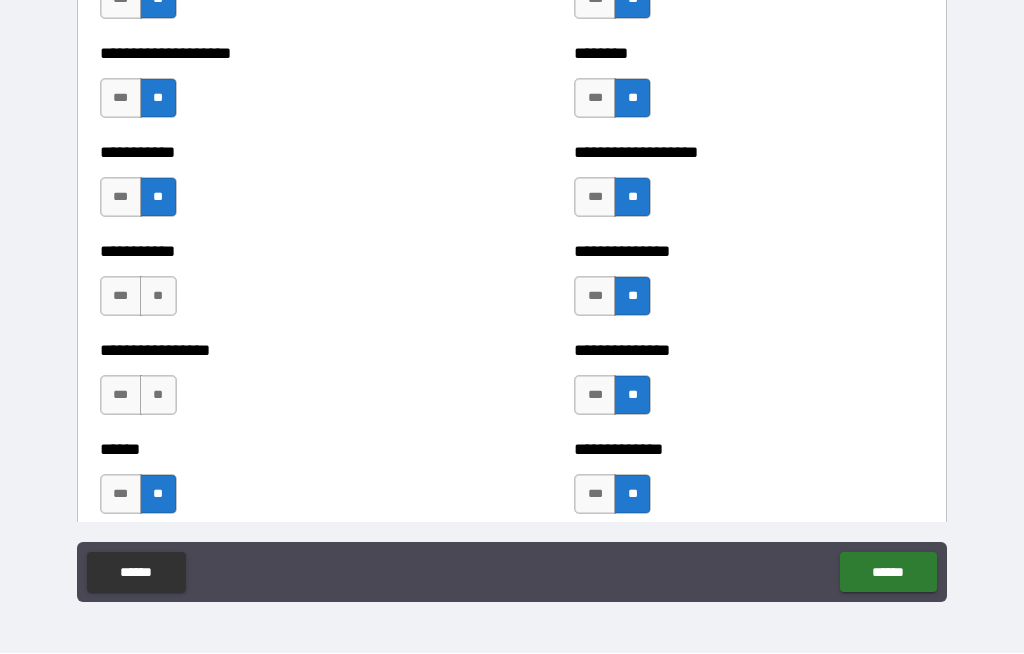 click on "**" at bounding box center [158, 396] 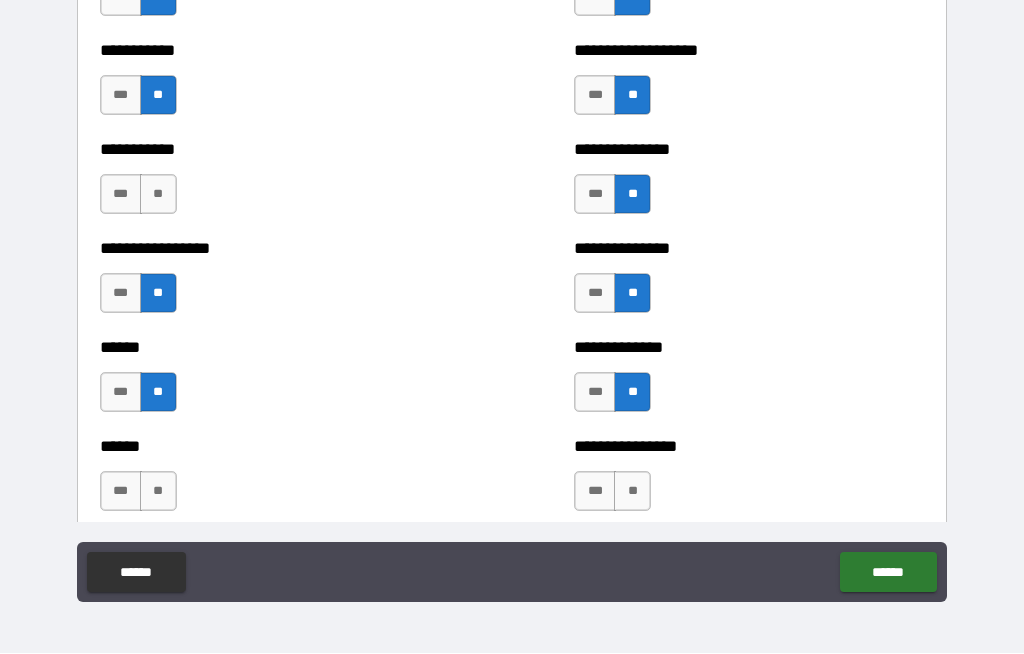 scroll, scrollTop: 2752, scrollLeft: 0, axis: vertical 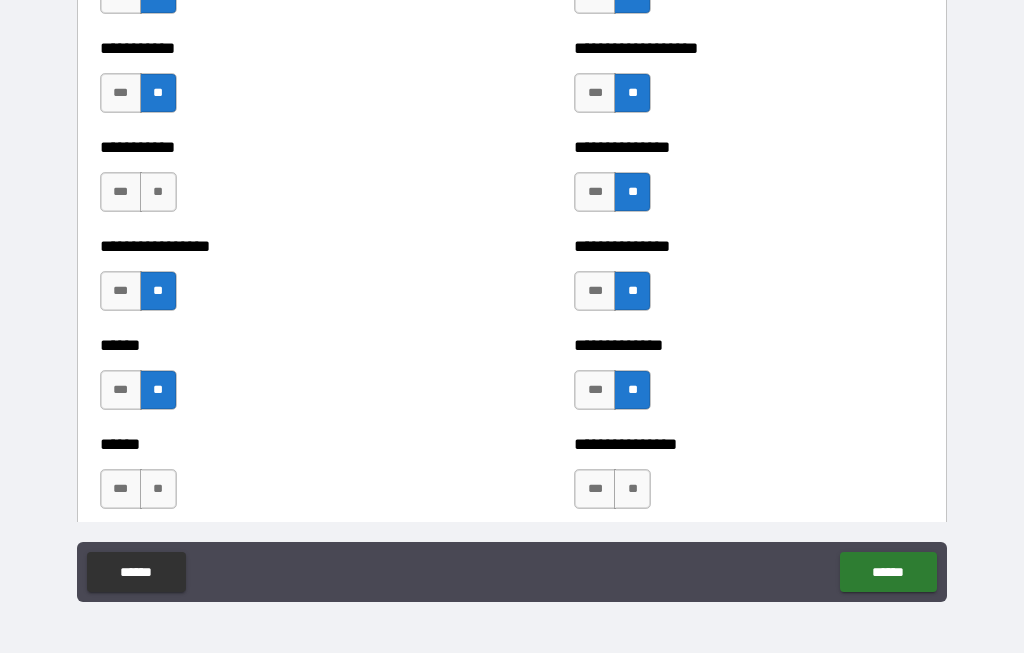 click on "**" at bounding box center (158, 490) 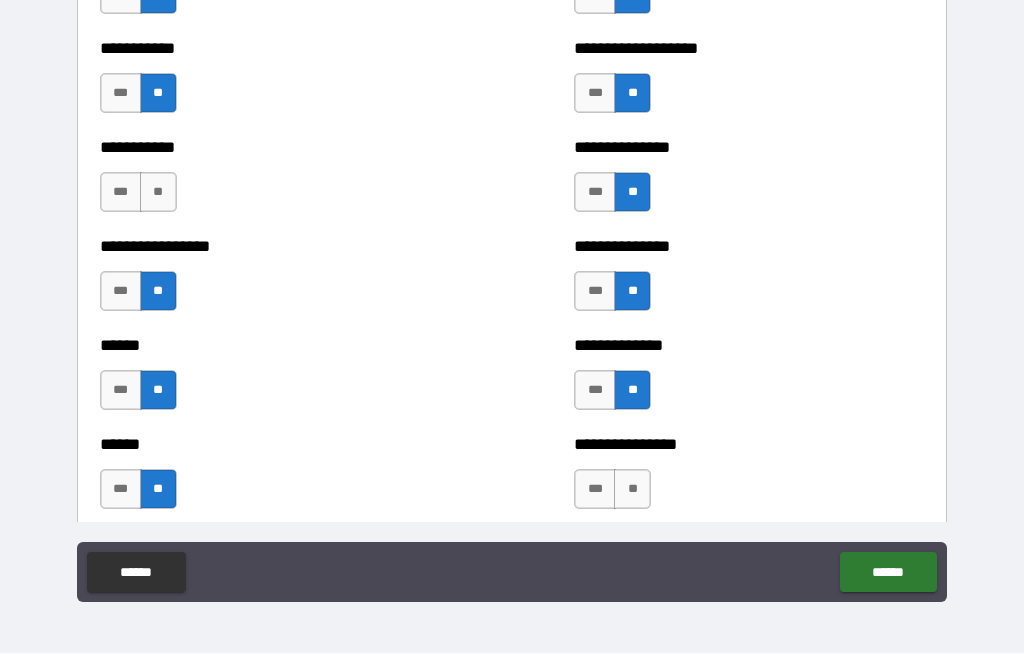 click on "**" at bounding box center (632, 490) 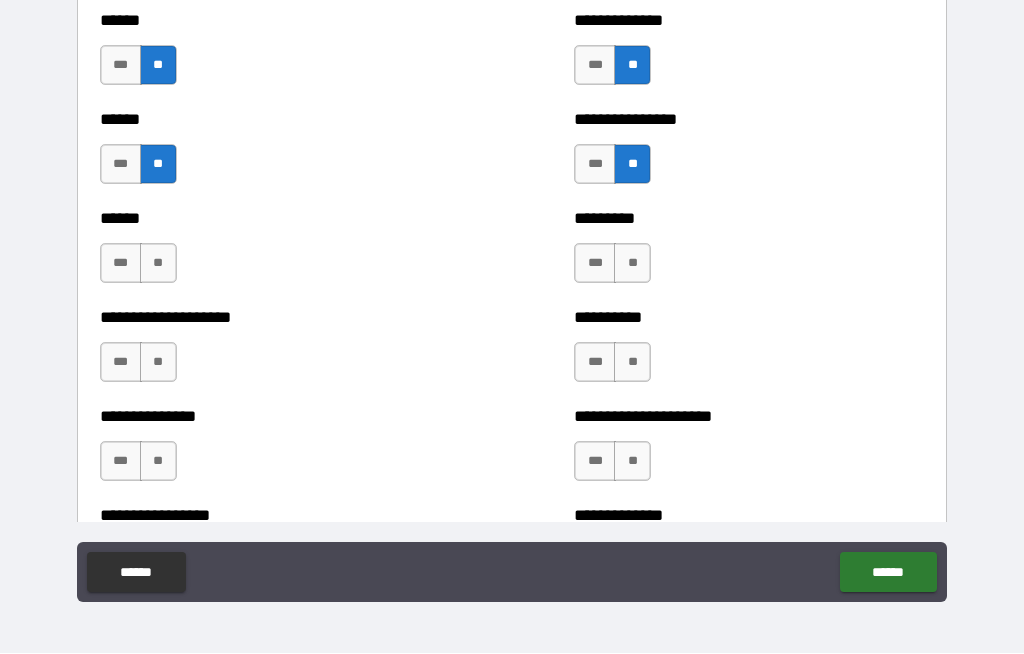 scroll, scrollTop: 3087, scrollLeft: 0, axis: vertical 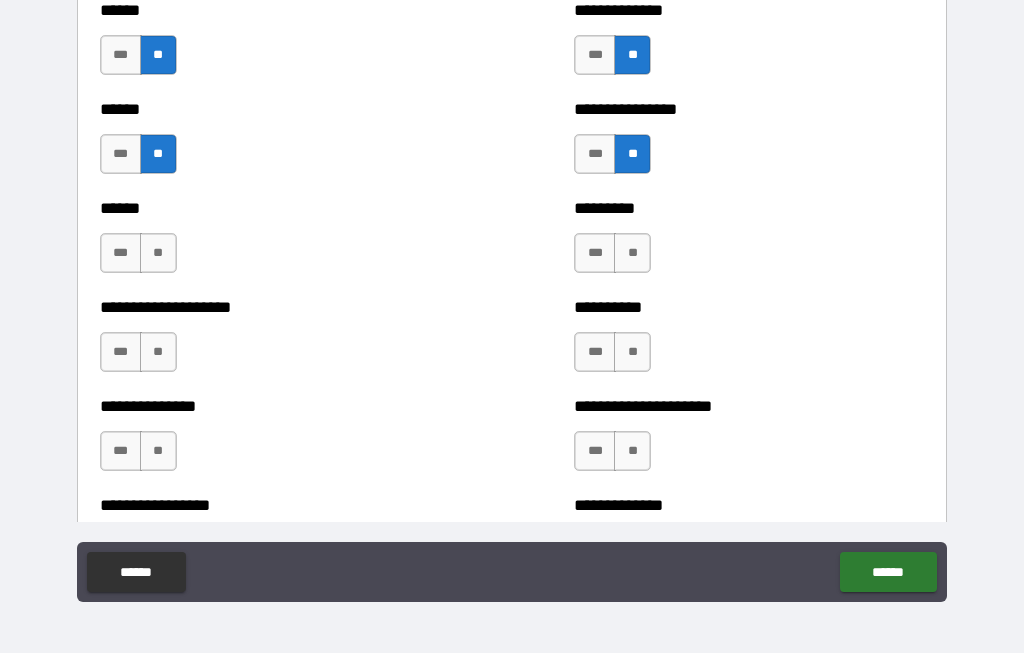 click on "**" at bounding box center (158, 254) 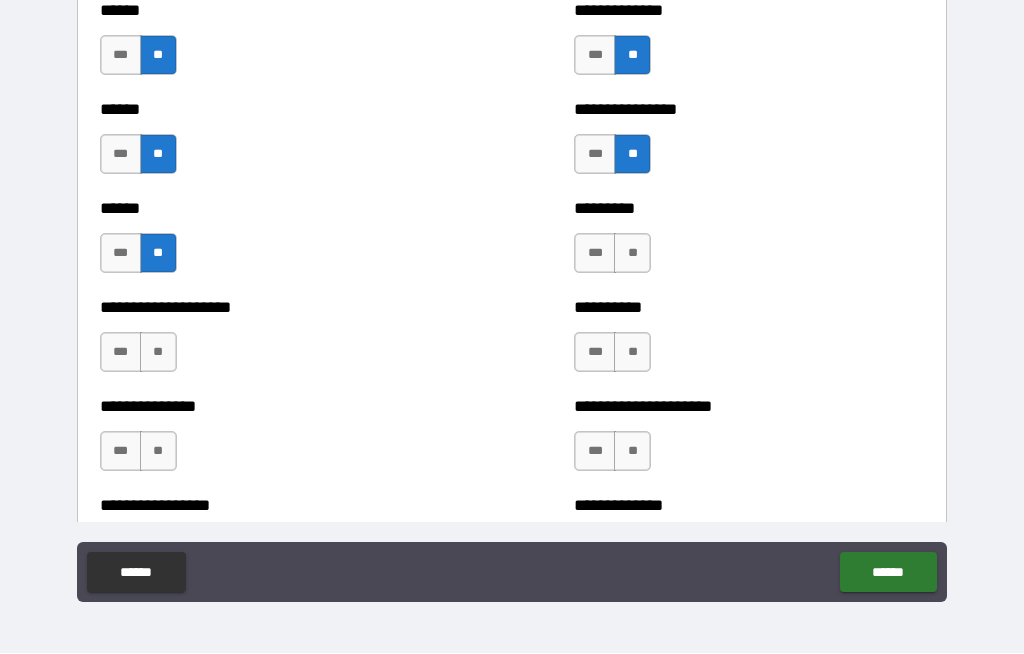 click on "***" at bounding box center [121, 353] 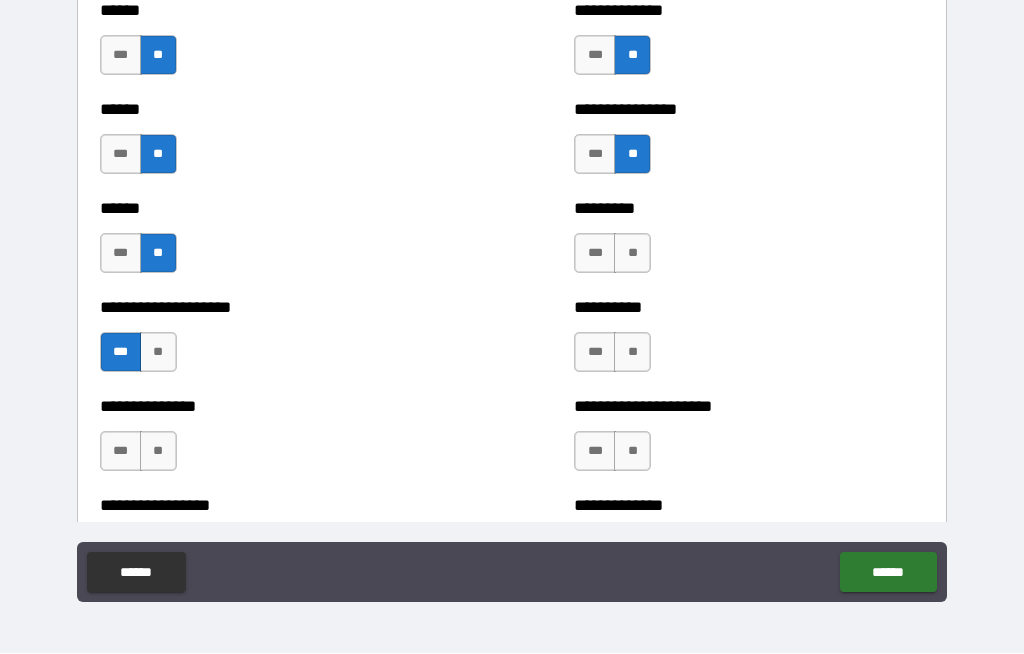 click on "**" at bounding box center (158, 452) 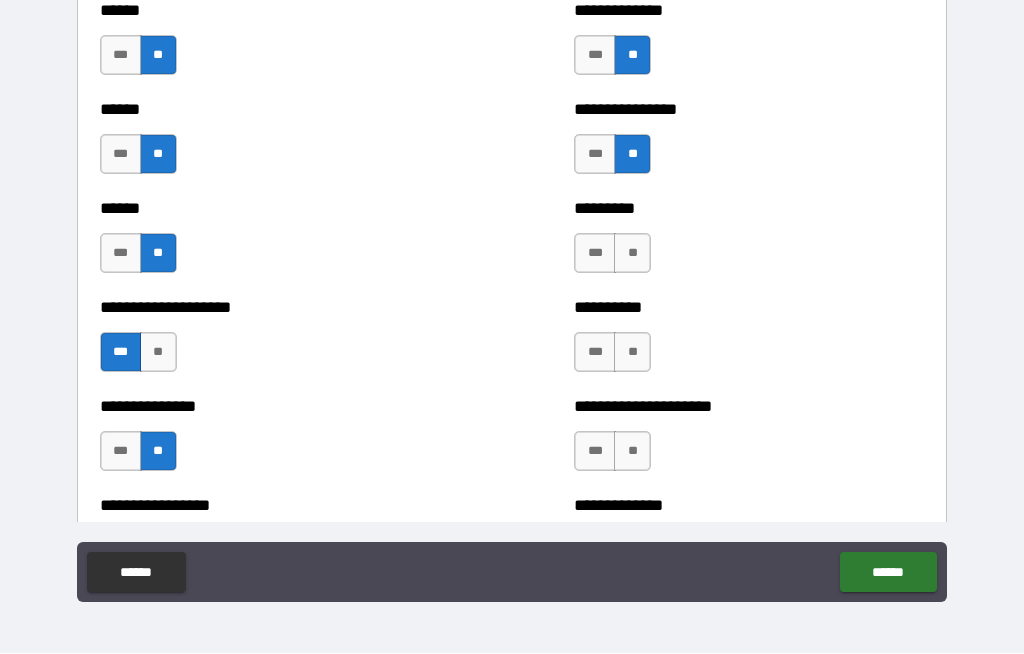 click on "**" at bounding box center [632, 353] 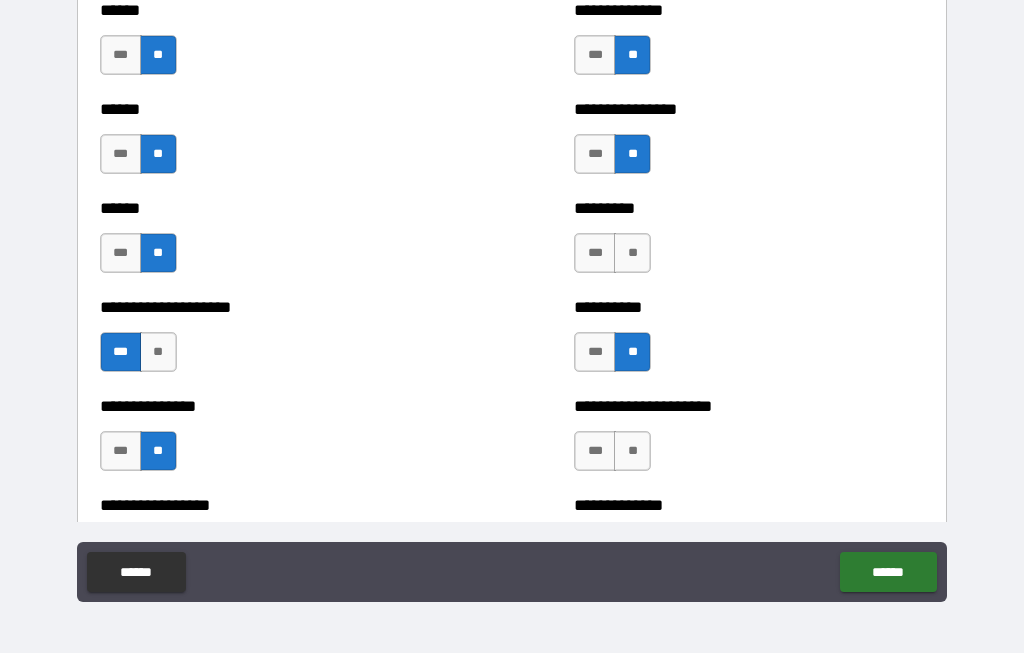 click on "**" at bounding box center (632, 254) 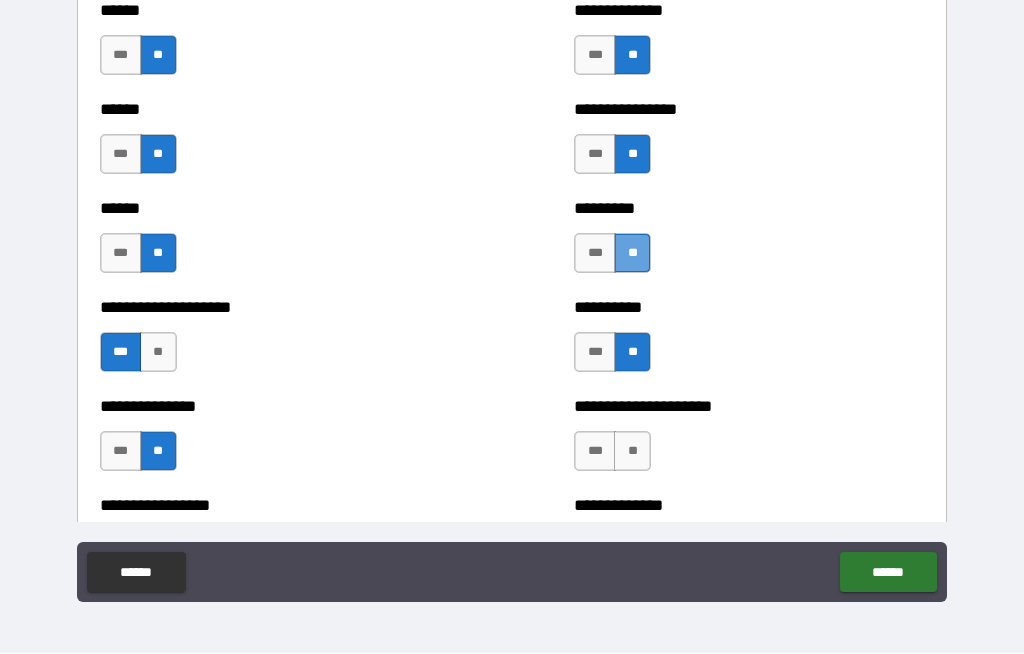 click on "**" at bounding box center (632, 254) 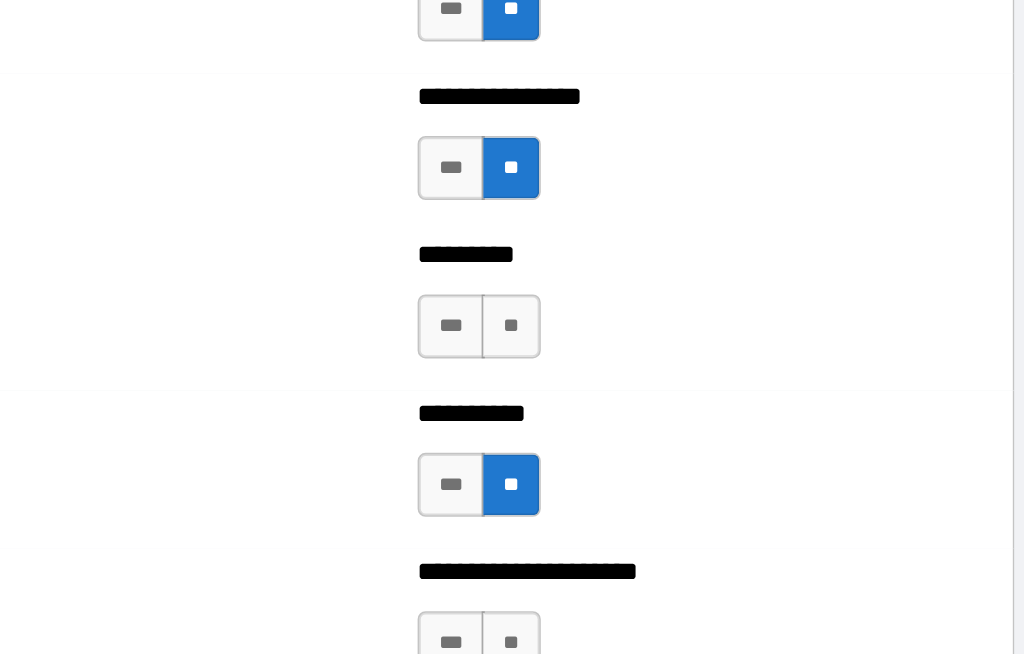 click on "**" at bounding box center [632, 254] 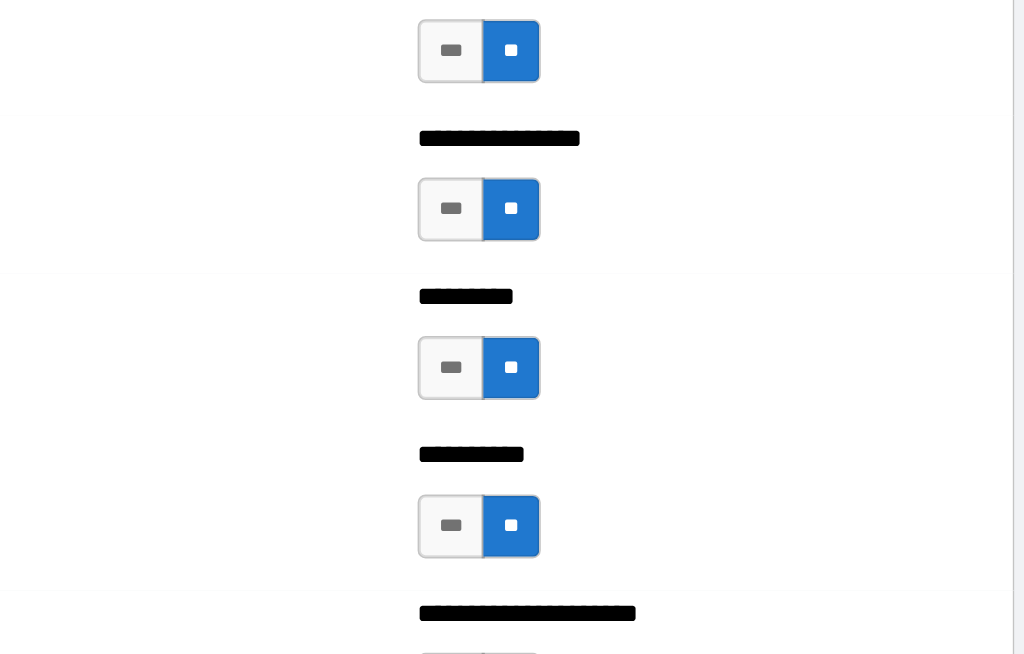 scroll, scrollTop: 3058, scrollLeft: 0, axis: vertical 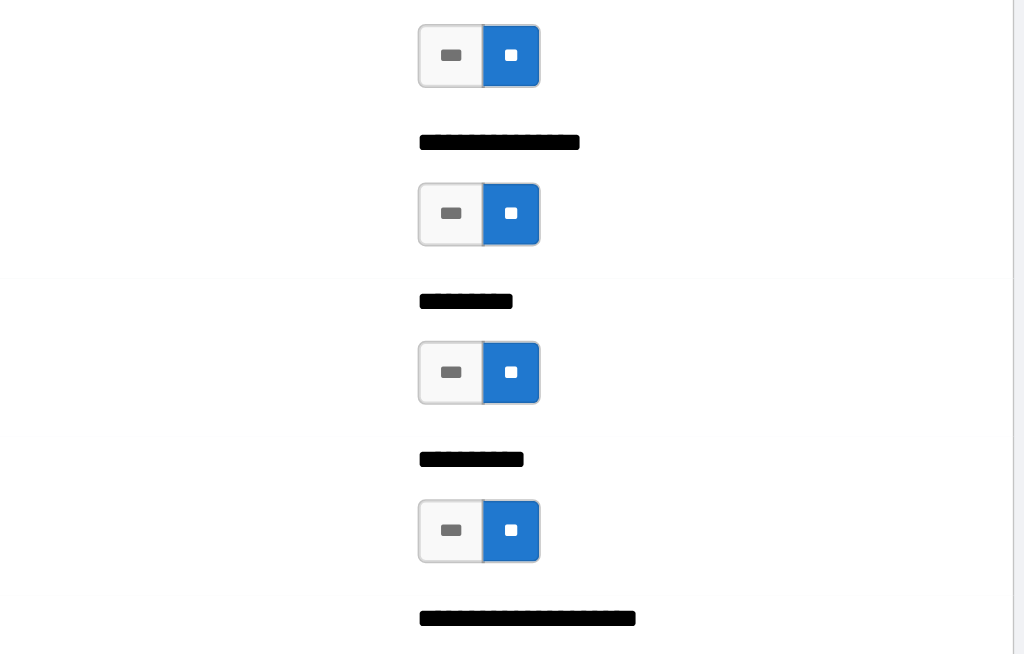 click on "*********" at bounding box center [749, 238] 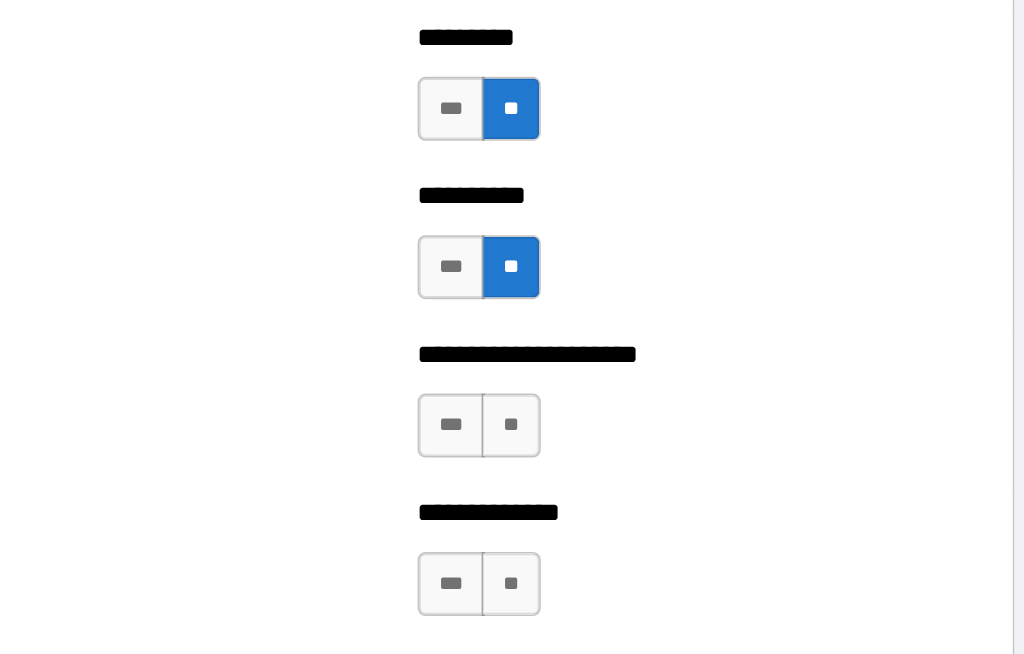 scroll, scrollTop: 3226, scrollLeft: 0, axis: vertical 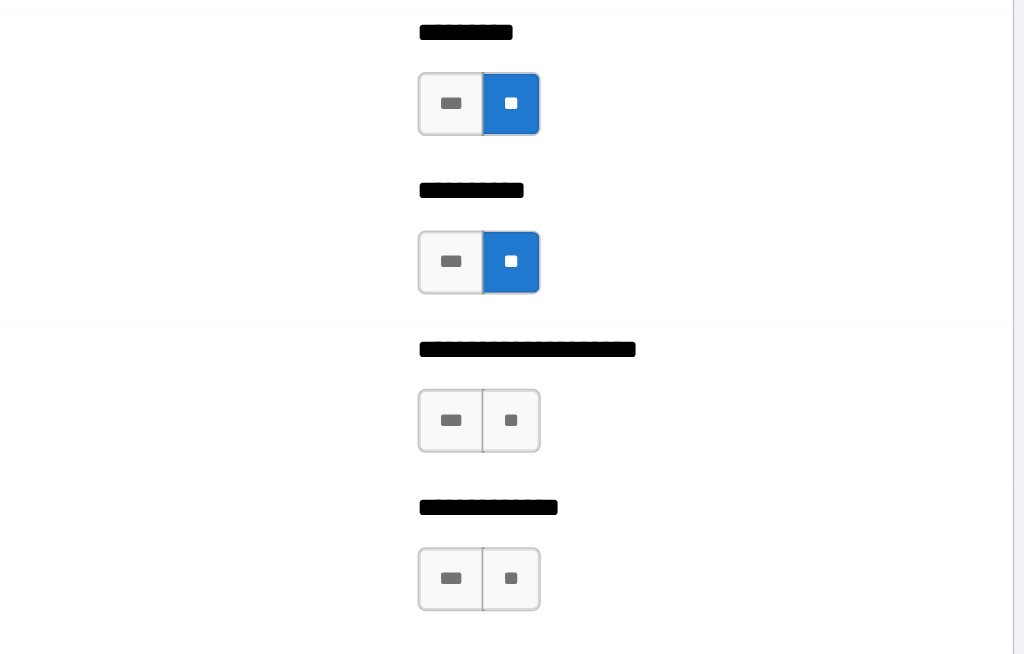 click on "**" at bounding box center [632, 313] 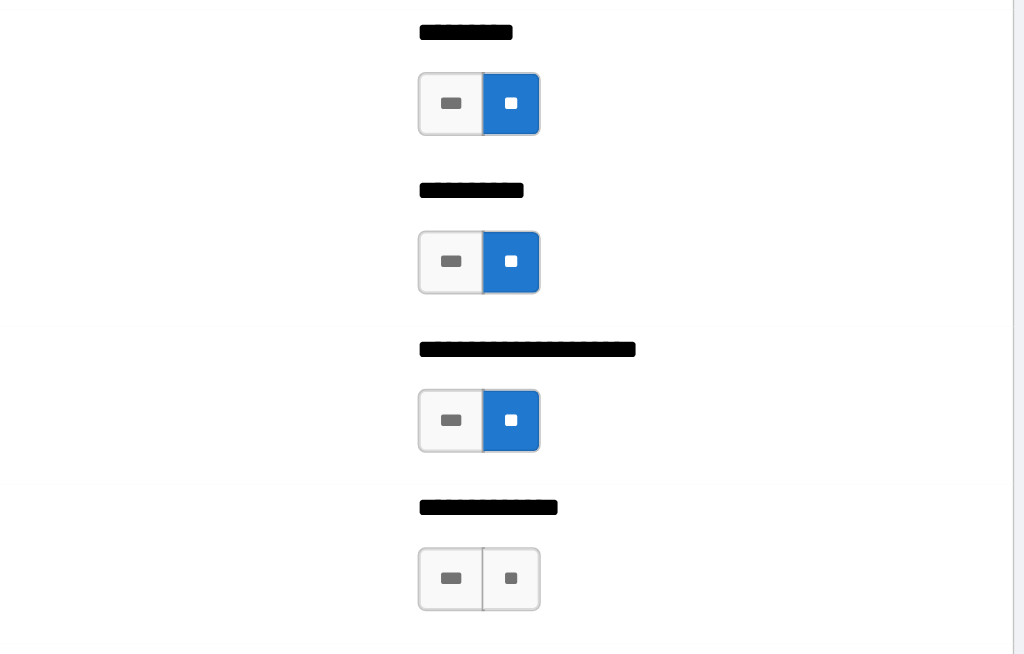 click on "**" at bounding box center [632, 412] 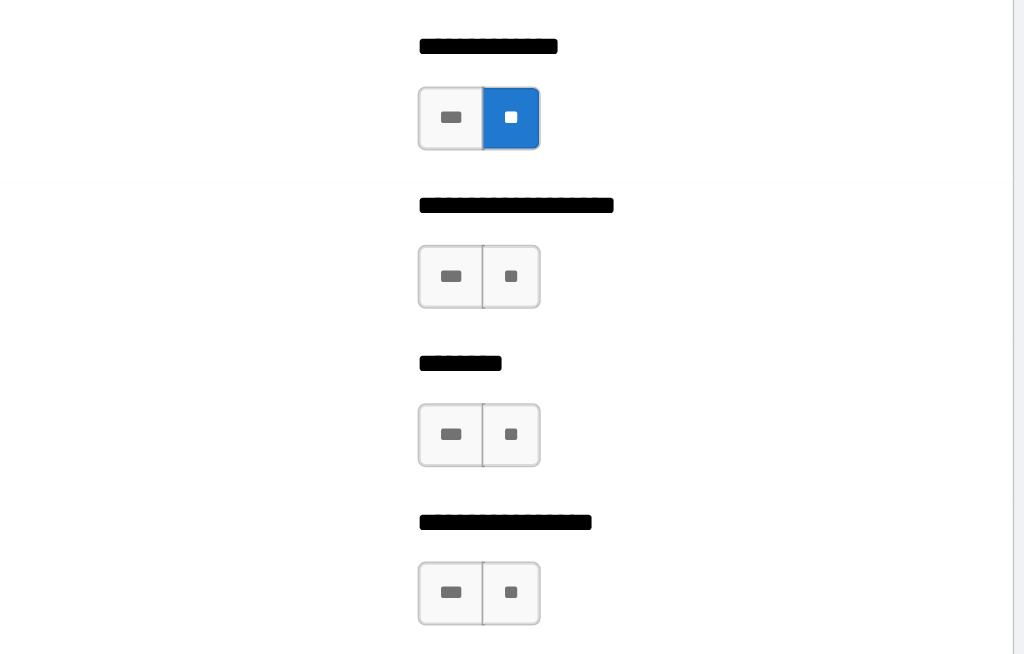 scroll, scrollTop: 3516, scrollLeft: 0, axis: vertical 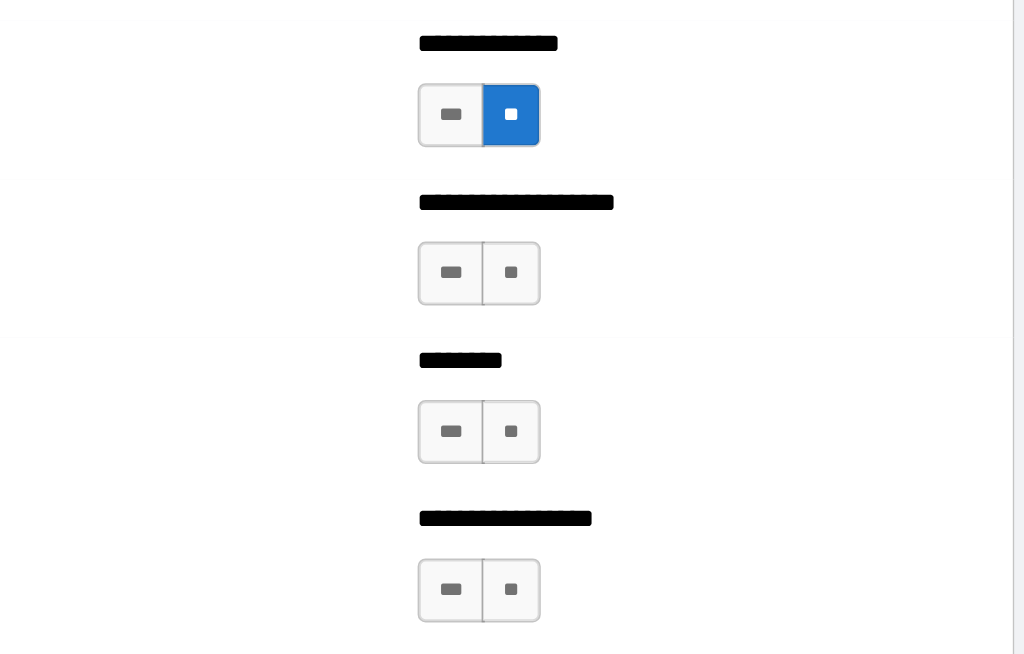 click on "**" at bounding box center (632, 320) 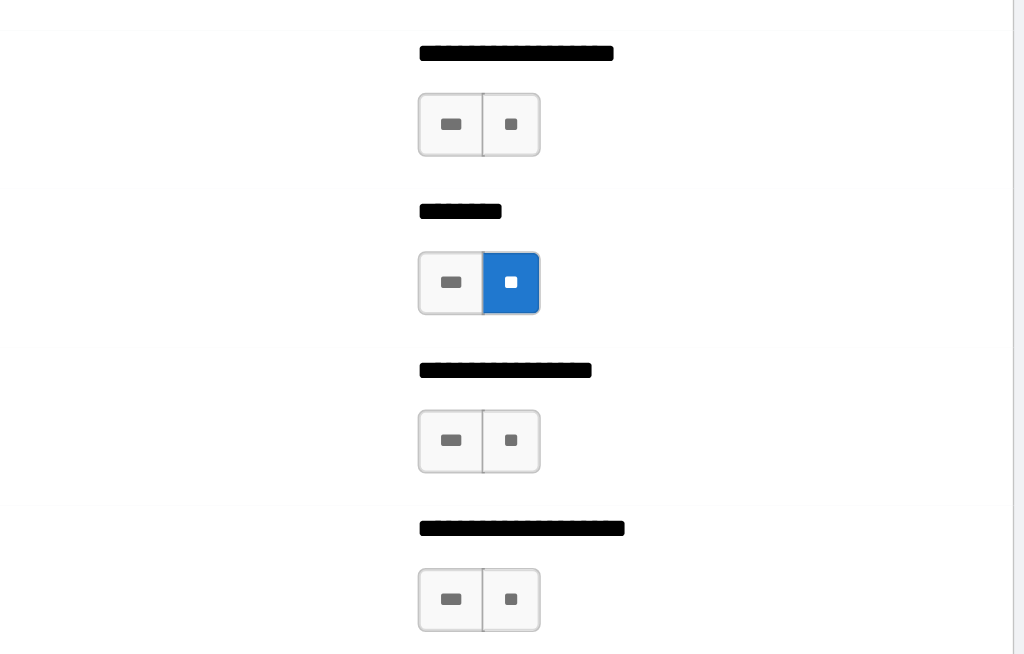 scroll, scrollTop: 3617, scrollLeft: 0, axis: vertical 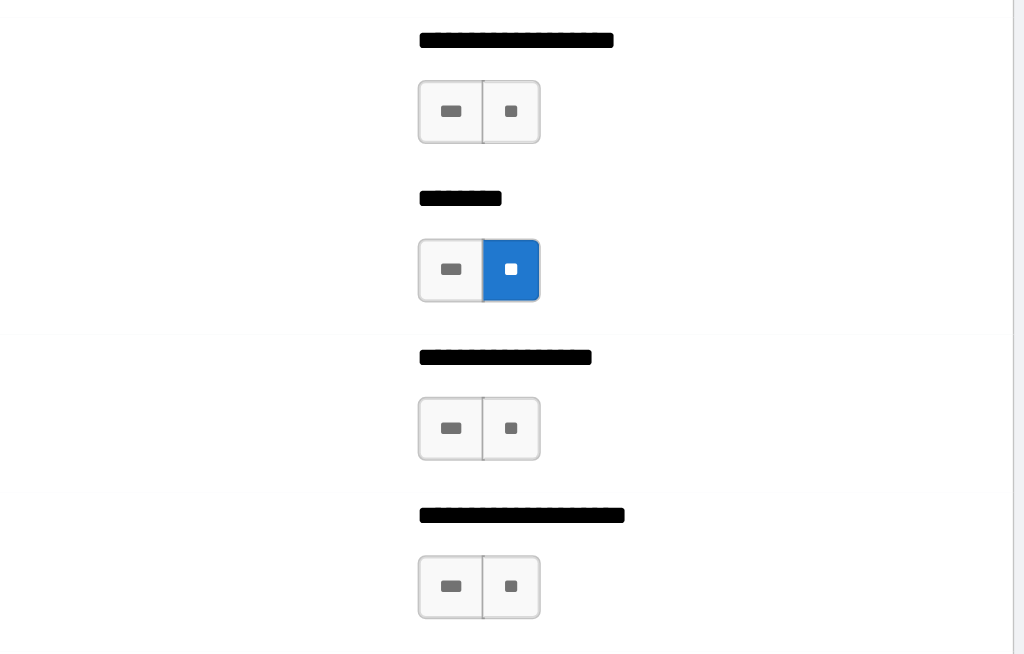 click on "**" at bounding box center [632, 318] 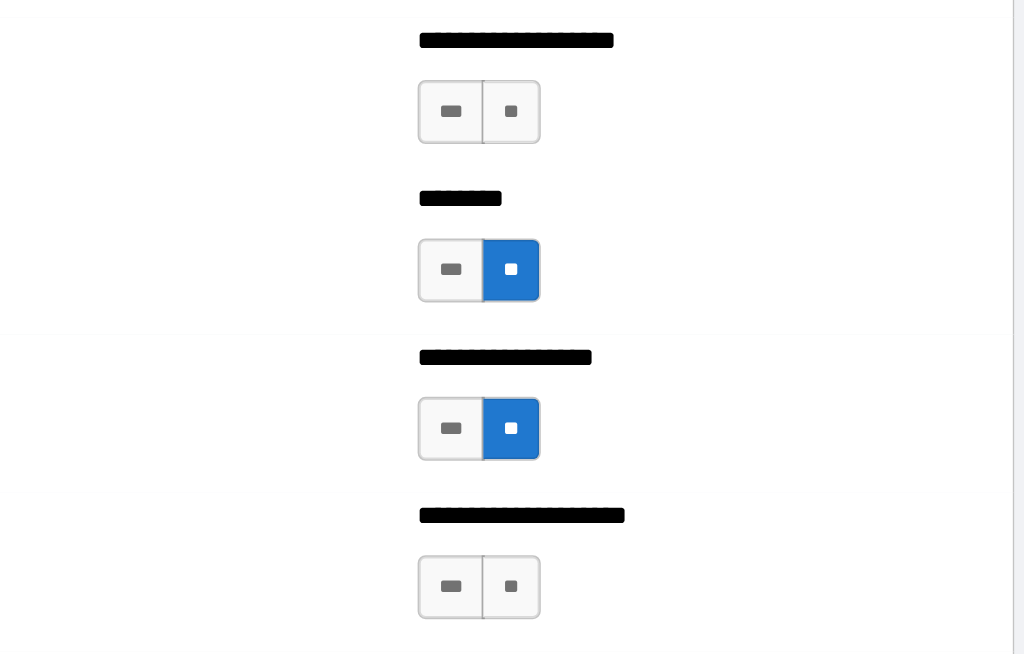 click on "**" at bounding box center [632, 417] 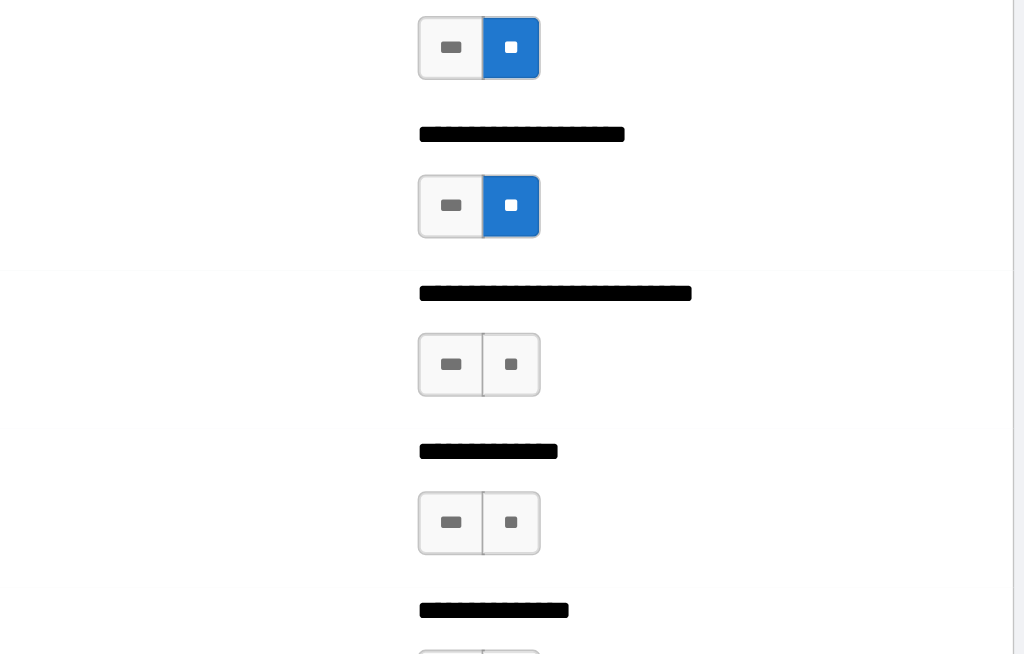 scroll, scrollTop: 3856, scrollLeft: 0, axis: vertical 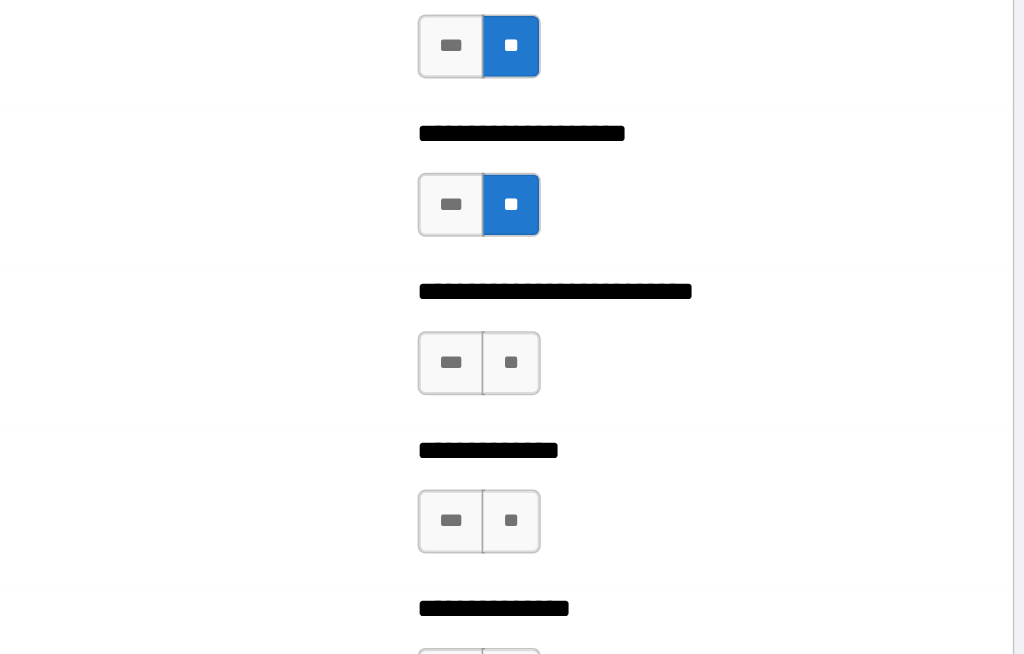 click on "**" at bounding box center (632, 277) 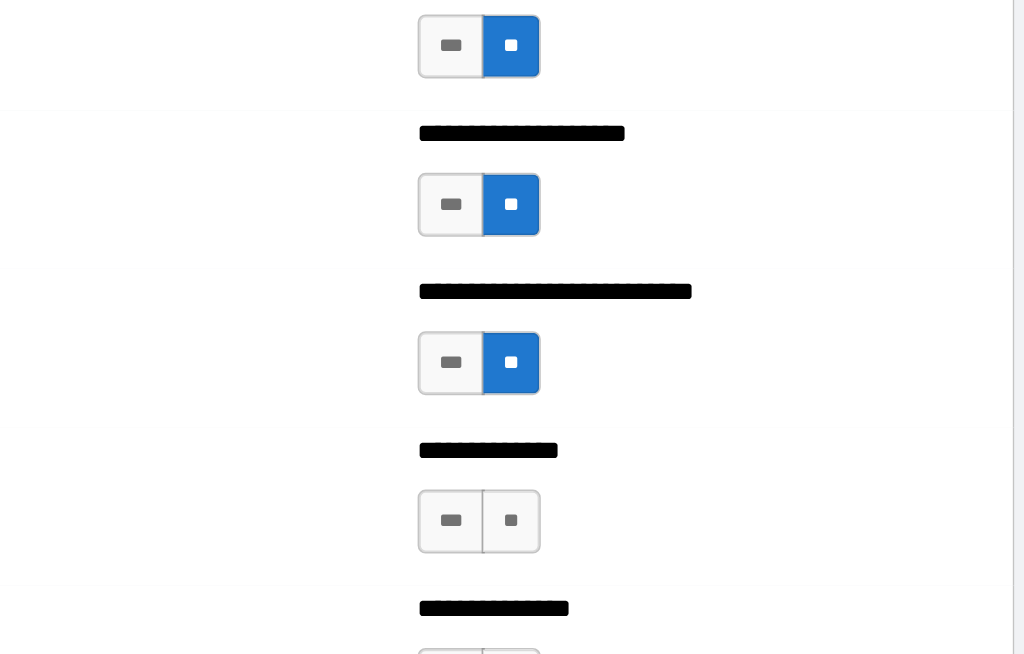 click on "**" at bounding box center (632, 376) 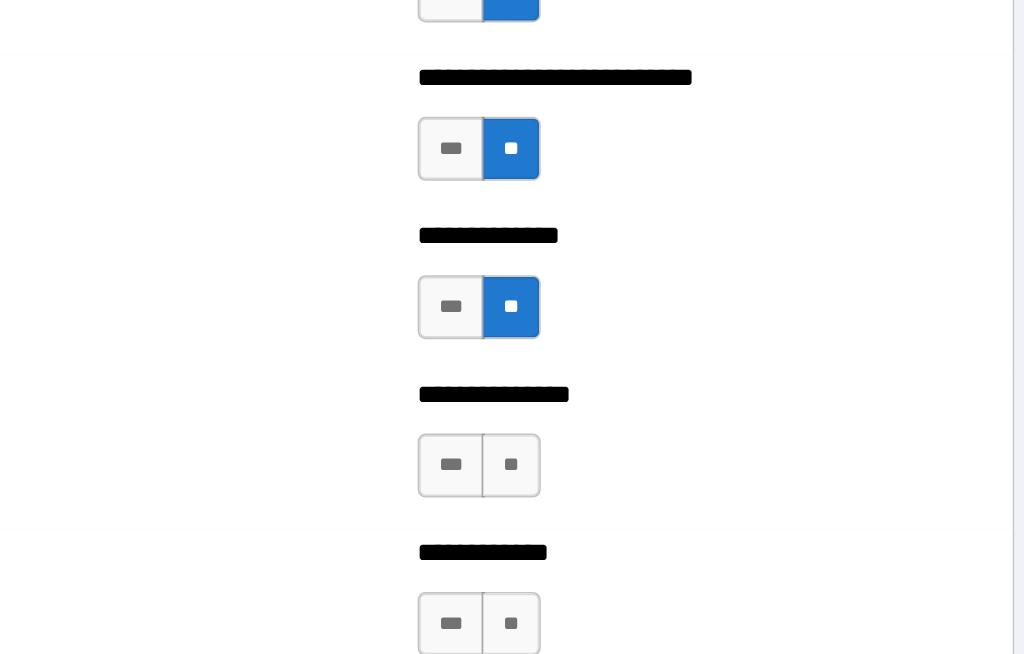 scroll, scrollTop: 3991, scrollLeft: 0, axis: vertical 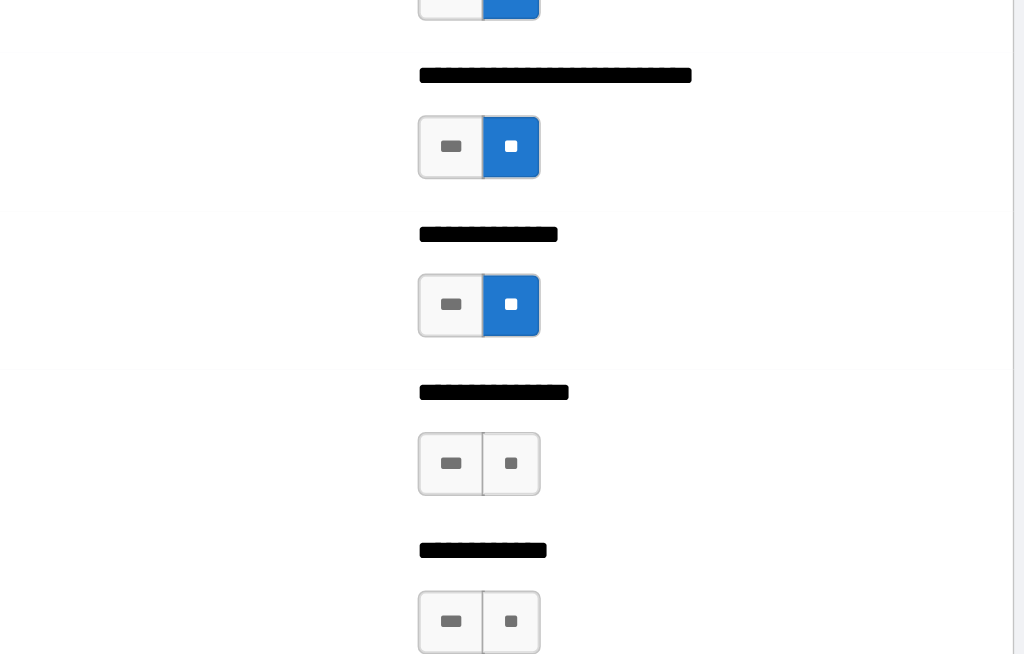 click on "**" at bounding box center (632, 340) 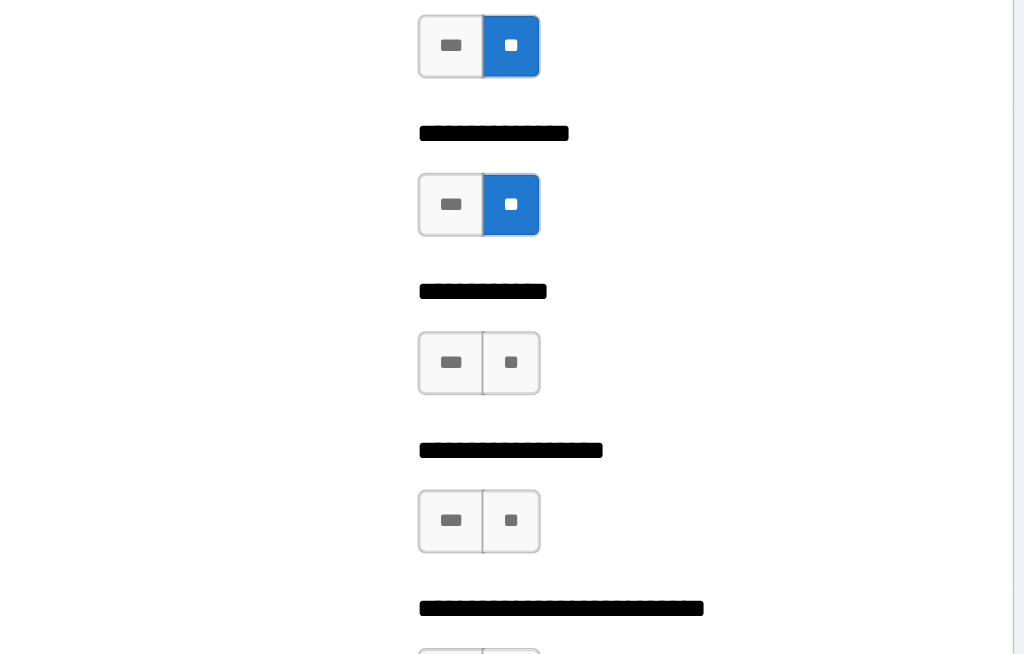 scroll, scrollTop: 4154, scrollLeft: 0, axis: vertical 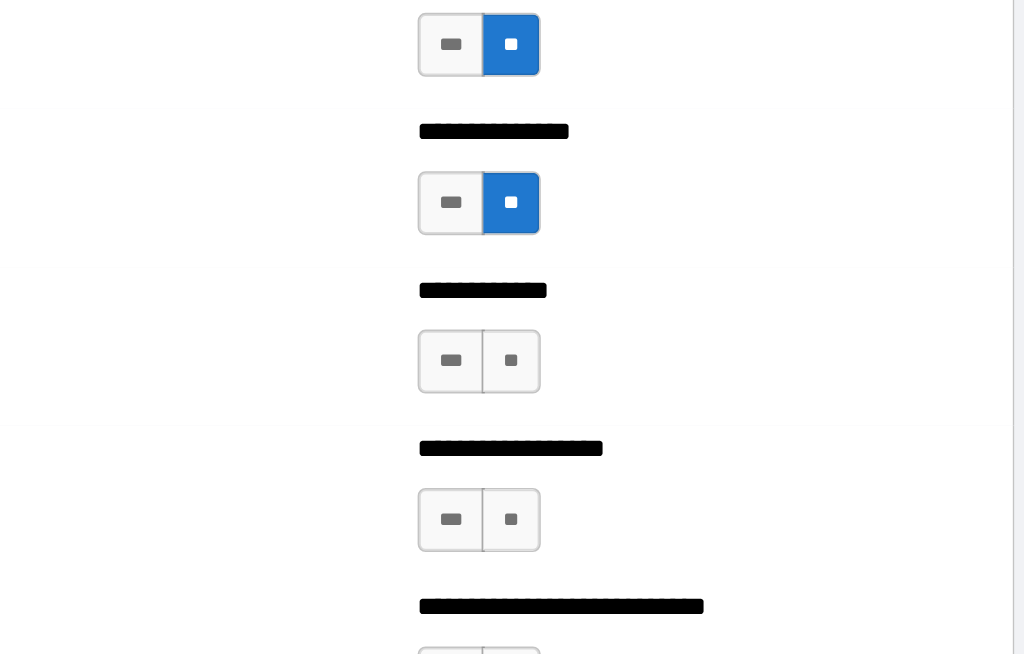 click on "**" at bounding box center (632, 276) 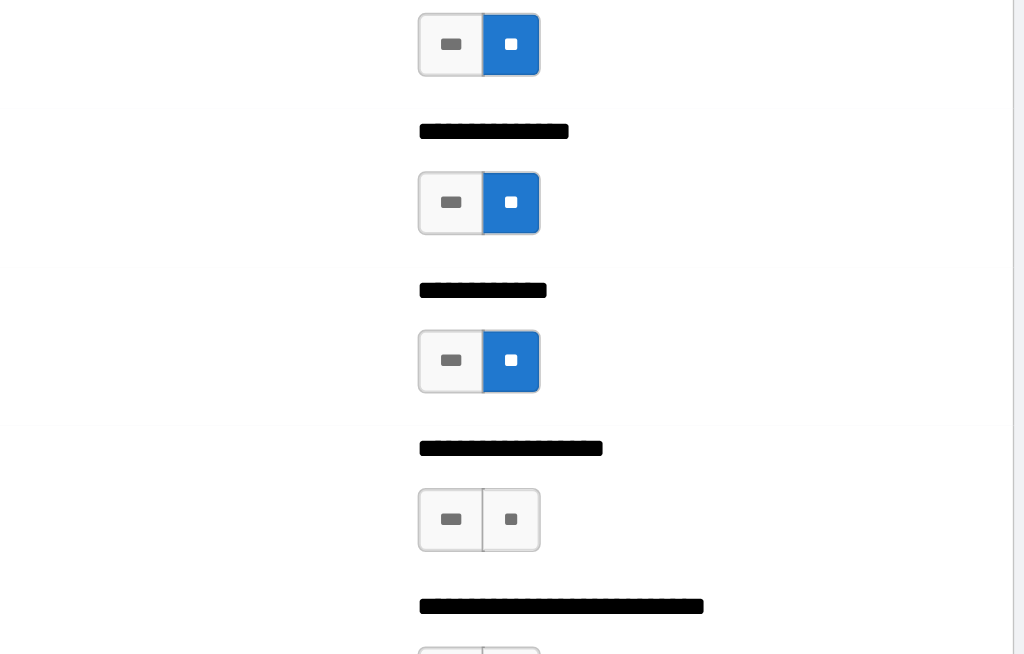 click on "**" at bounding box center (632, 375) 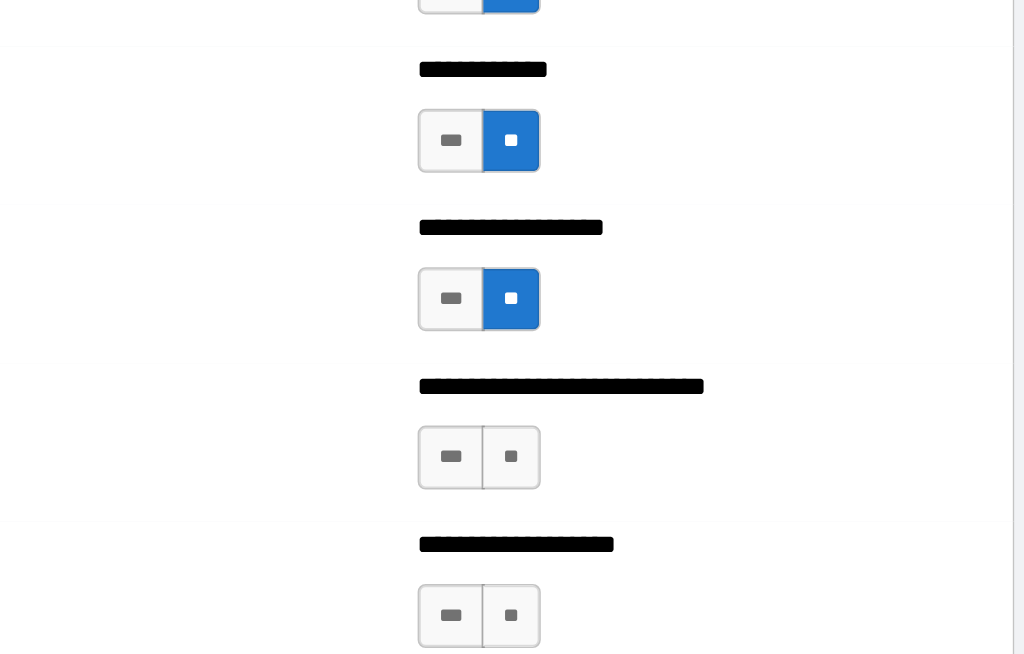 scroll, scrollTop: 4313, scrollLeft: 0, axis: vertical 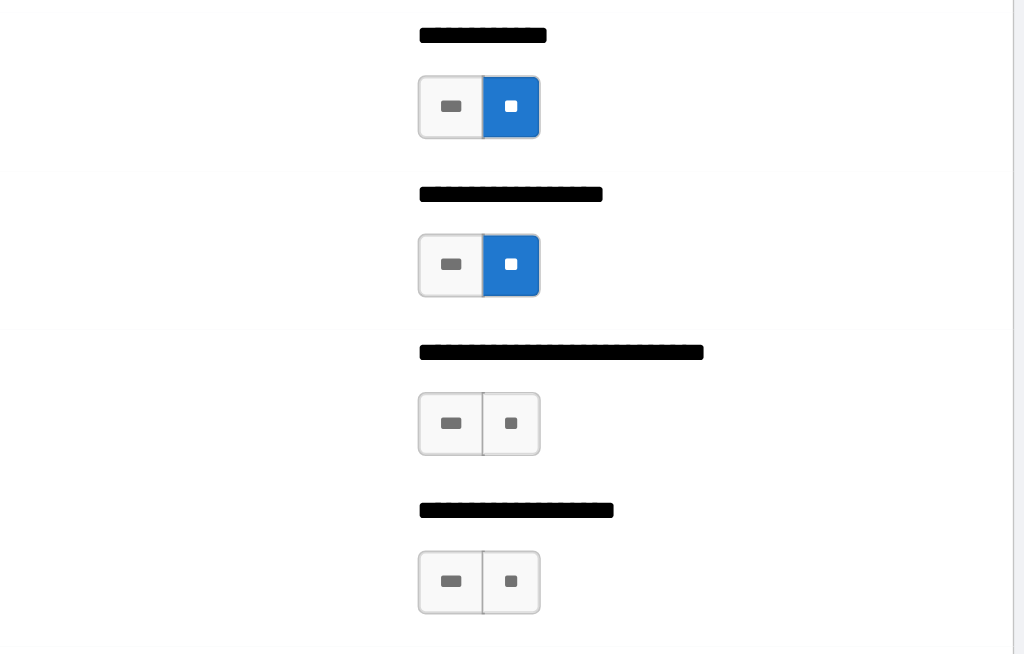 click on "**" at bounding box center (632, 315) 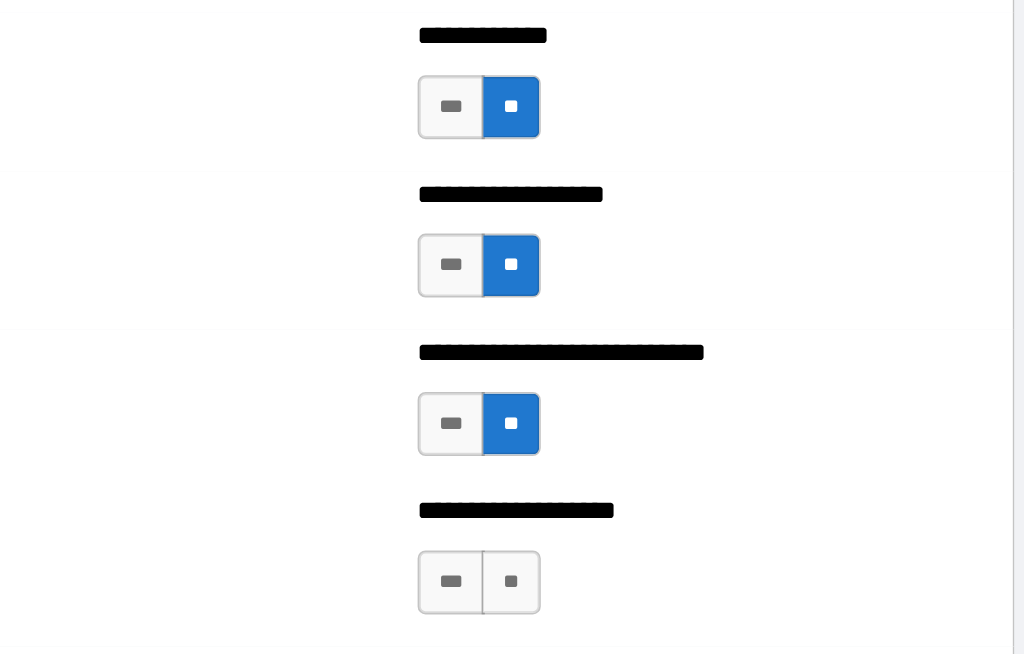 click on "**" at bounding box center [632, 414] 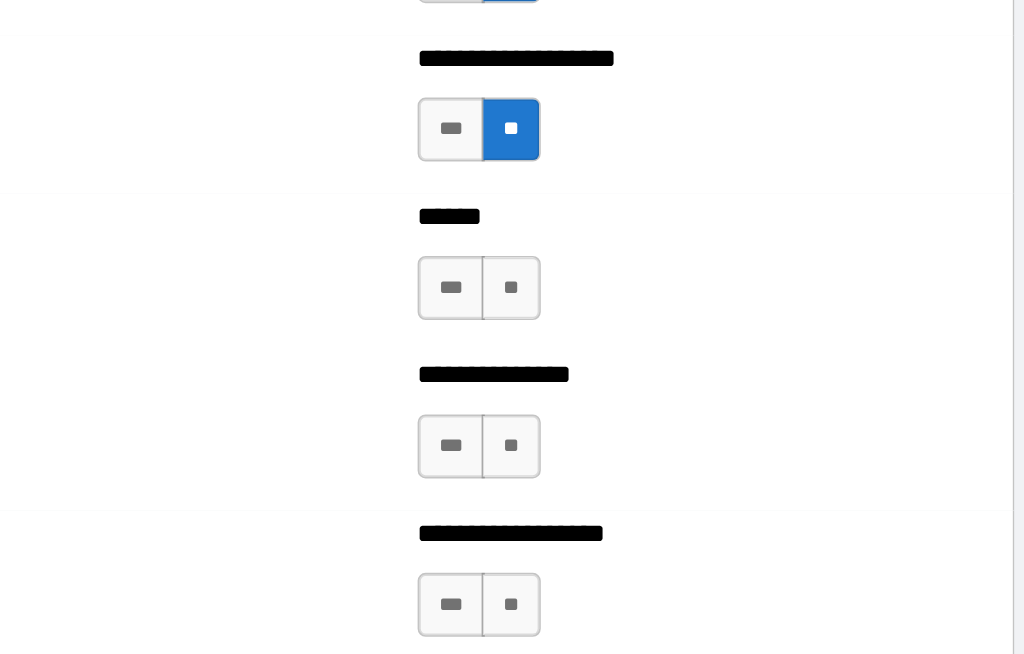 scroll, scrollTop: 4606, scrollLeft: 0, axis: vertical 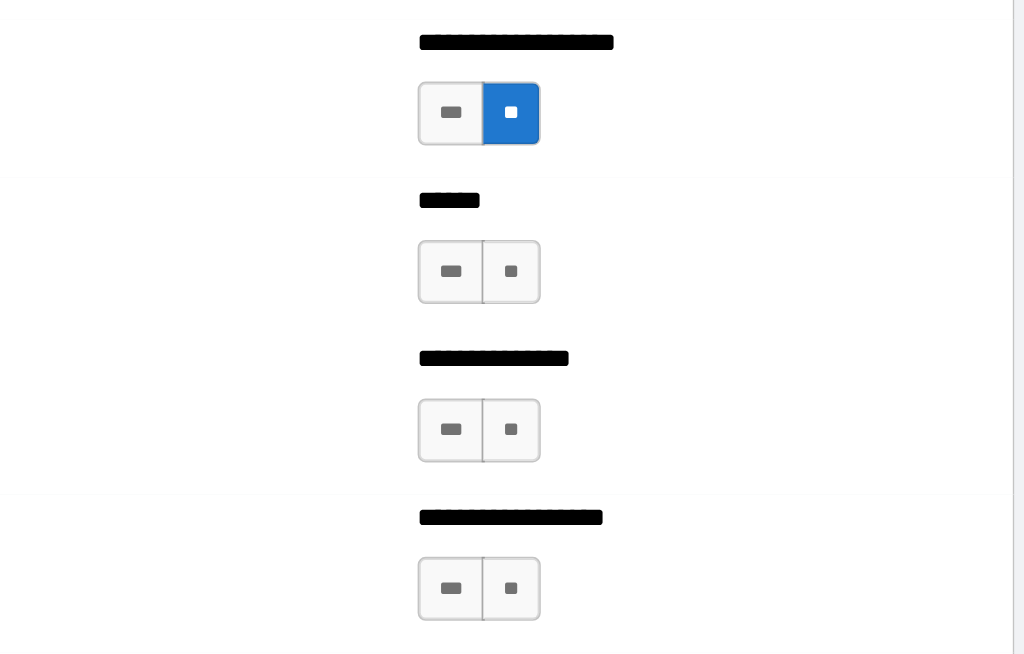 click on "**" at bounding box center (632, 220) 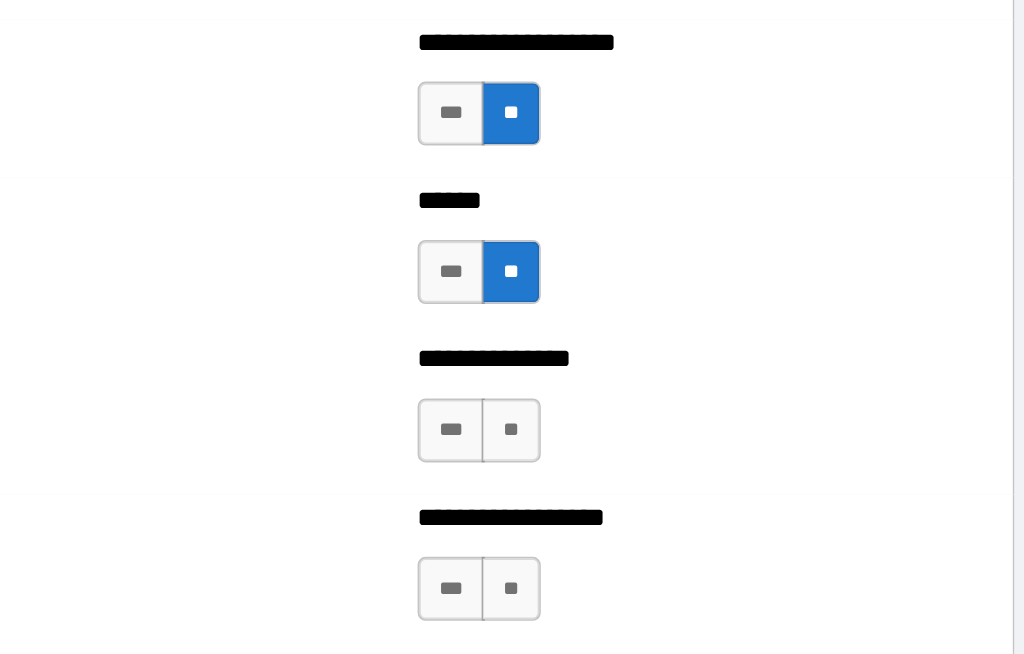 click on "**" at bounding box center (632, 319) 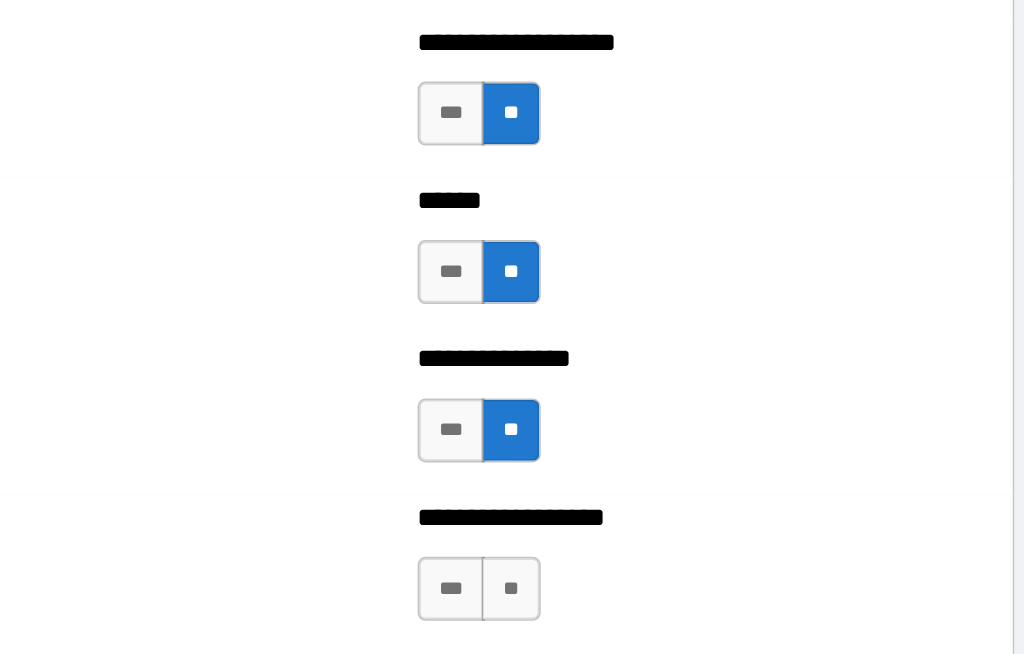 click on "**" at bounding box center [632, 418] 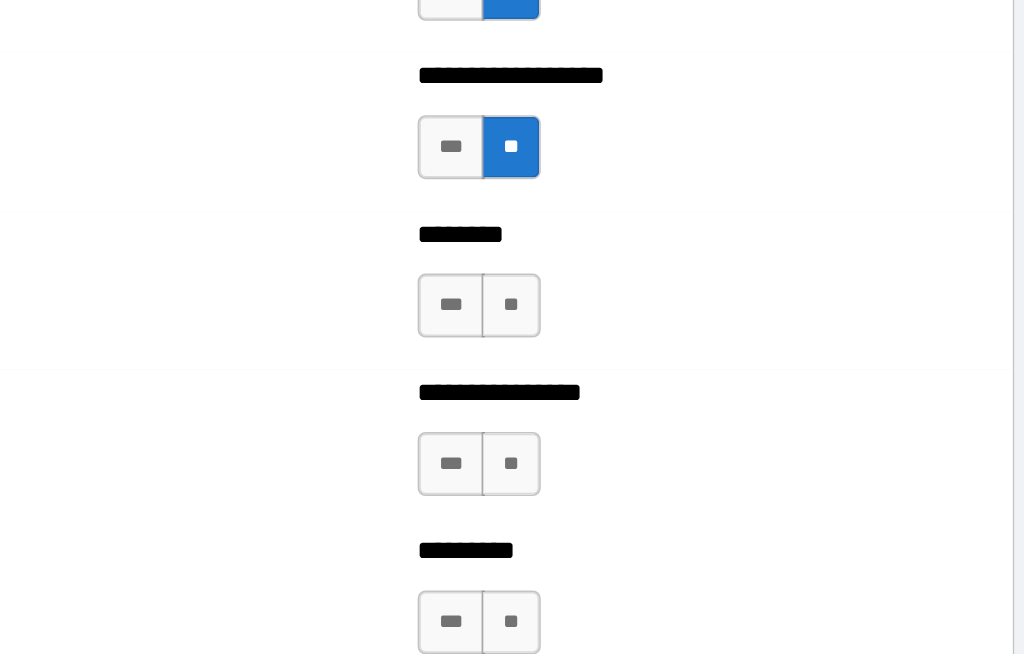 scroll, scrollTop: 4881, scrollLeft: 0, axis: vertical 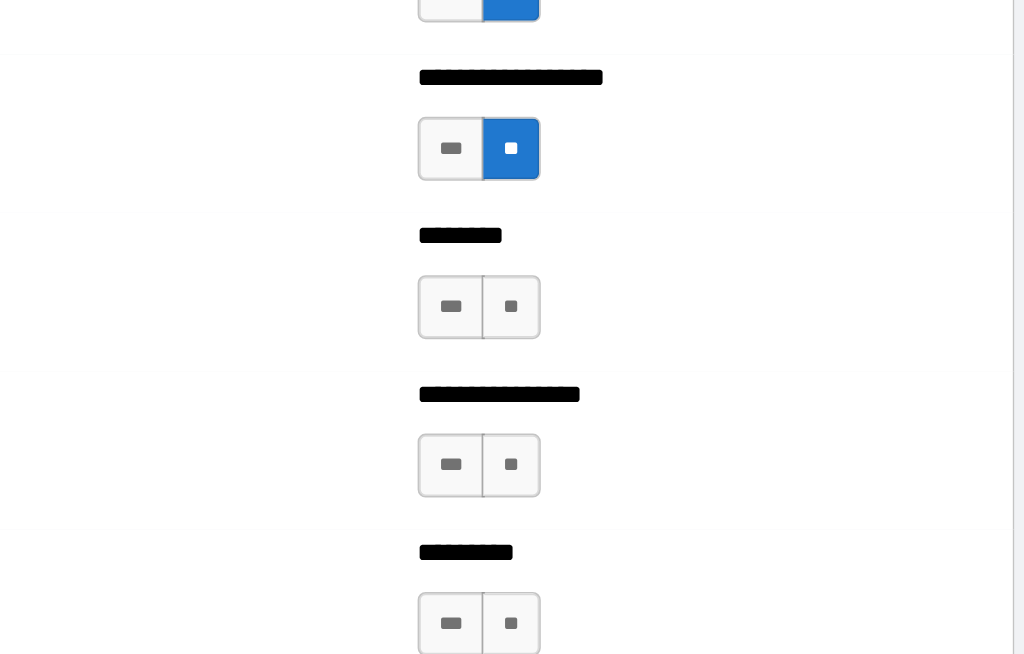 click on "**" at bounding box center [632, 242] 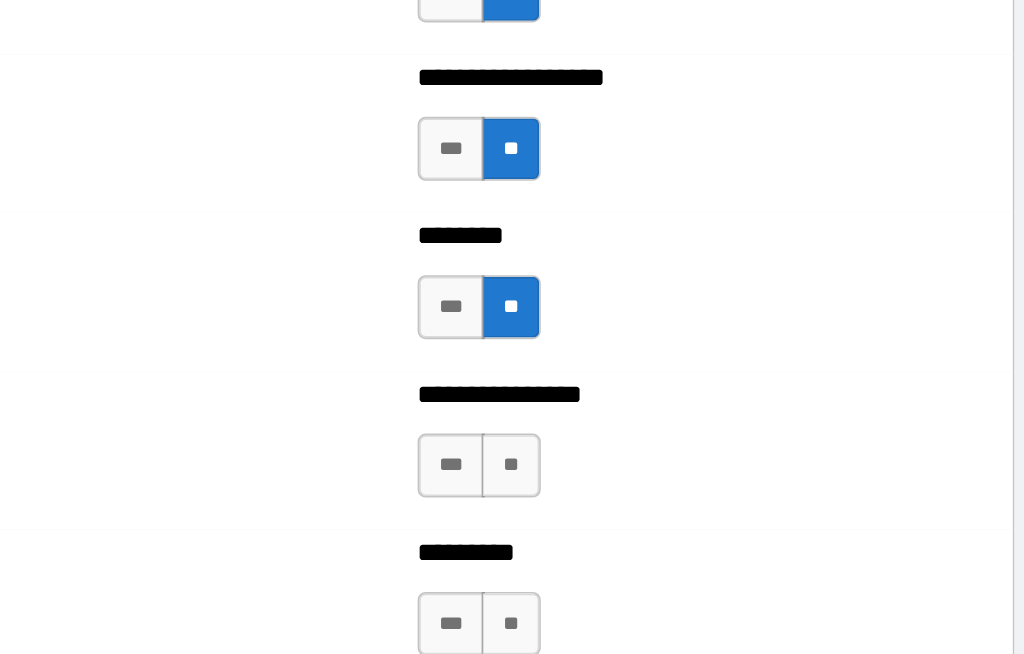 click on "**" at bounding box center (632, 341) 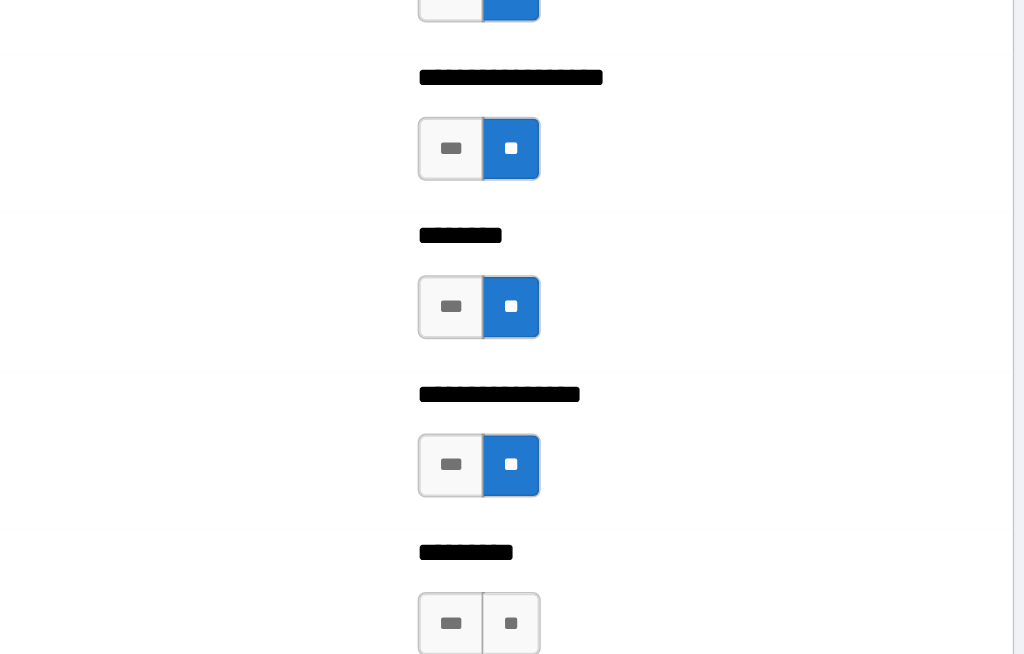 click on "**" at bounding box center (632, 440) 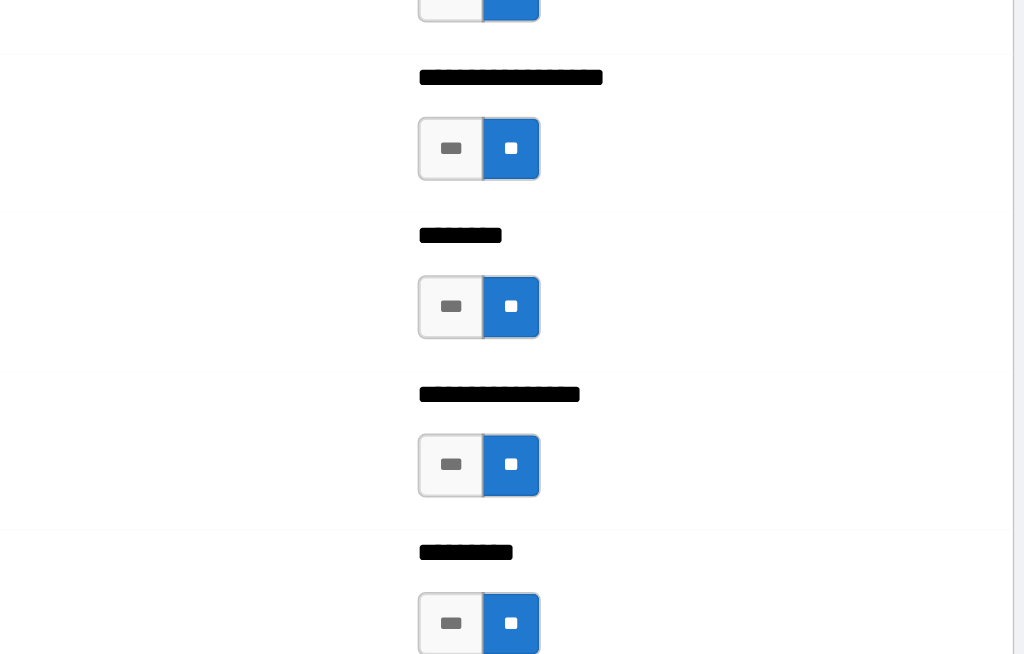 click on "***" at bounding box center [595, 143] 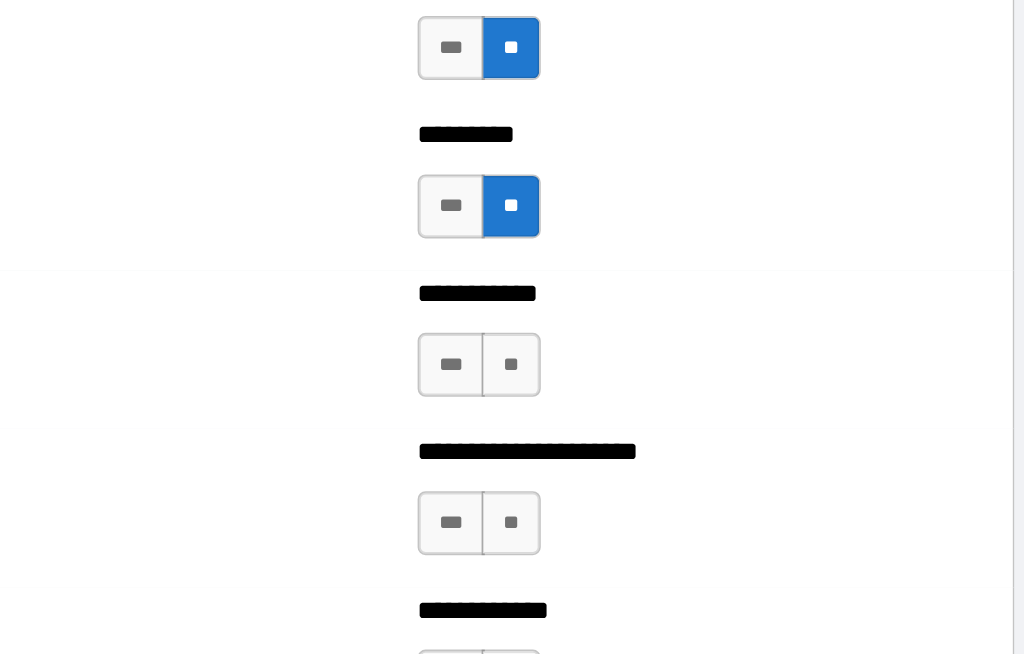 scroll, scrollTop: 5140, scrollLeft: 0, axis: vertical 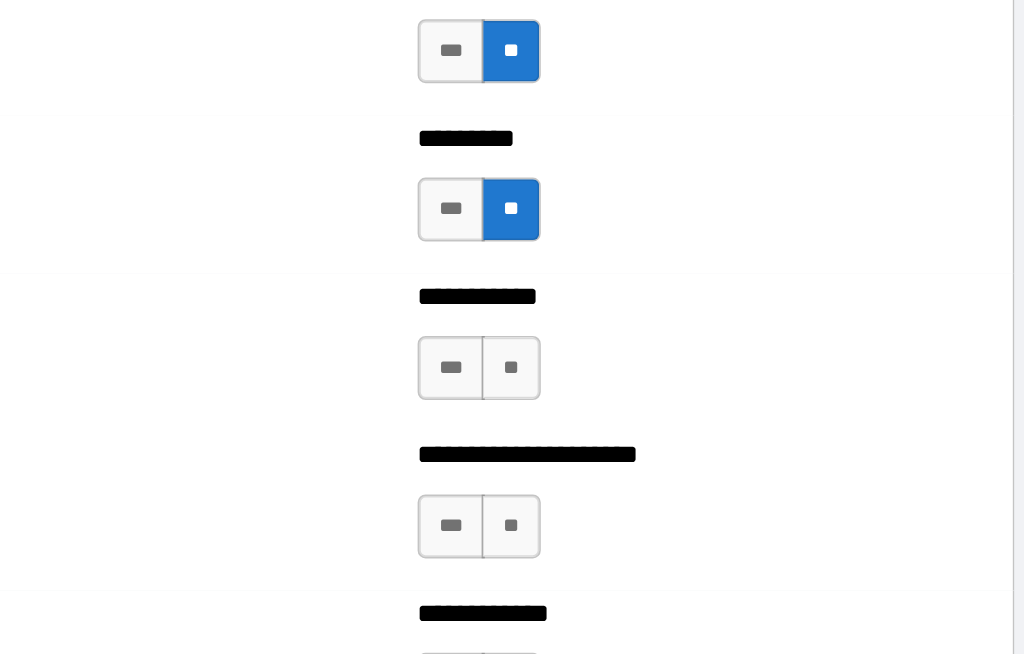 click on "**" at bounding box center [632, 280] 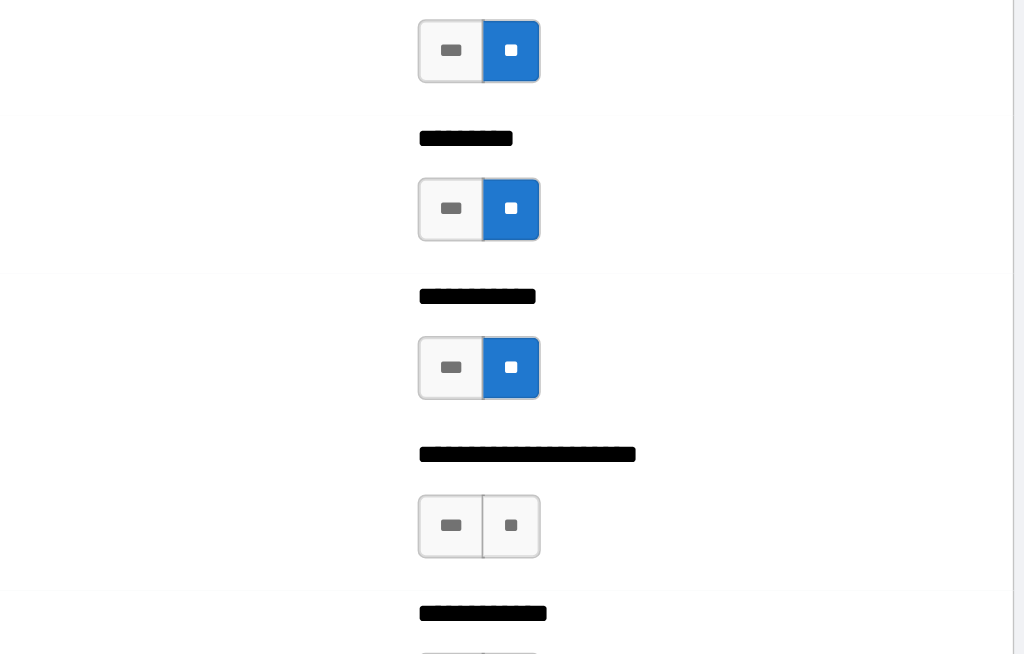 click on "**" at bounding box center [632, 379] 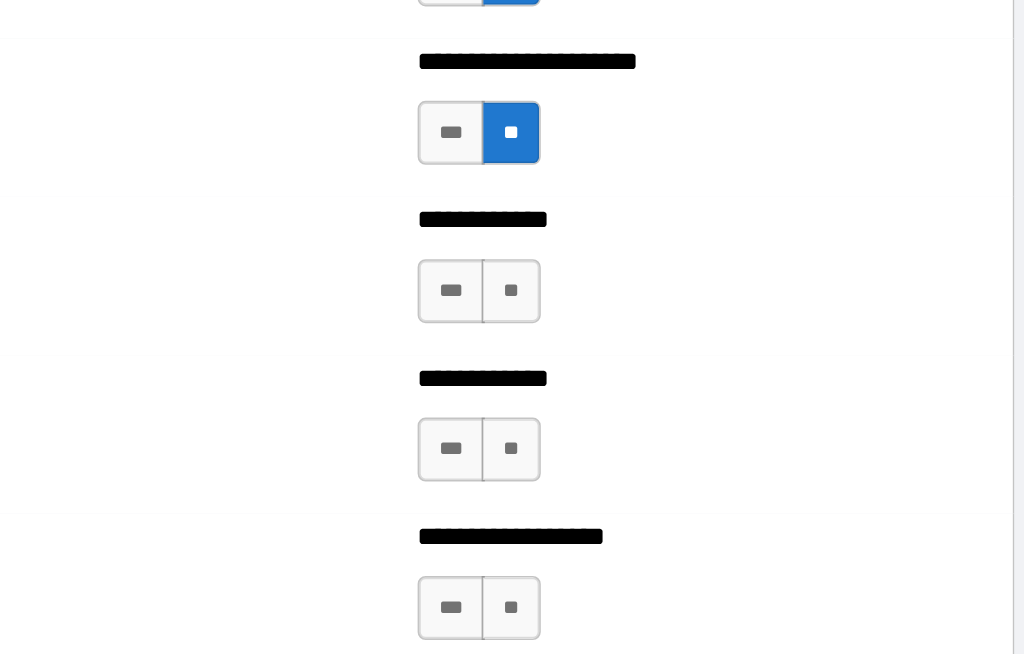 scroll, scrollTop: 5387, scrollLeft: 0, axis: vertical 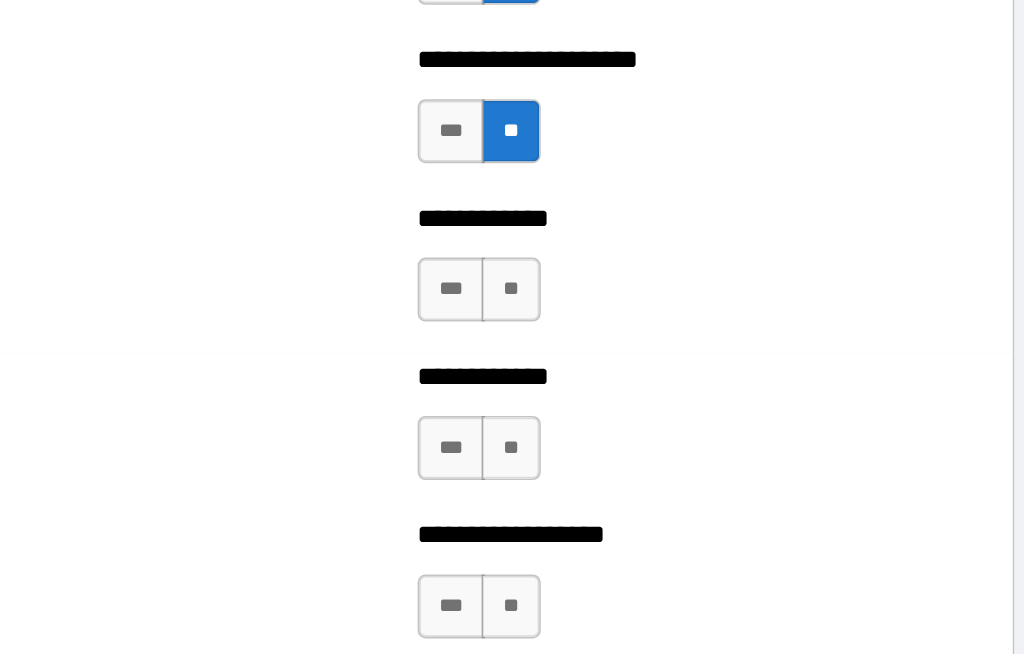 click on "**" at bounding box center [632, 231] 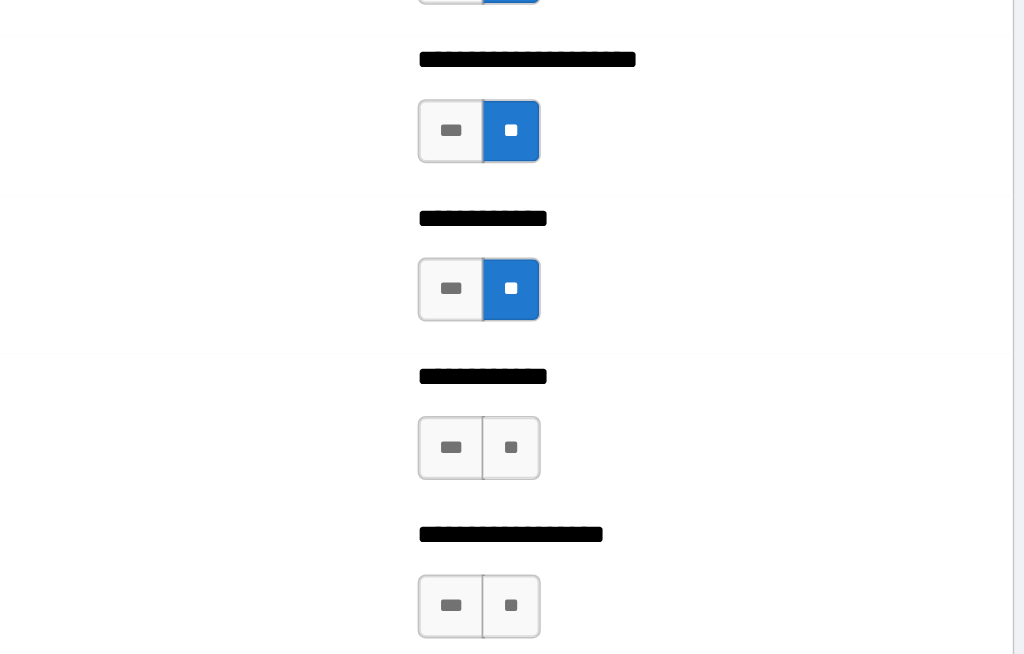 click on "**" at bounding box center [632, 330] 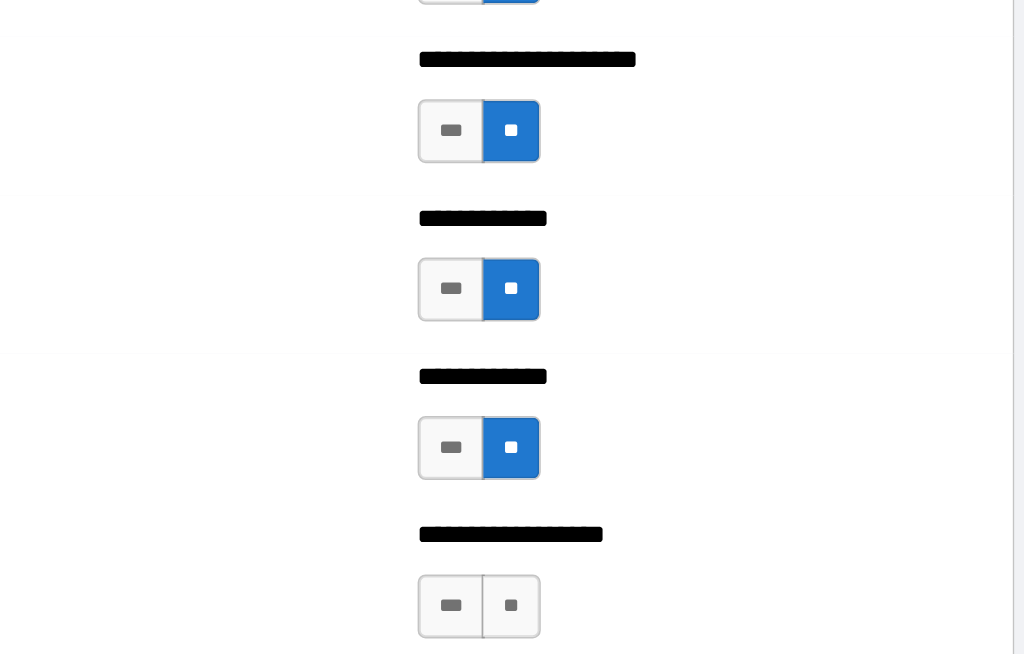 click on "**" at bounding box center [632, 429] 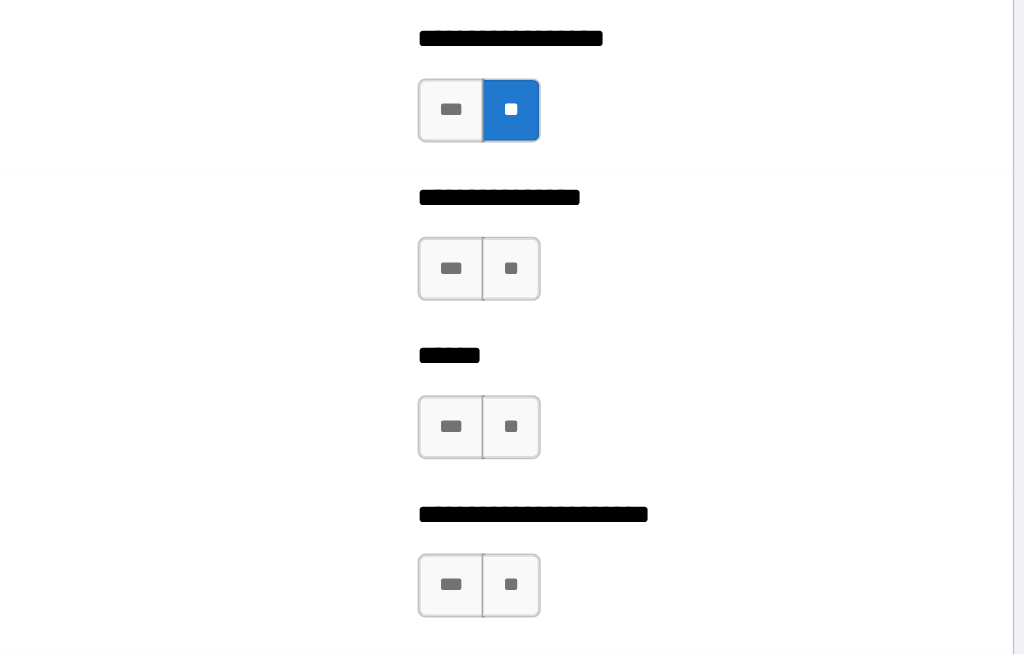 scroll, scrollTop: 5702, scrollLeft: 0, axis: vertical 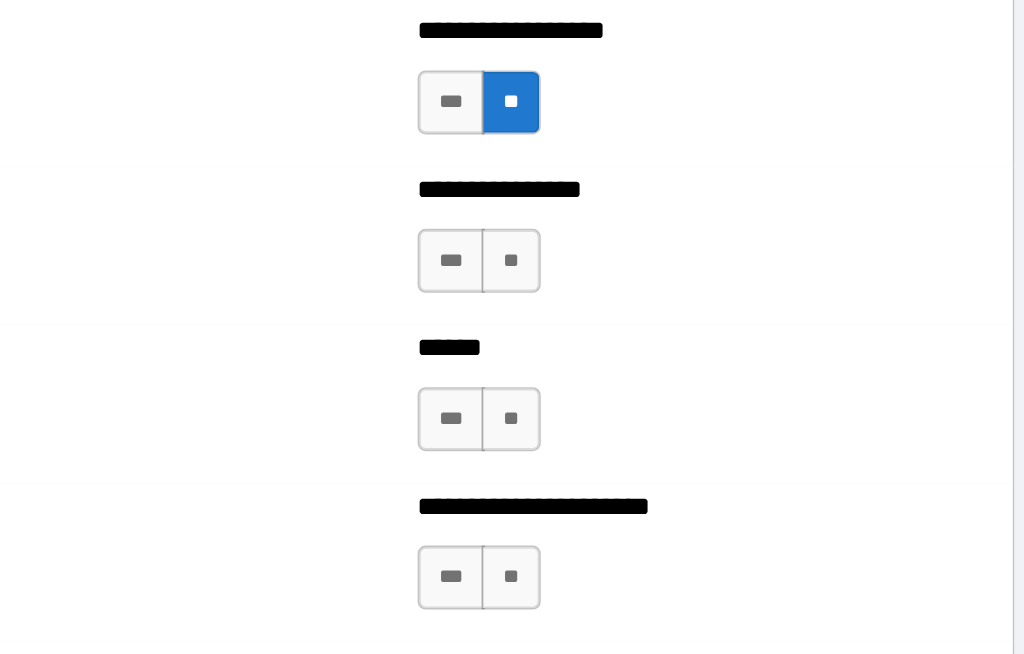 click on "**" at bounding box center [632, 213] 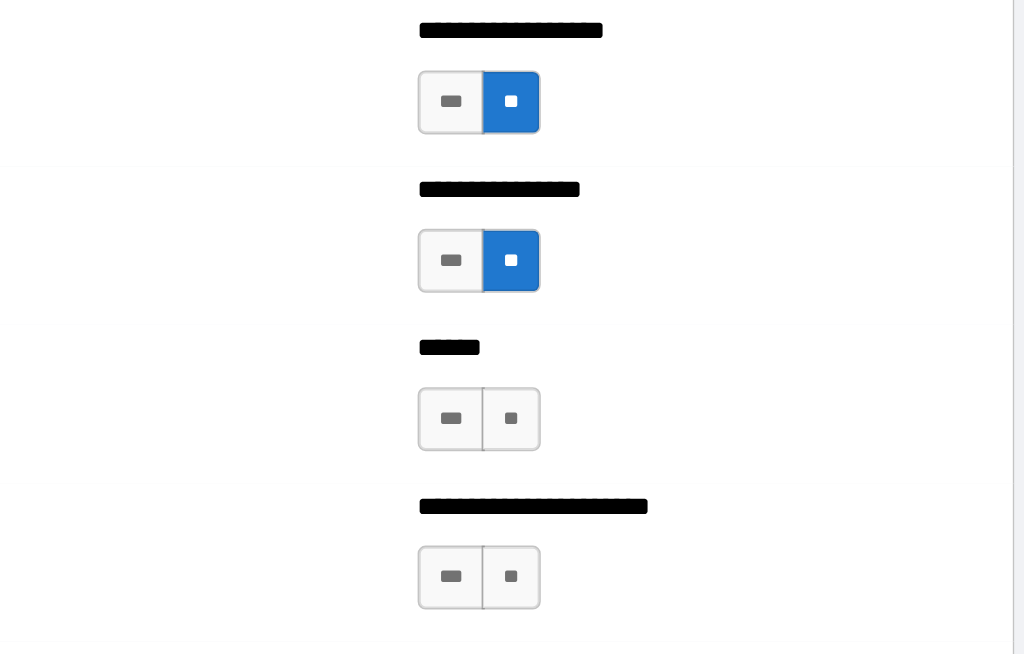 click on "**" at bounding box center [632, 312] 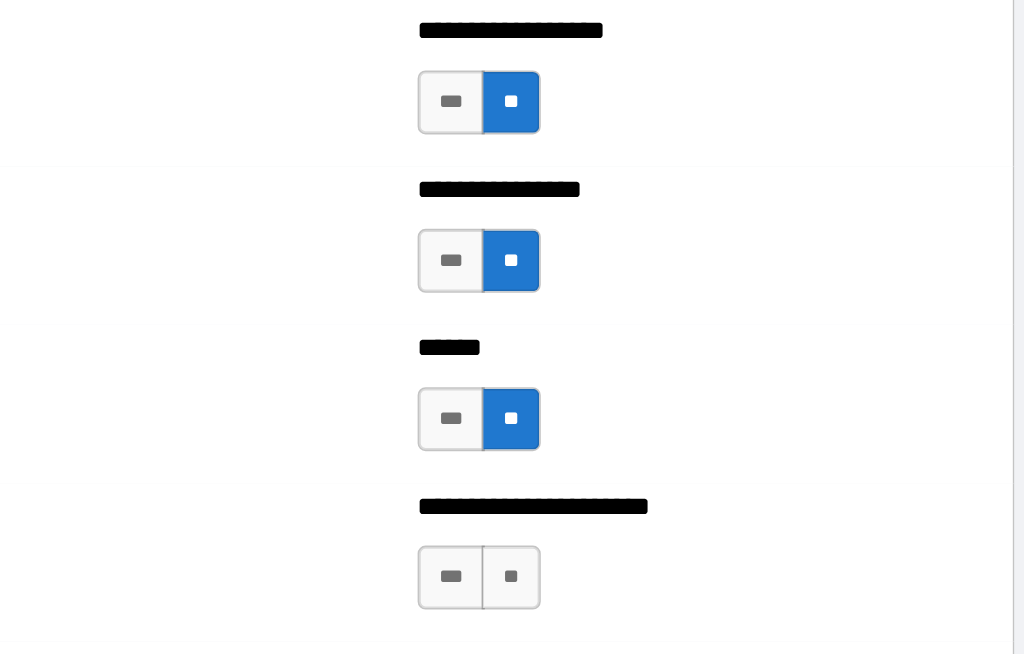 click on "**" at bounding box center [632, 411] 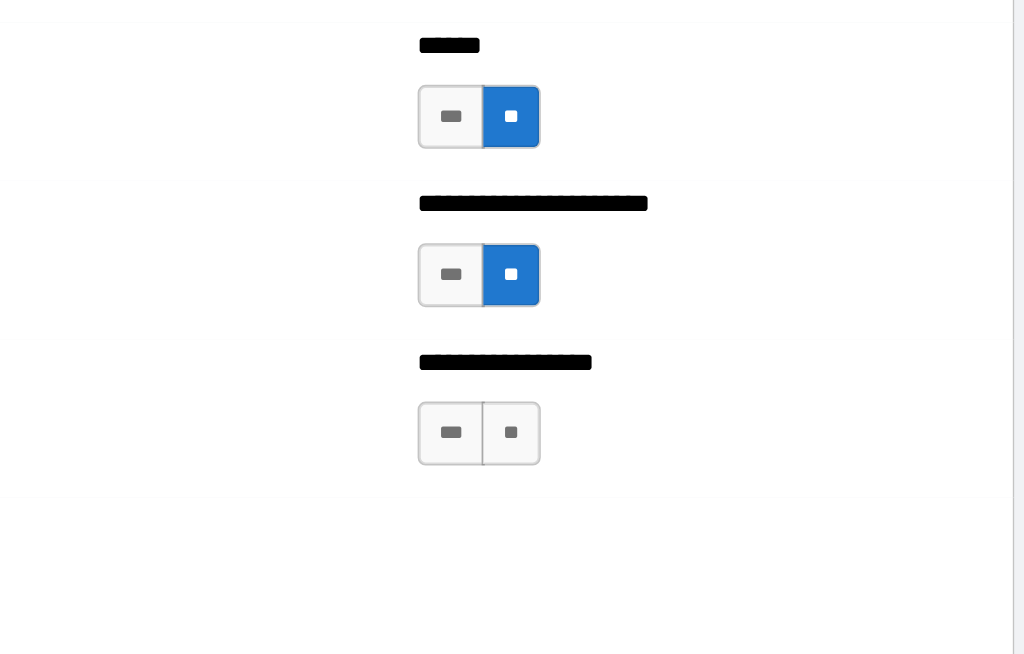 scroll, scrollTop: 5934, scrollLeft: 0, axis: vertical 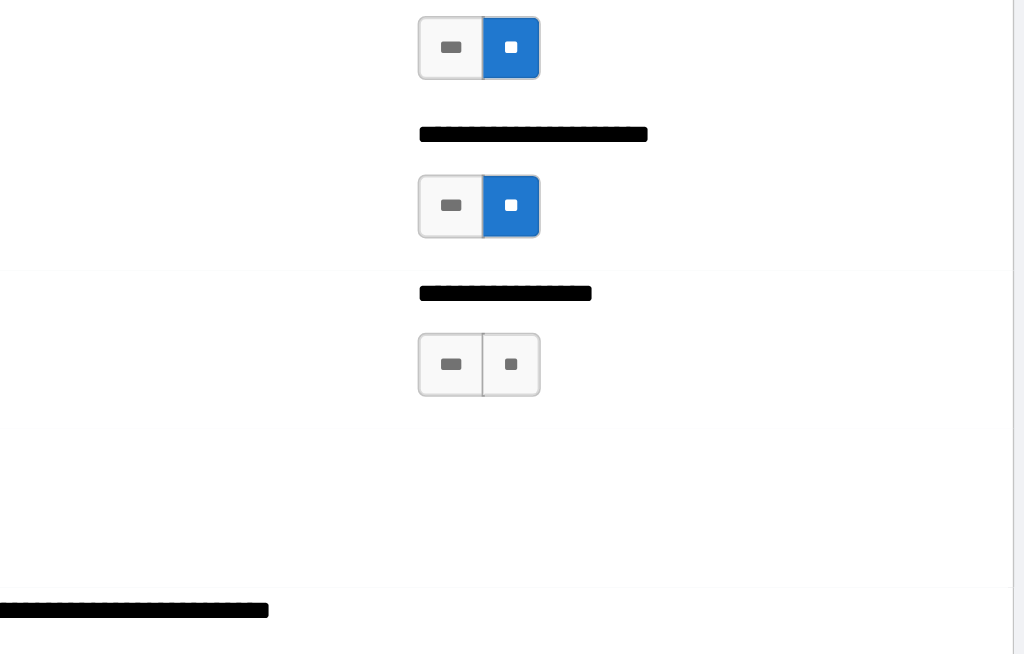 click on "**" at bounding box center [632, 278] 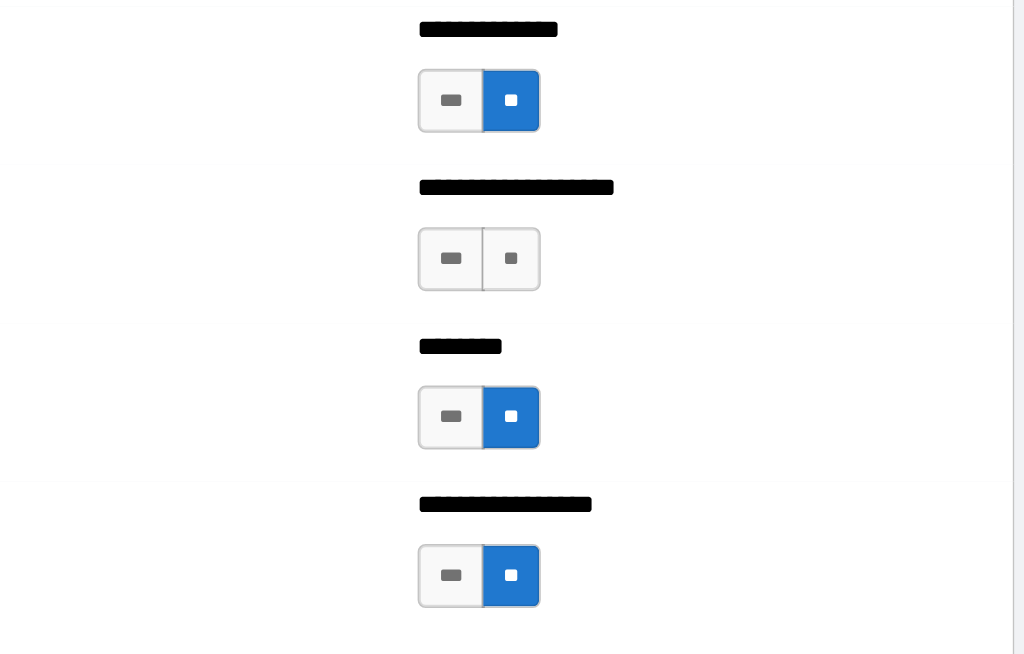 scroll, scrollTop: 3525, scrollLeft: 0, axis: vertical 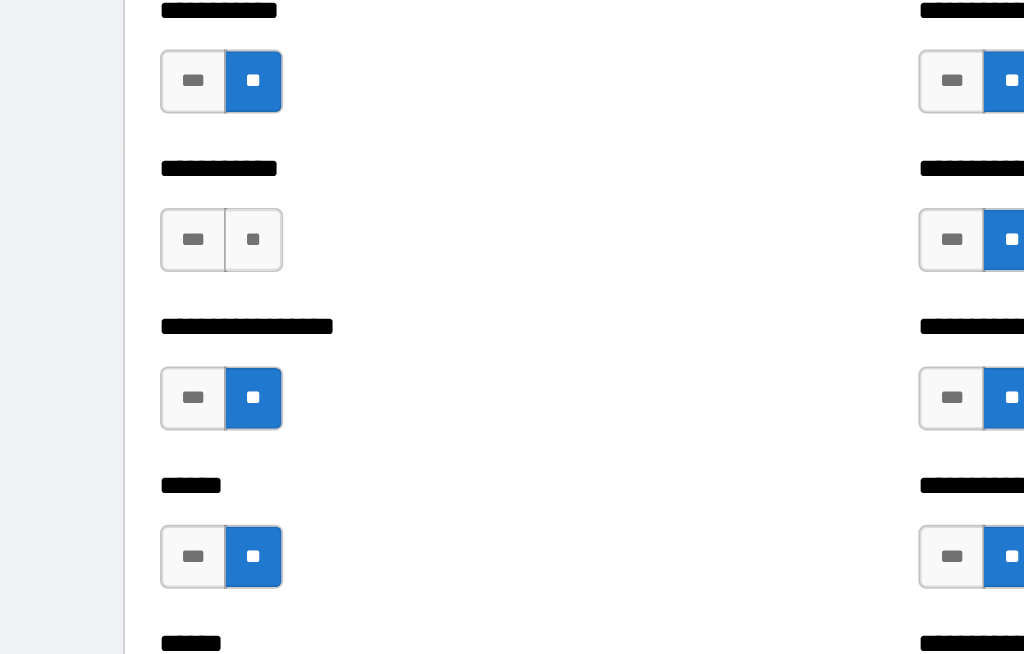 click on "***" at bounding box center (121, 207) 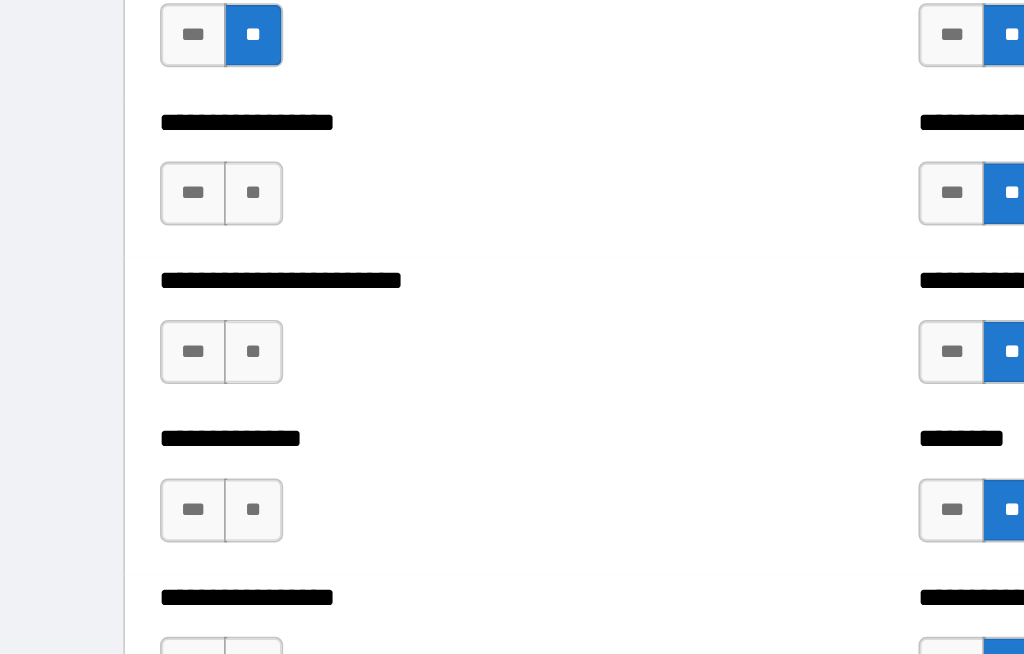 scroll, scrollTop: 3461, scrollLeft: 0, axis: vertical 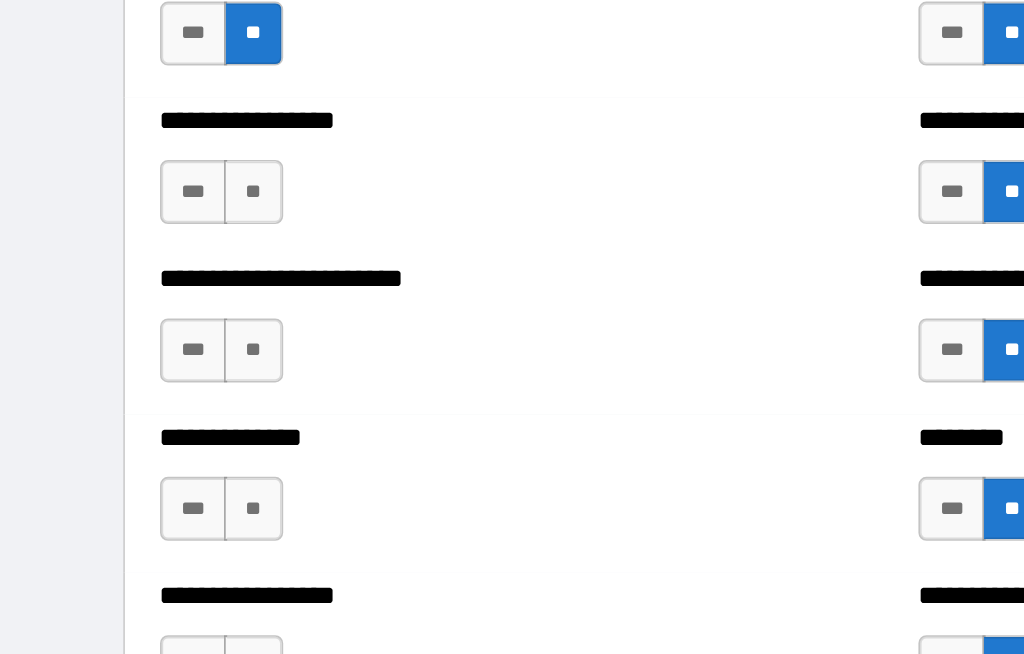 click on "**" at bounding box center (158, 177) 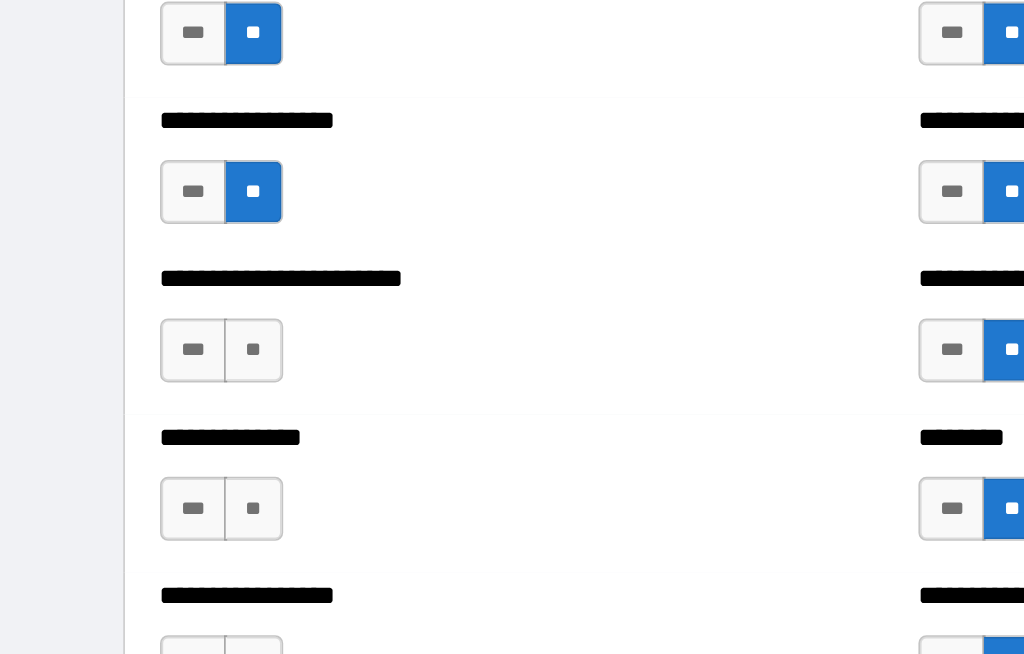 click on "**" at bounding box center (158, 276) 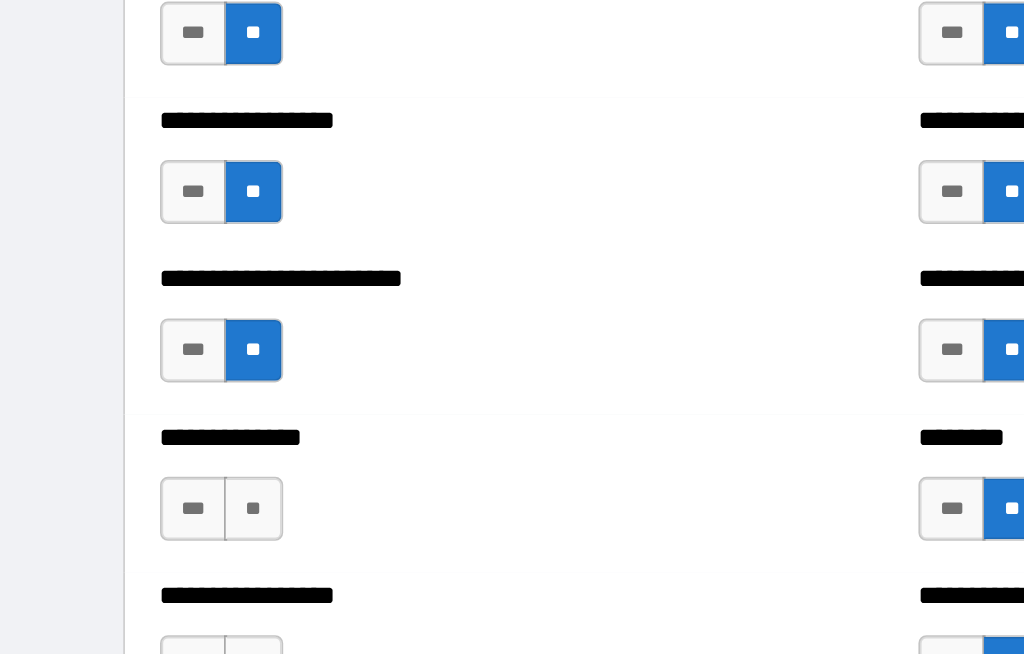 click on "**" at bounding box center [158, 375] 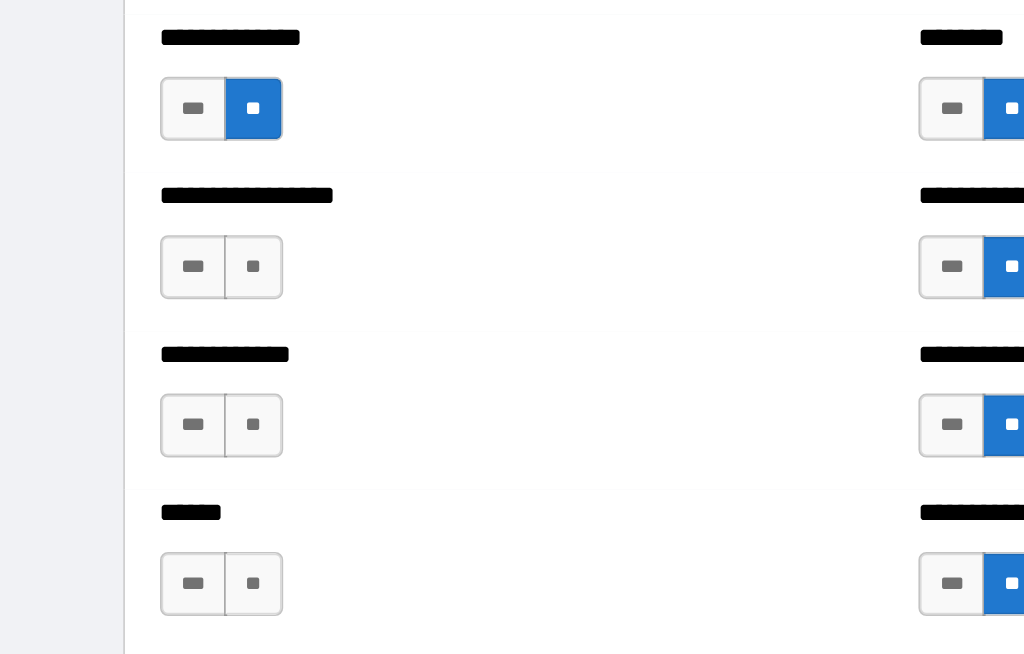 scroll, scrollTop: 3714, scrollLeft: 0, axis: vertical 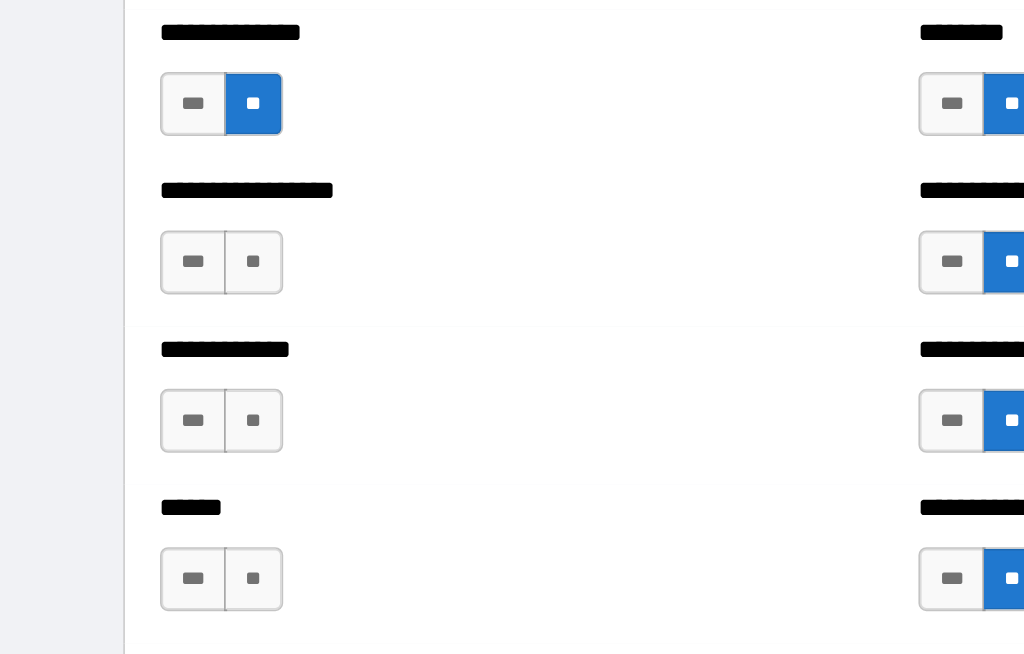 click on "**" at bounding box center [158, 221] 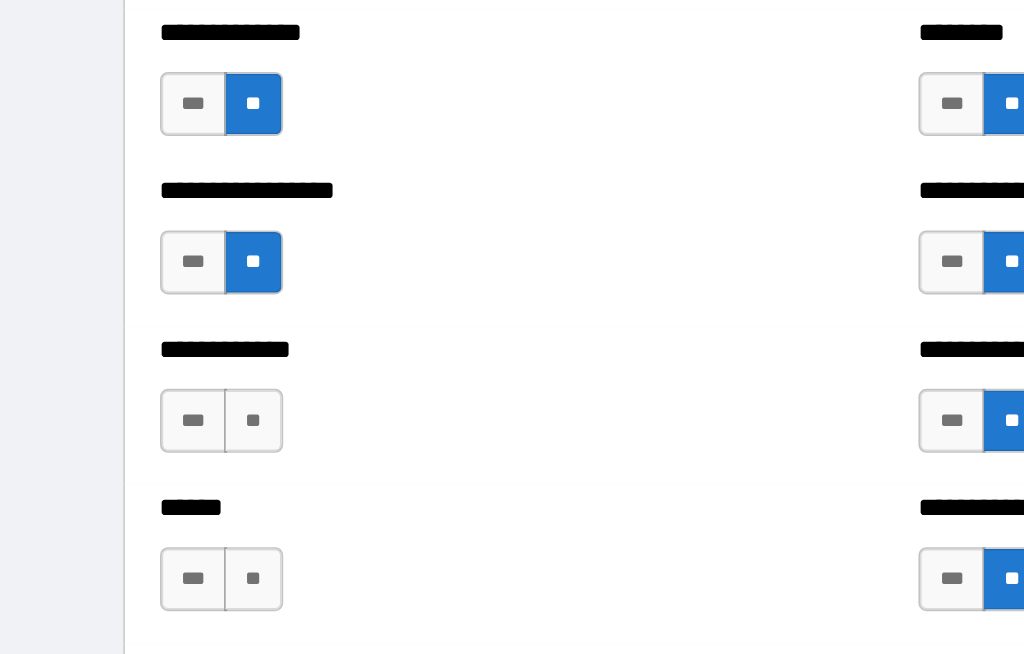 click on "**" at bounding box center [158, 320] 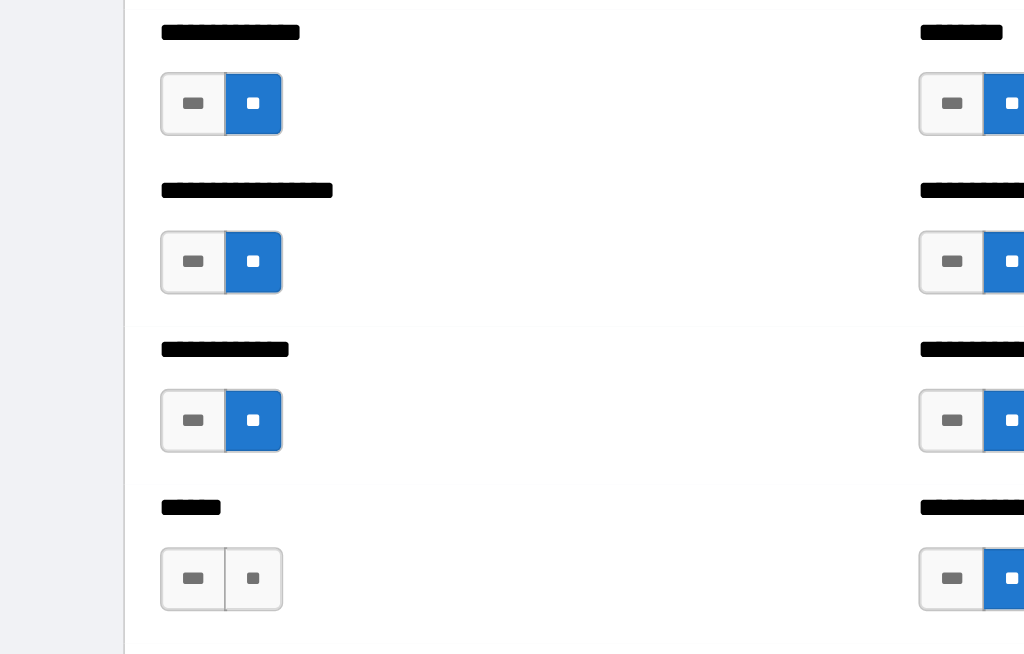 click on "**" at bounding box center (158, 419) 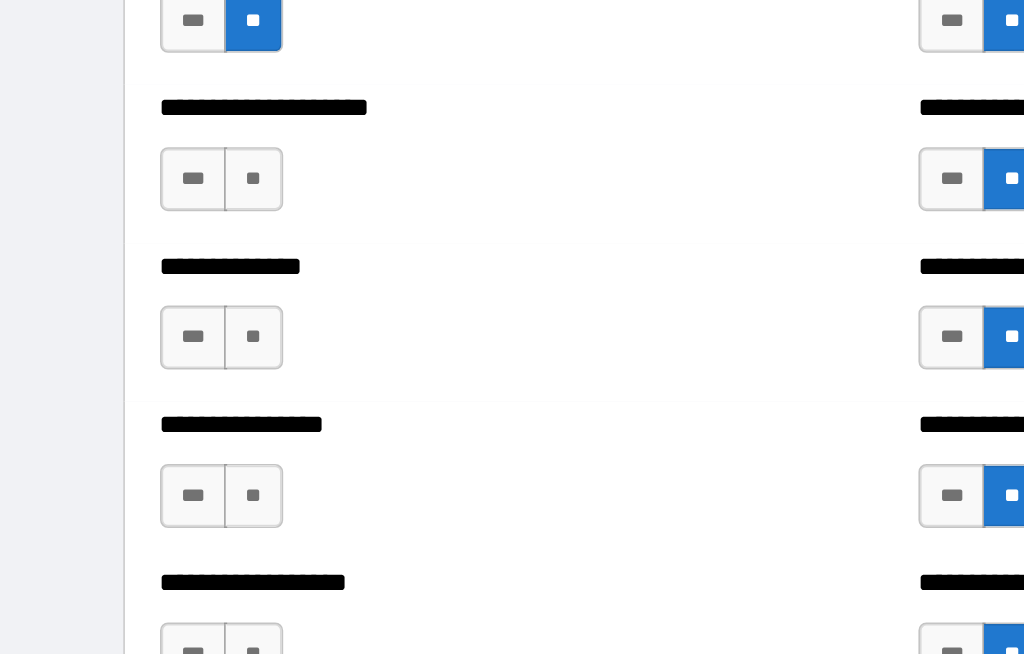 scroll, scrollTop: 4066, scrollLeft: 0, axis: vertical 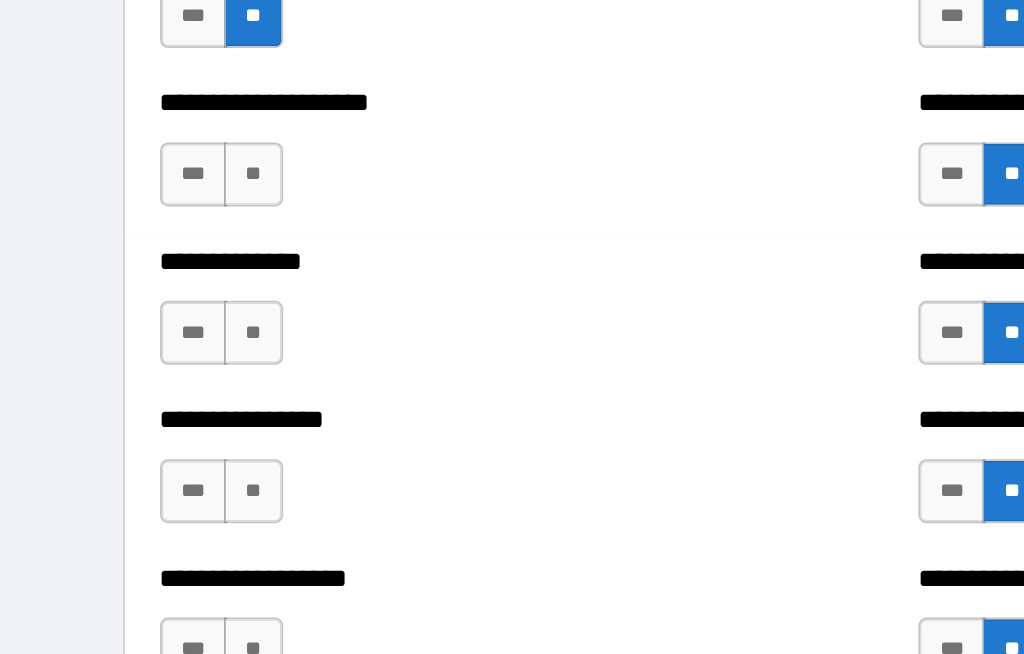 click on "**" at bounding box center [158, 166] 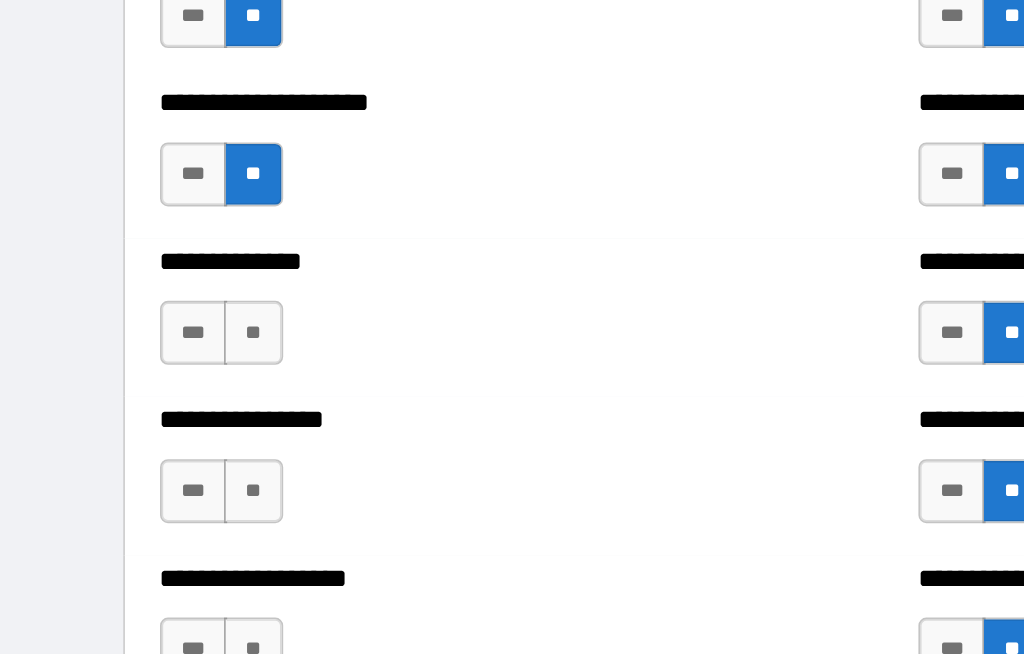 click on "**" at bounding box center (158, 265) 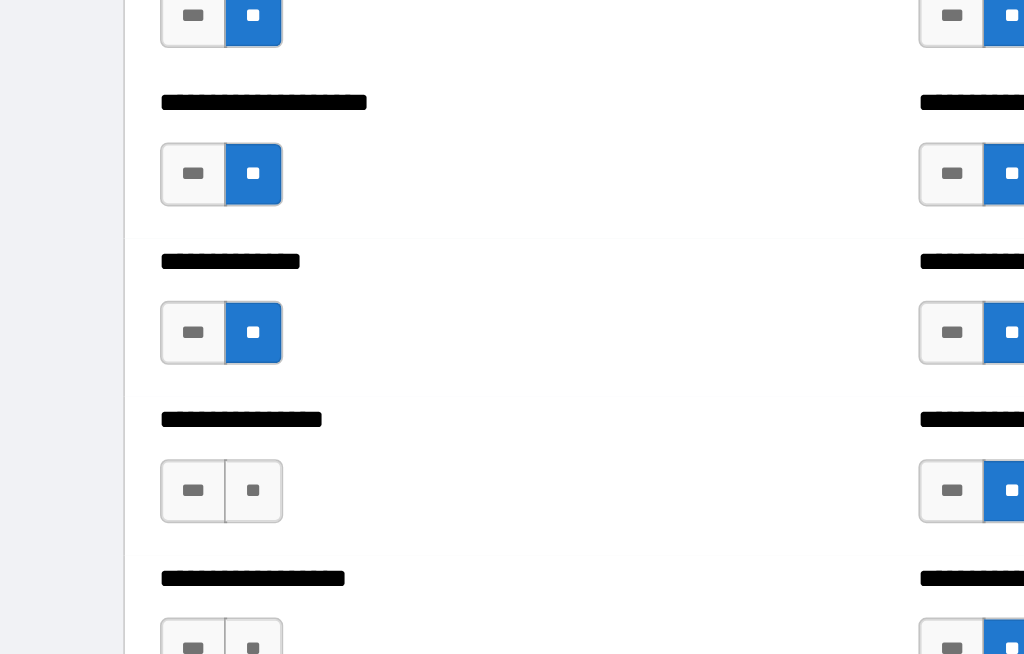 click on "**" at bounding box center [158, 364] 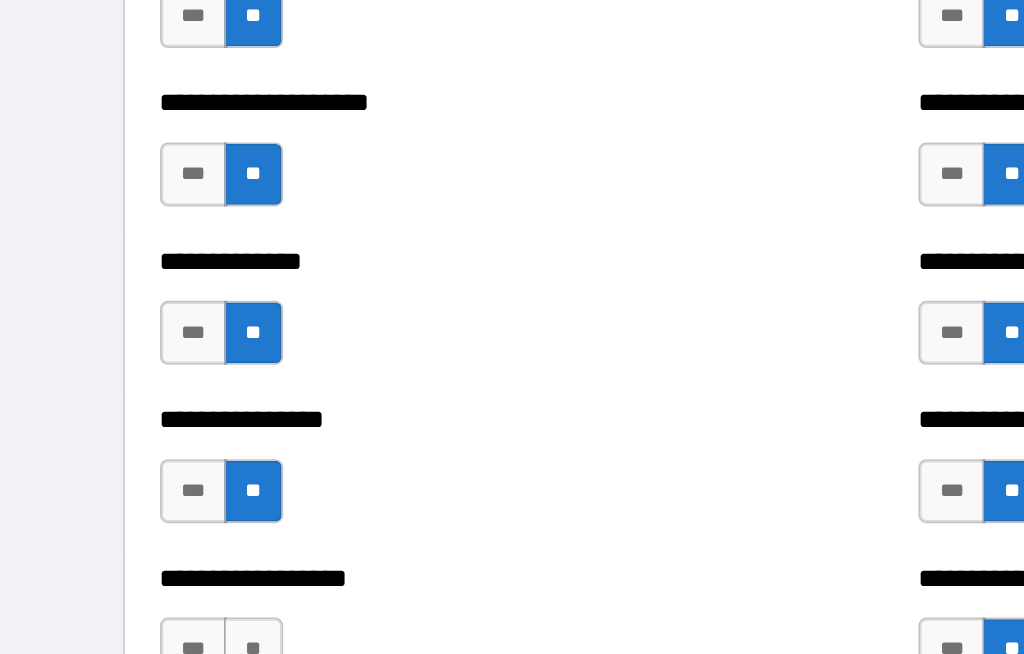 click on "**" at bounding box center (158, 463) 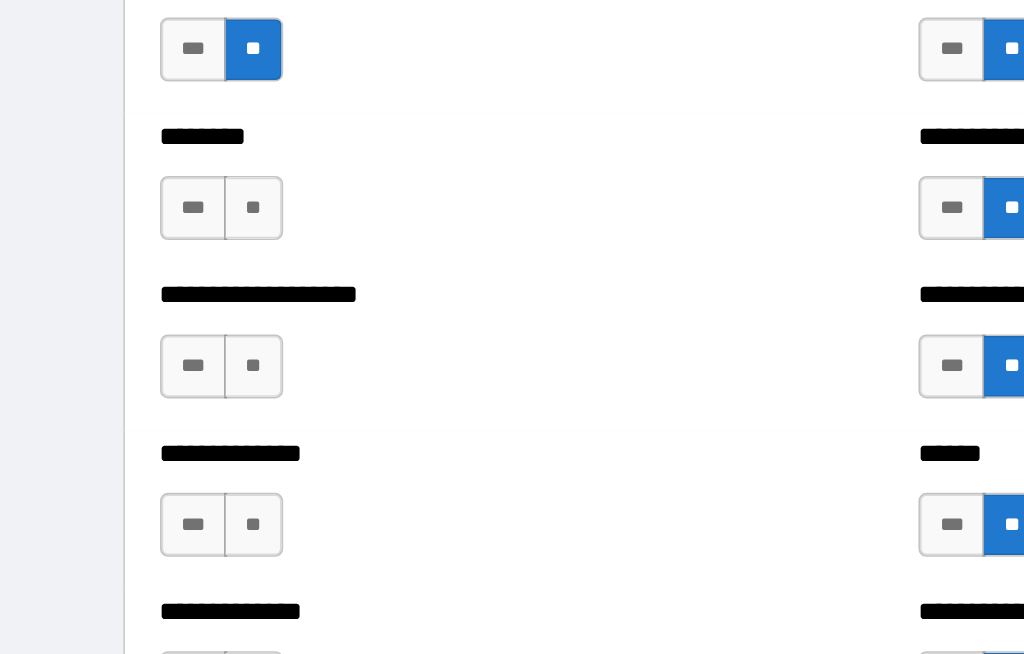 scroll, scrollTop: 4441, scrollLeft: 0, axis: vertical 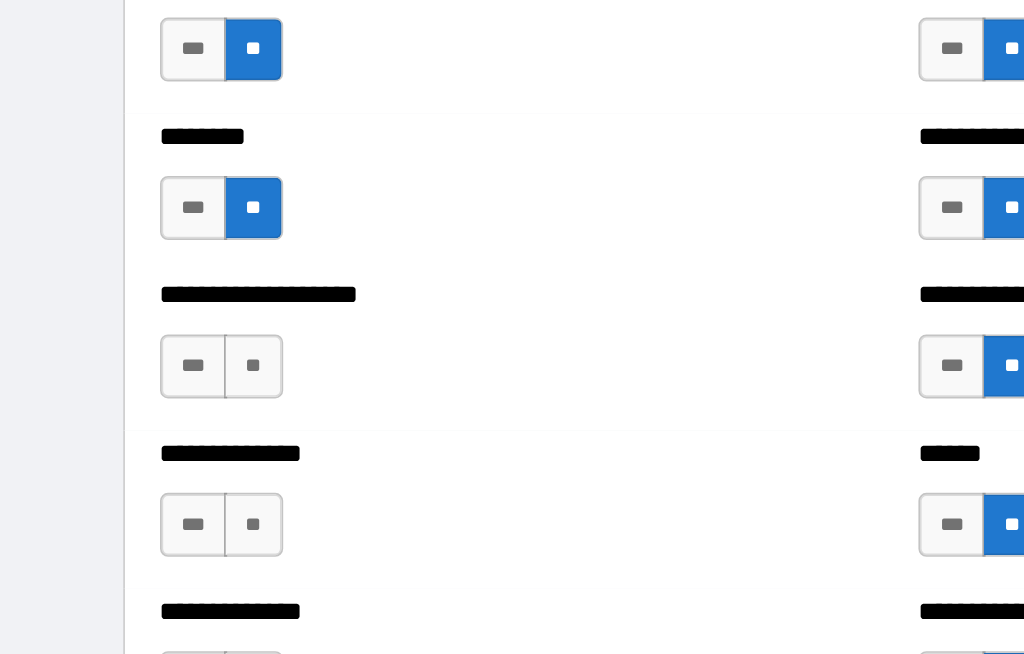 click on "**" at bounding box center [158, 286] 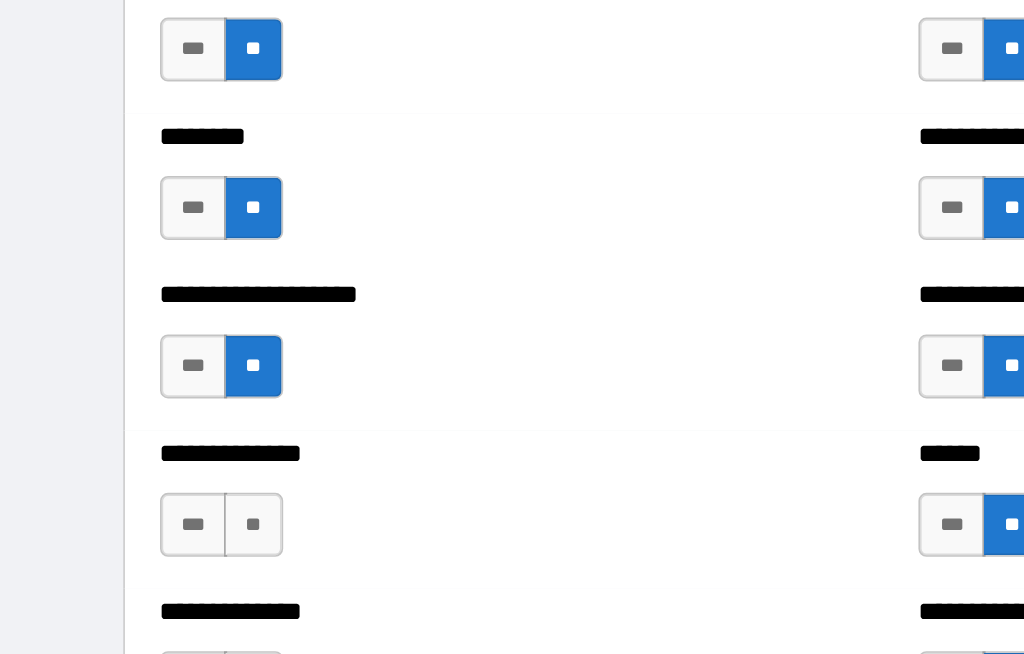 click on "**" at bounding box center [158, 385] 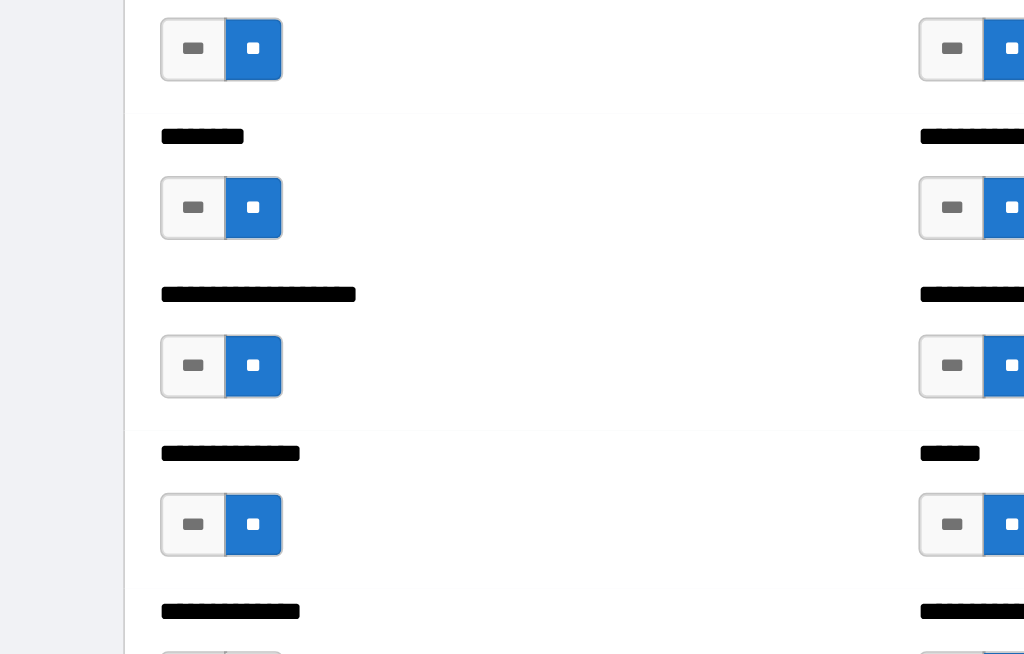 click on "**" at bounding box center [158, 484] 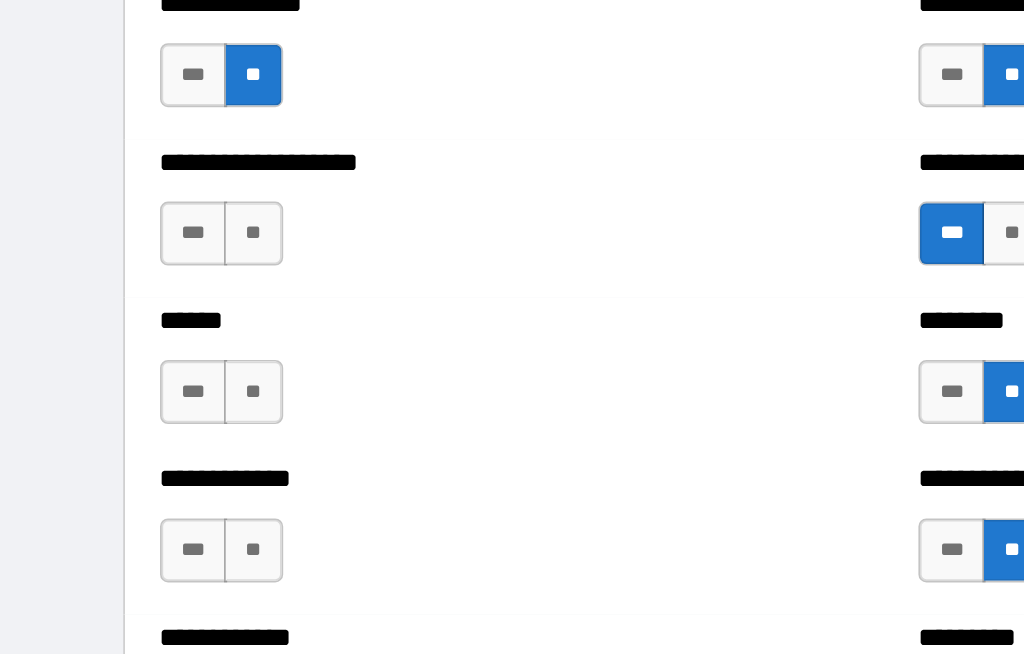 scroll, scrollTop: 4840, scrollLeft: 0, axis: vertical 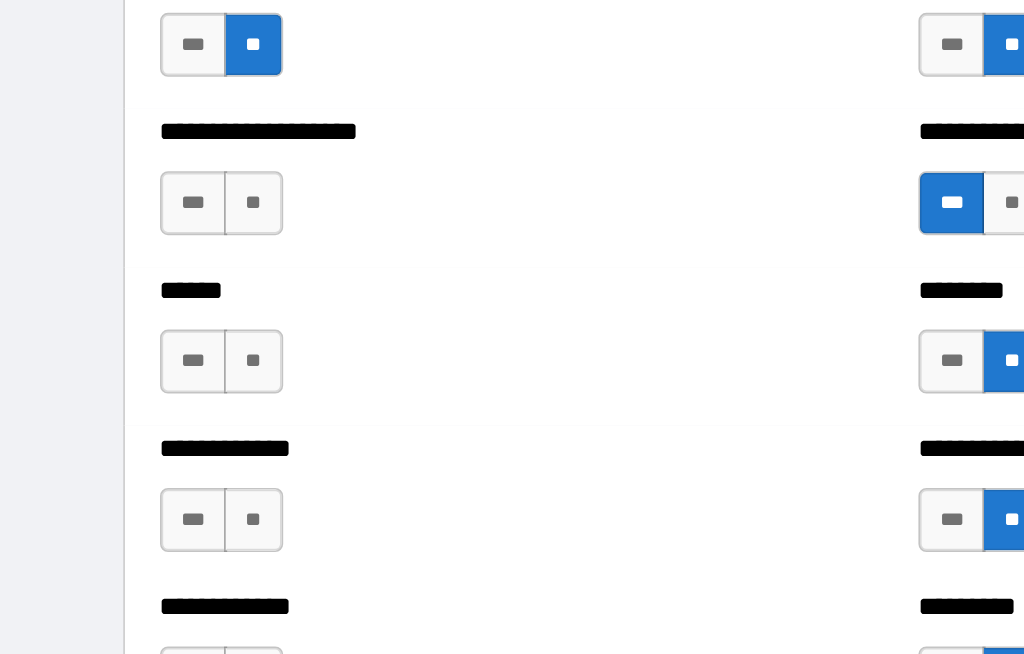 click on "**" at bounding box center [158, 184] 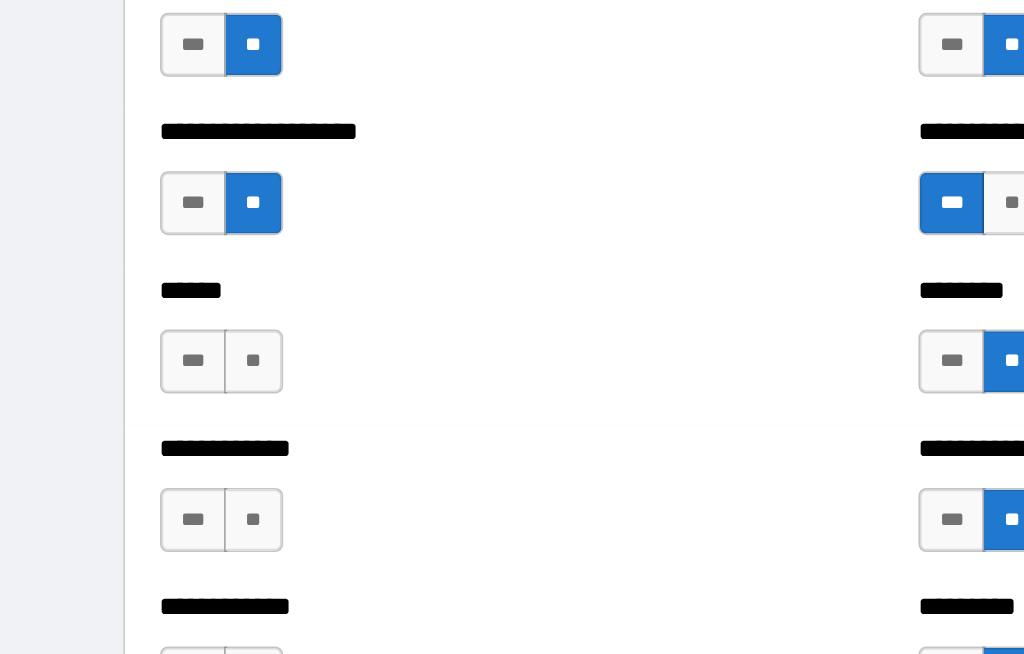 click on "**" at bounding box center (158, 283) 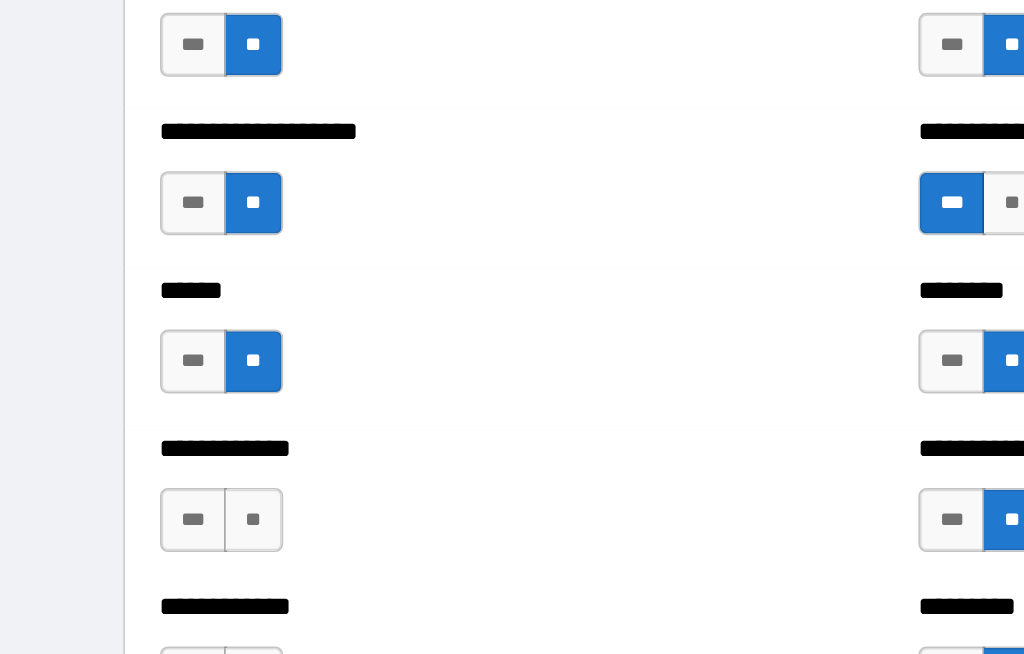 click on "**" at bounding box center [158, 382] 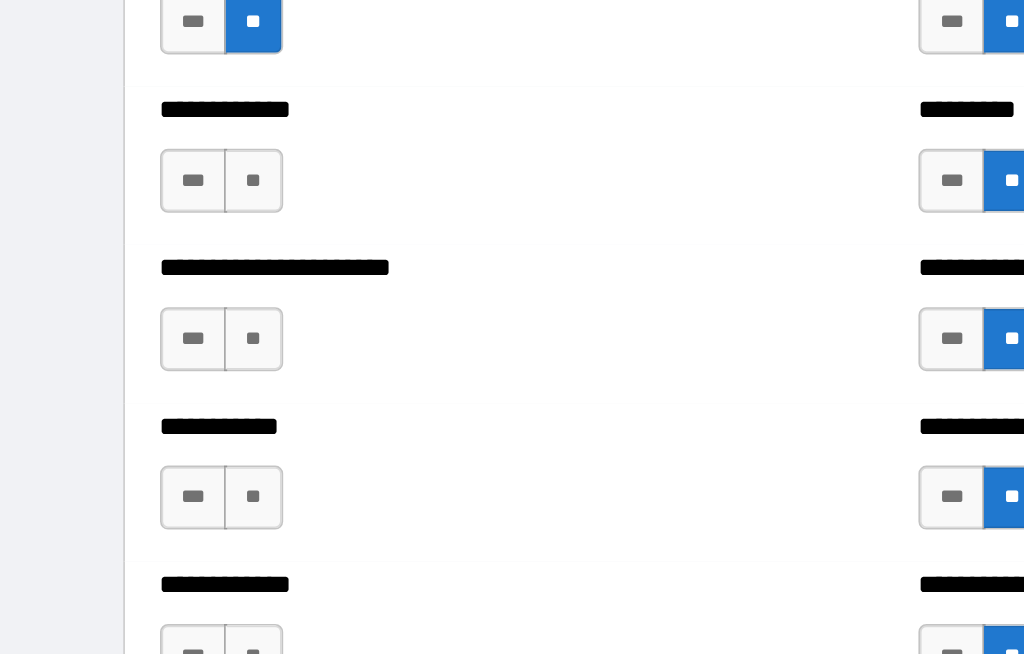 scroll, scrollTop: 5158, scrollLeft: 0, axis: vertical 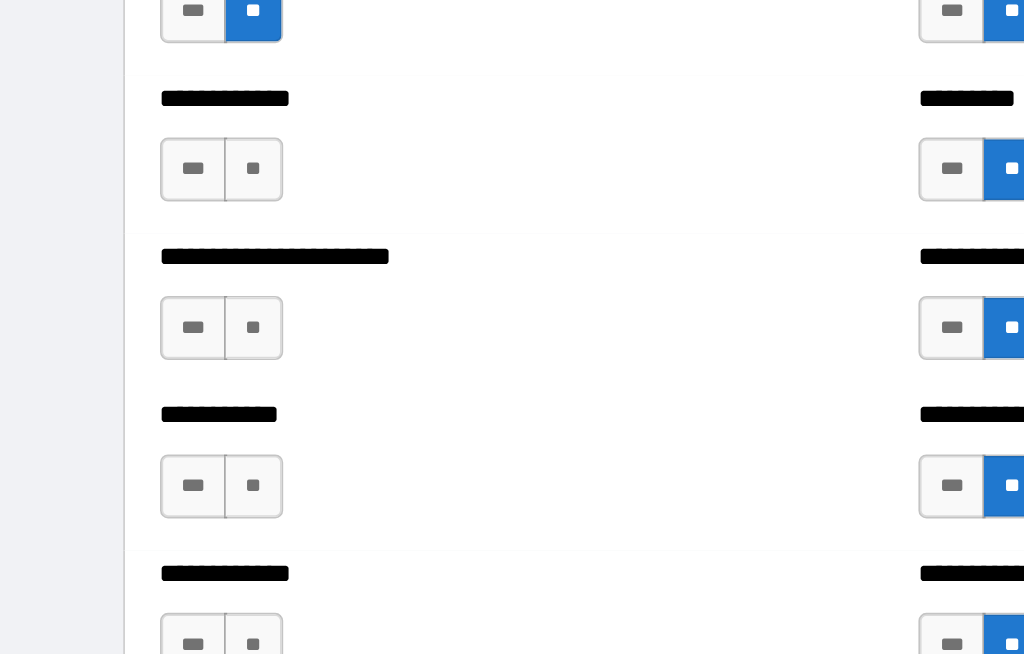 click on "**" at bounding box center [158, 163] 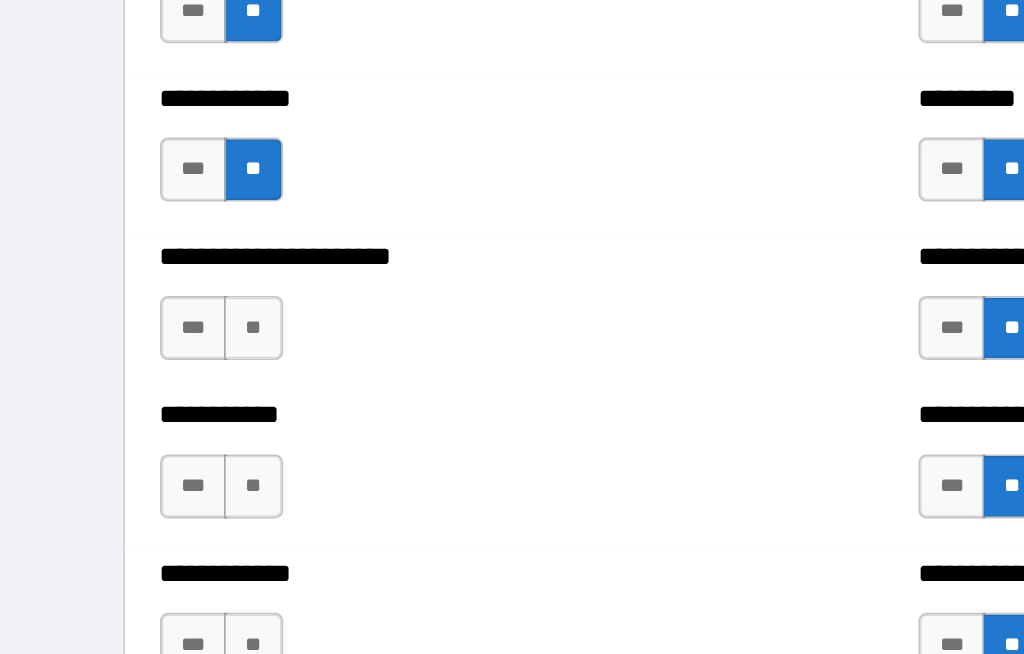 click on "**" at bounding box center (158, 262) 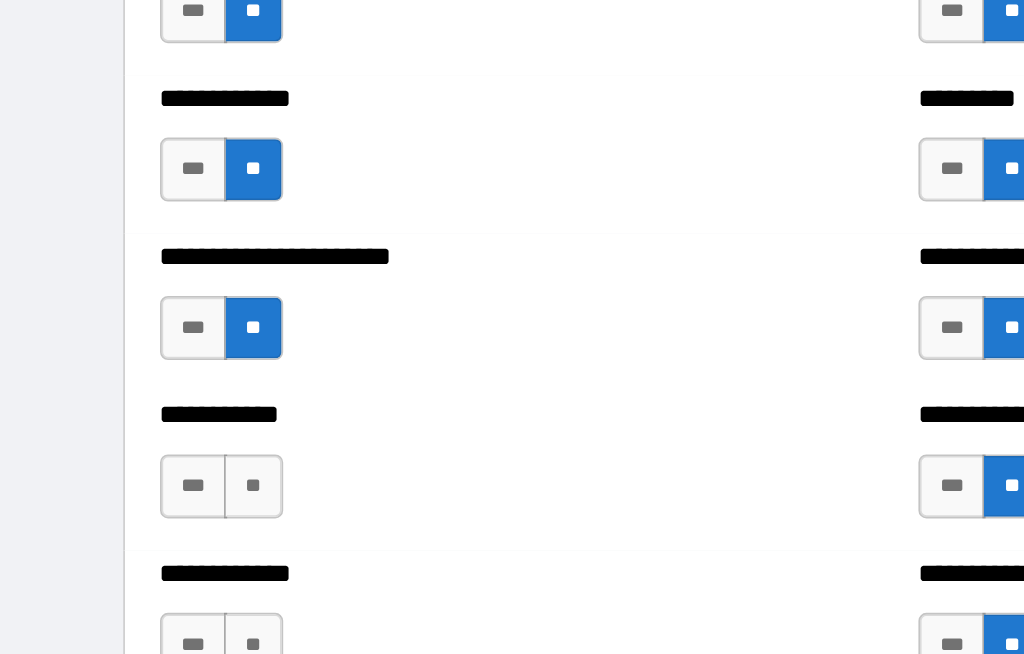 click on "**" at bounding box center [158, 361] 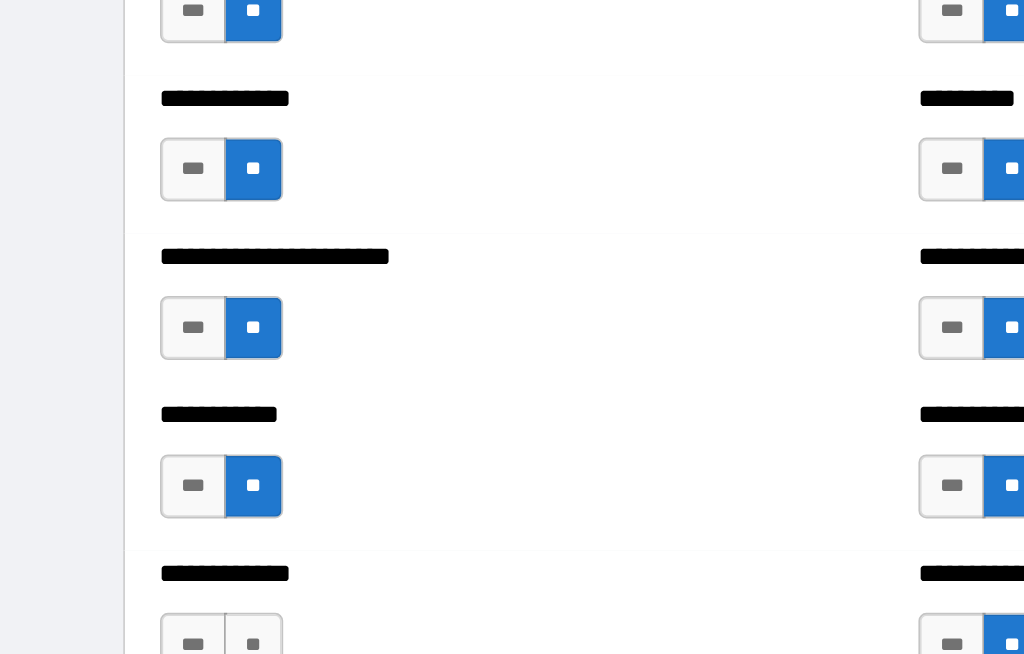 click on "**" at bounding box center (158, 460) 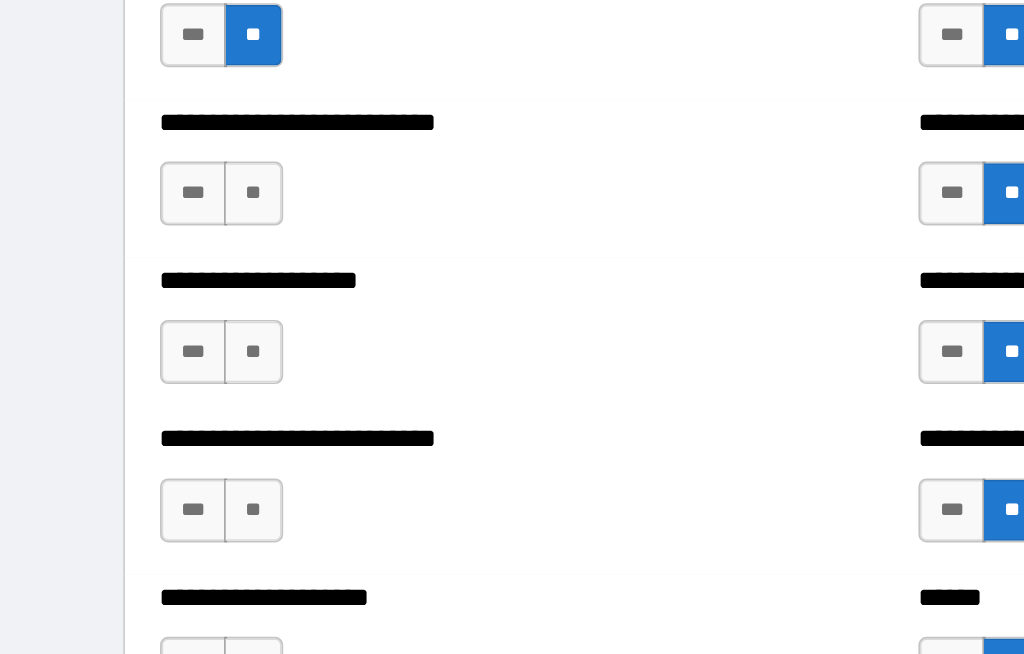 scroll, scrollTop: 5541, scrollLeft: 0, axis: vertical 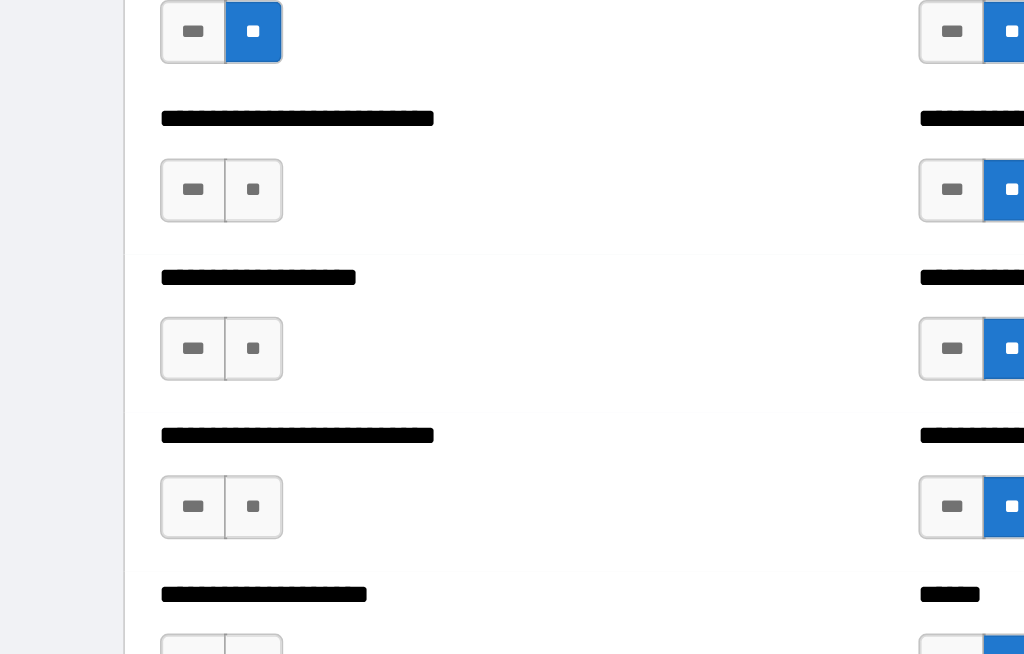 click on "**" at bounding box center (158, 176) 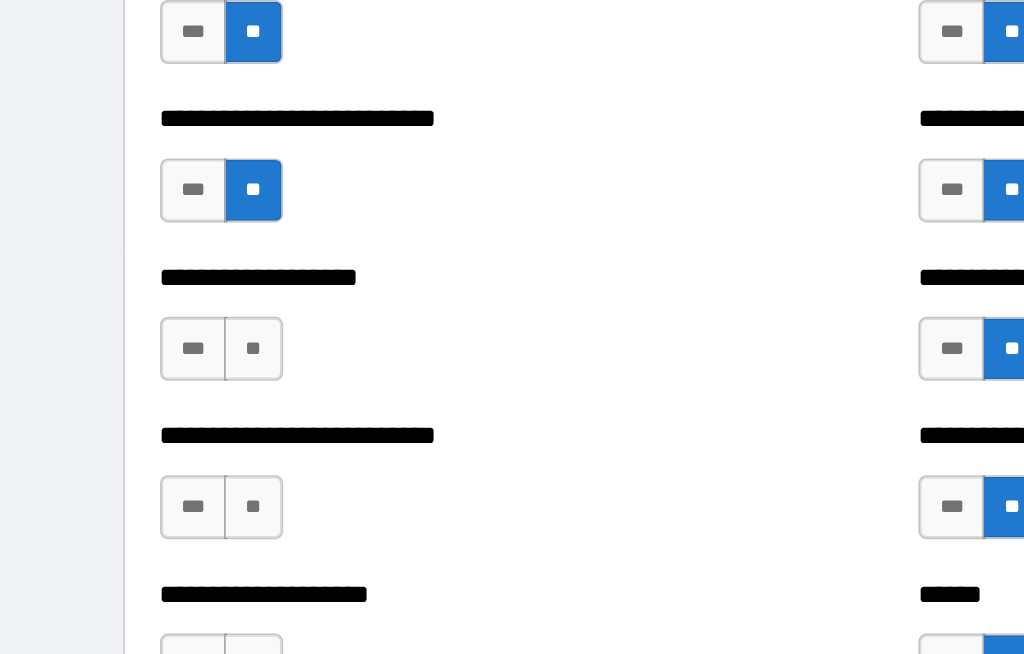 click on "**" at bounding box center (158, 275) 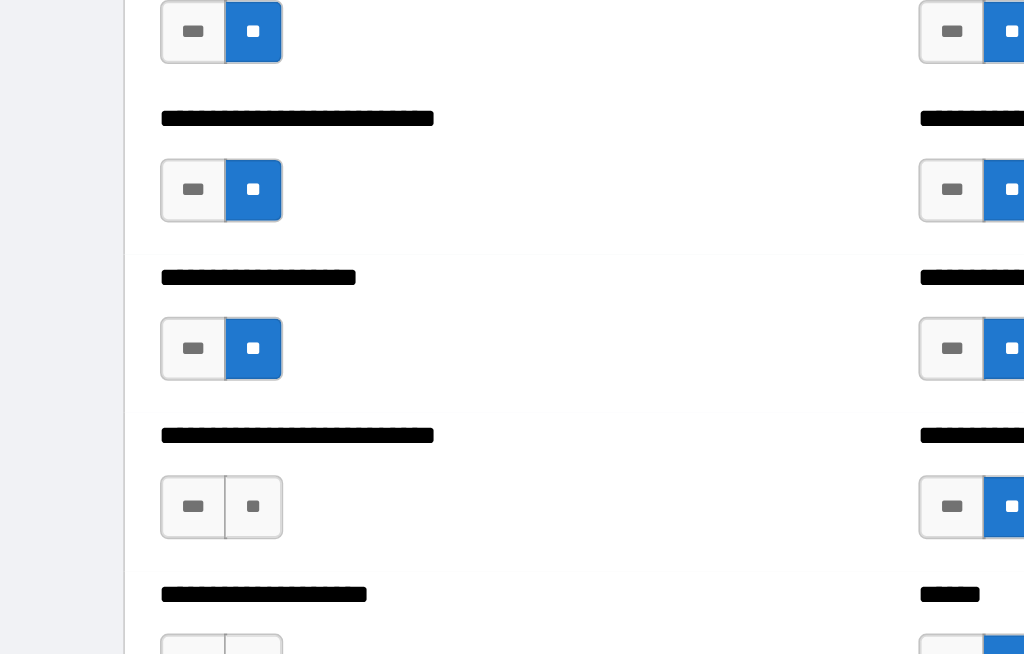 click on "**" at bounding box center (158, 374) 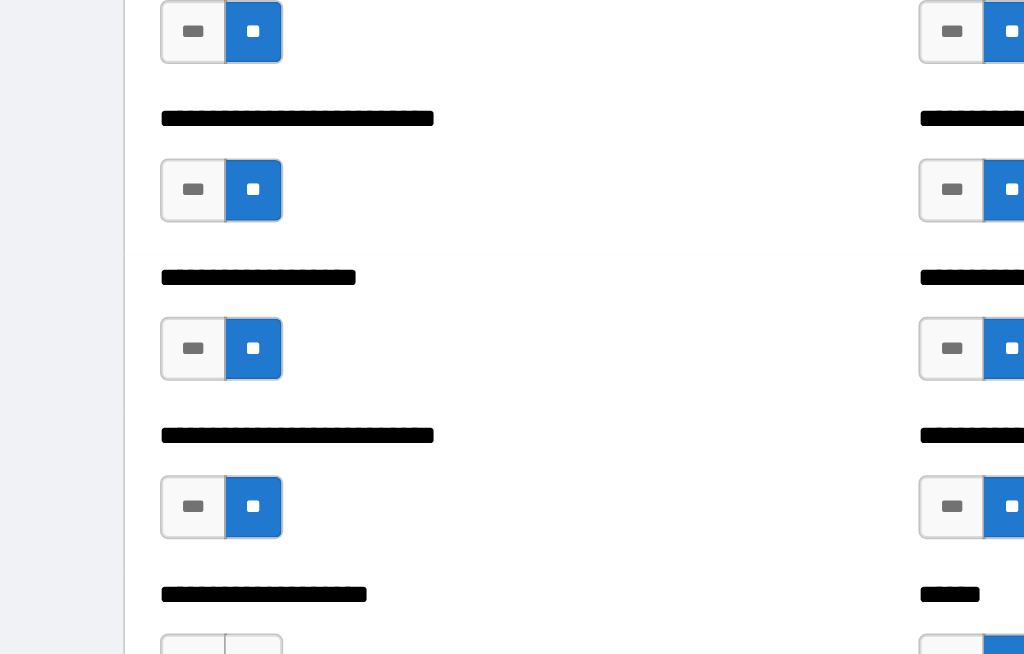 click on "**" at bounding box center [158, 473] 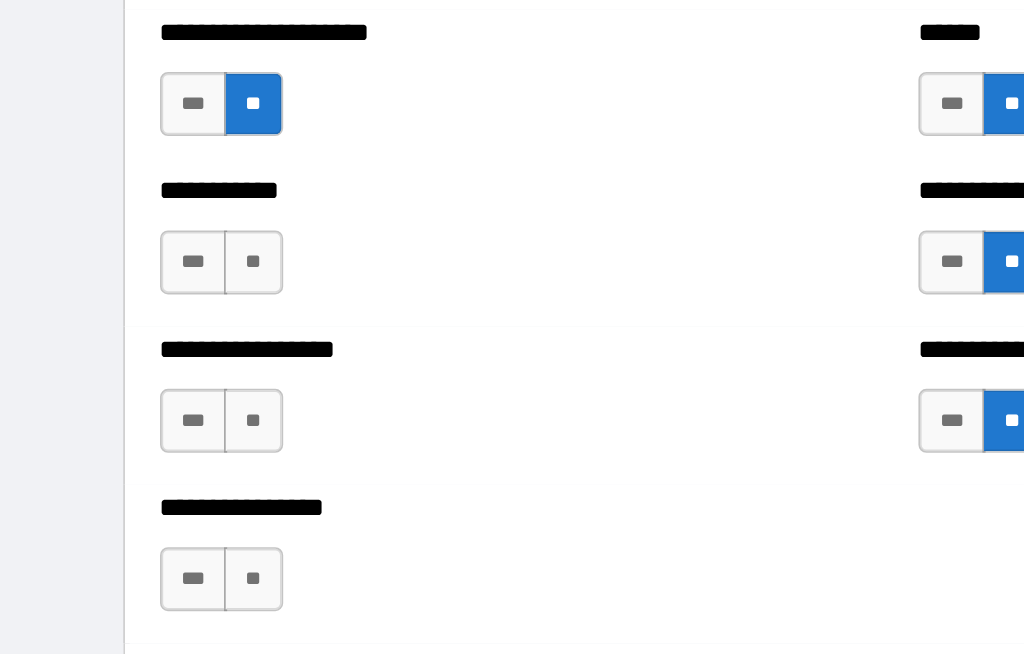 scroll, scrollTop: 5908, scrollLeft: 0, axis: vertical 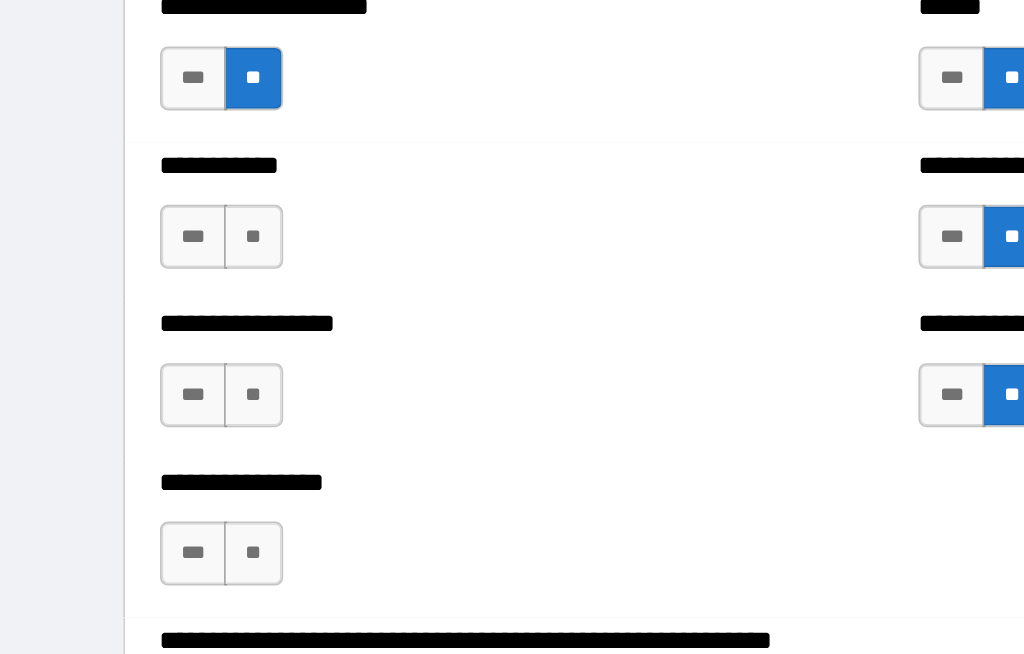 click on "**" at bounding box center (158, 205) 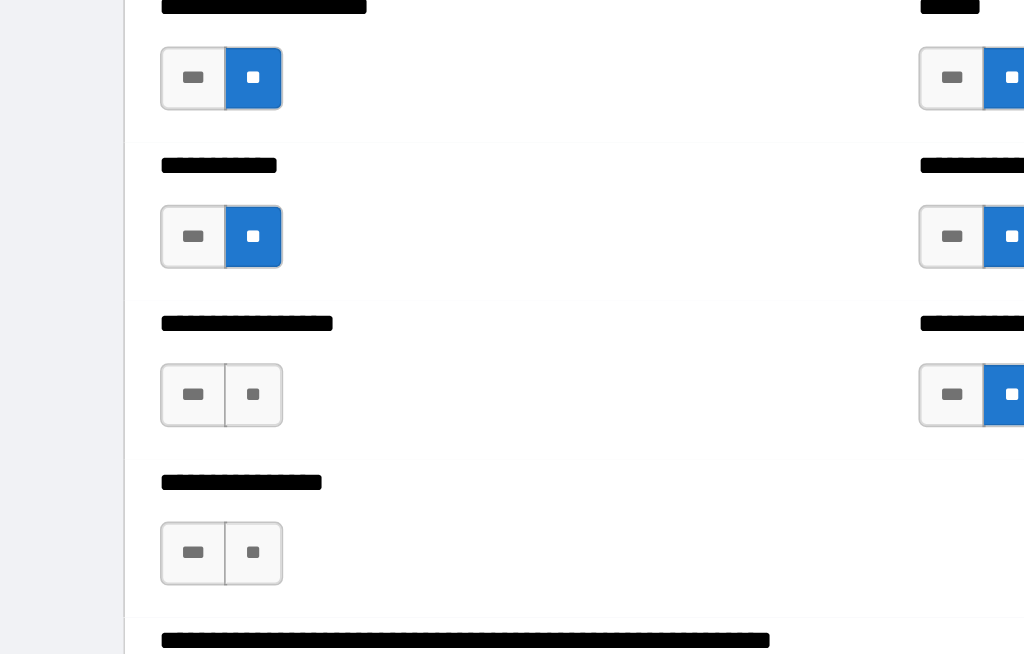 click on "**" at bounding box center [158, 304] 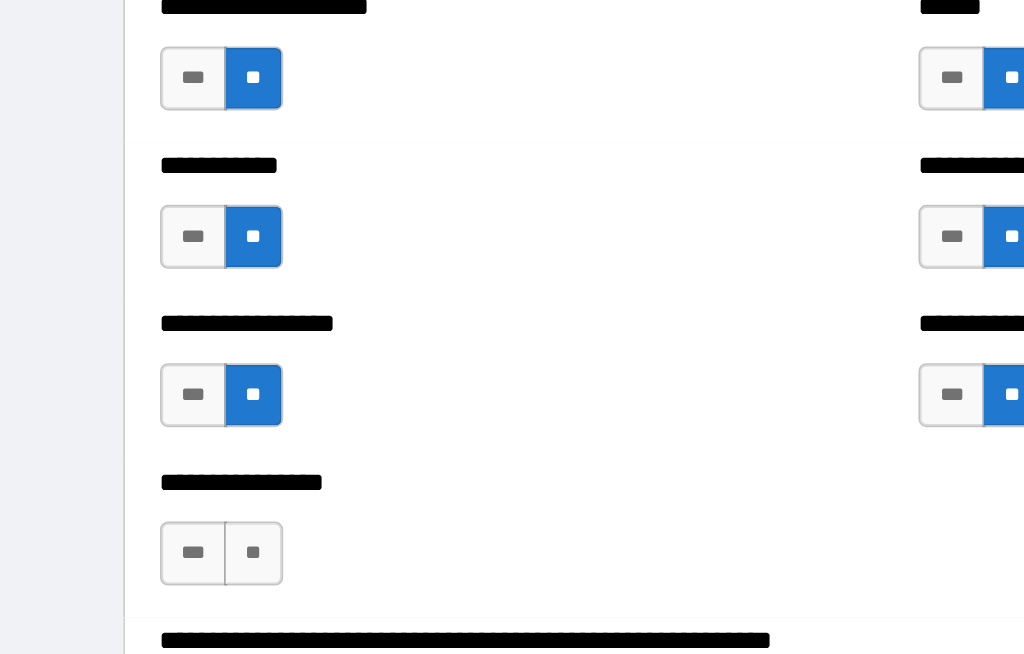 click on "**" at bounding box center (158, 403) 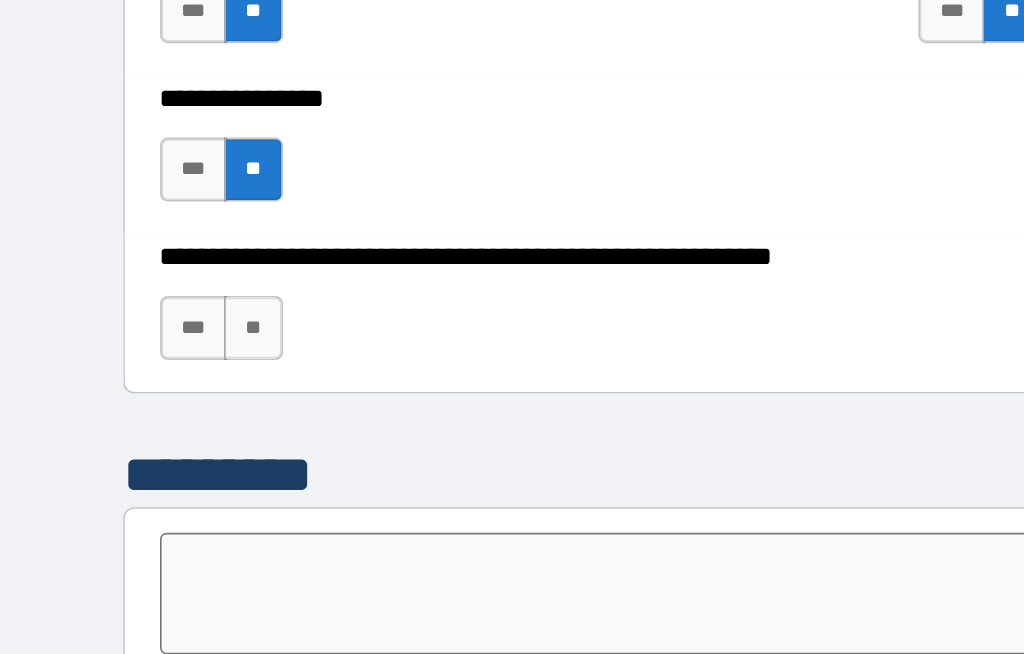 scroll, scrollTop: 6187, scrollLeft: 0, axis: vertical 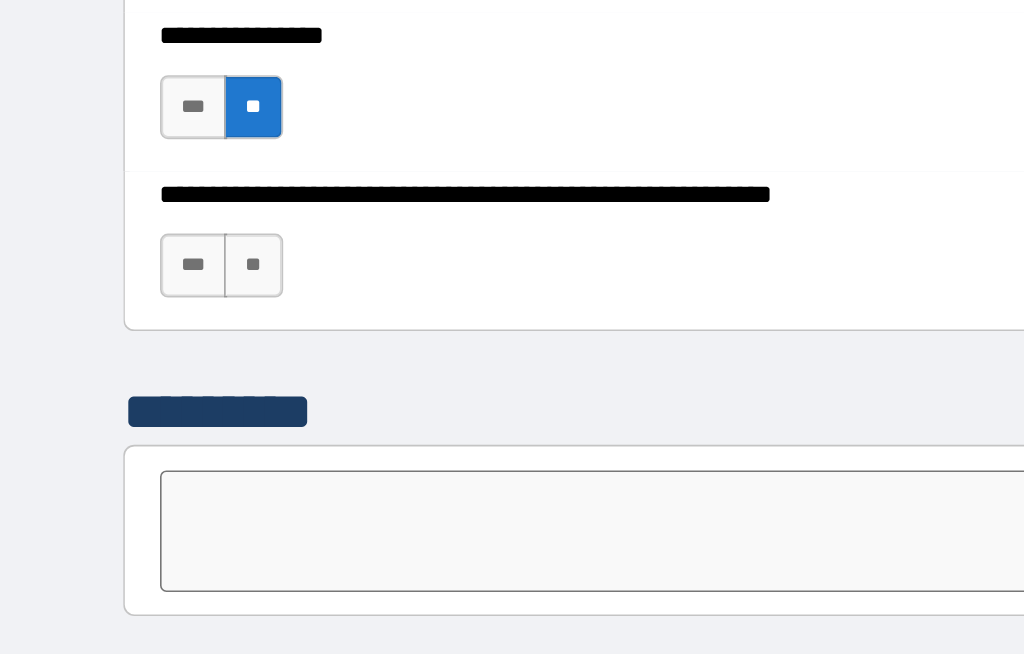 click on "**" at bounding box center [158, 223] 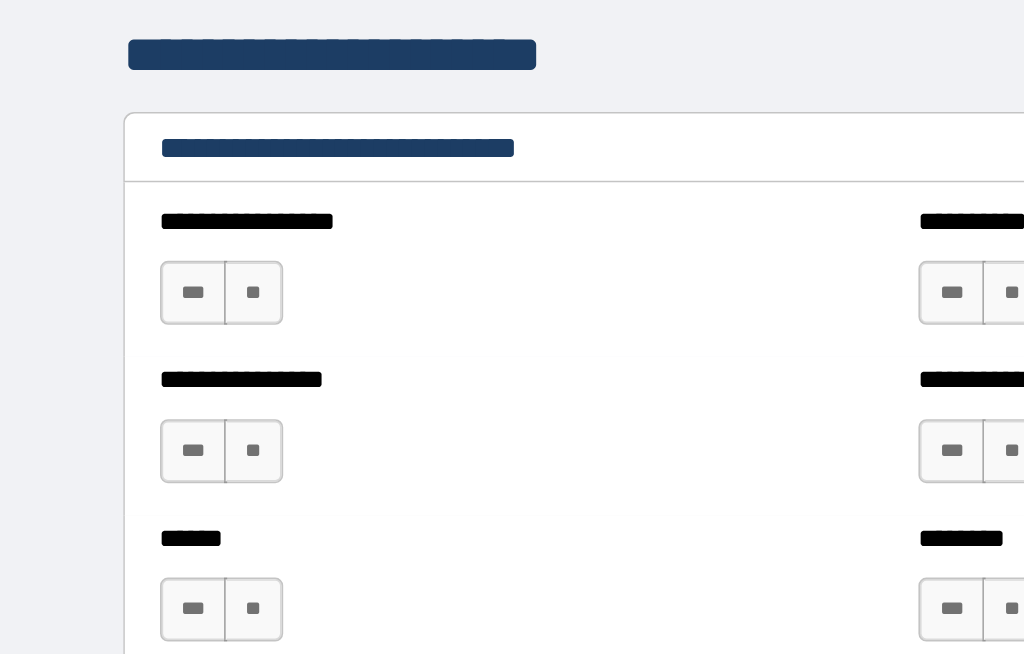 scroll, scrollTop: 6581, scrollLeft: 0, axis: vertical 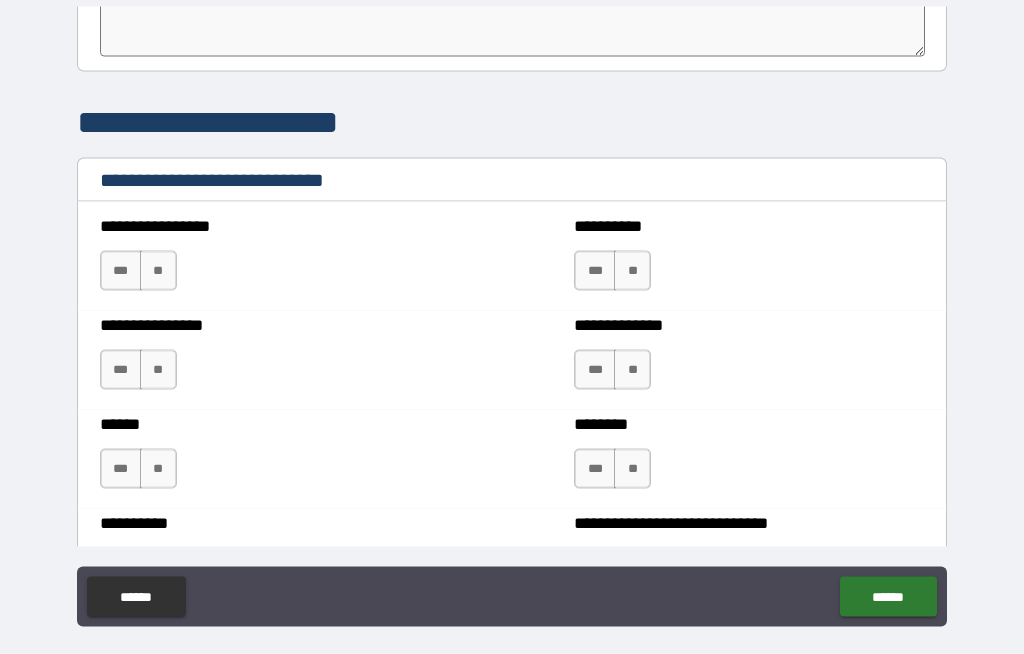 click on "**" at bounding box center [632, 271] 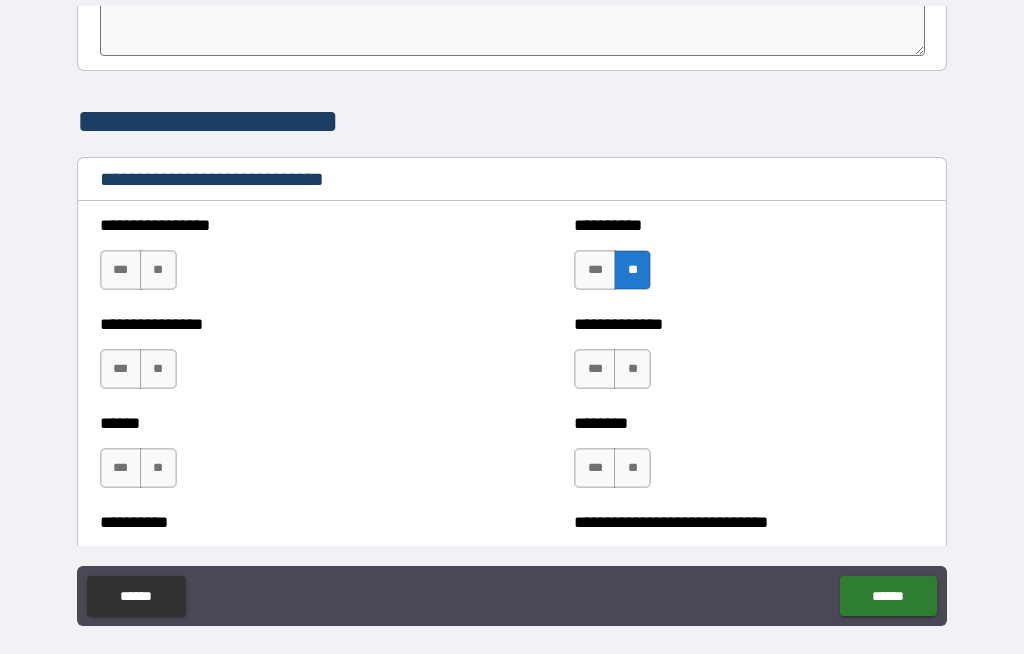 click on "***" at bounding box center [595, 369] 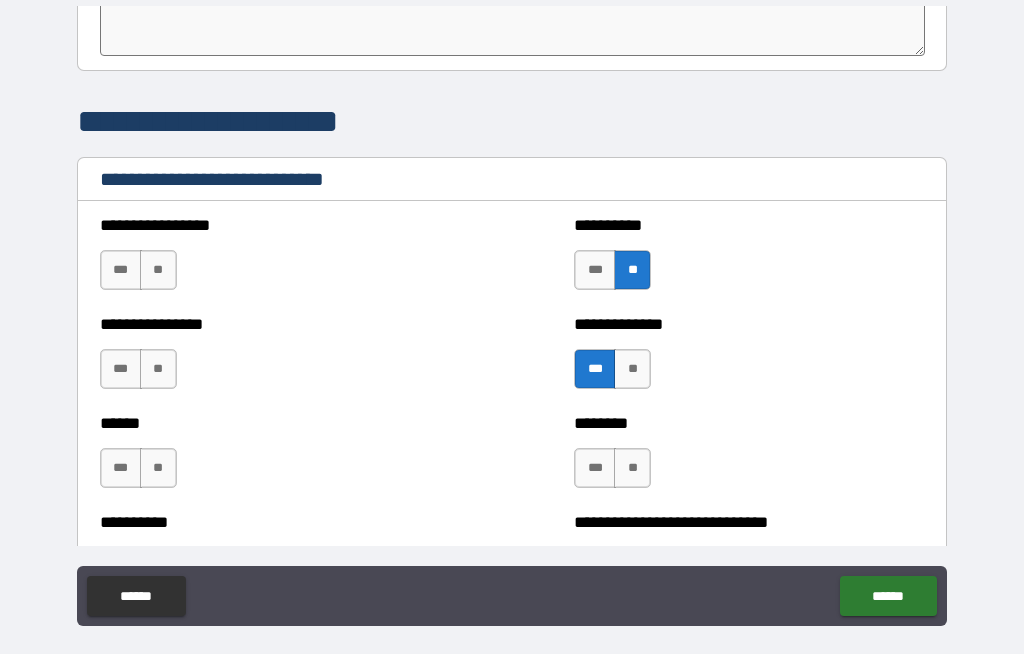 click on "**" at bounding box center [632, 468] 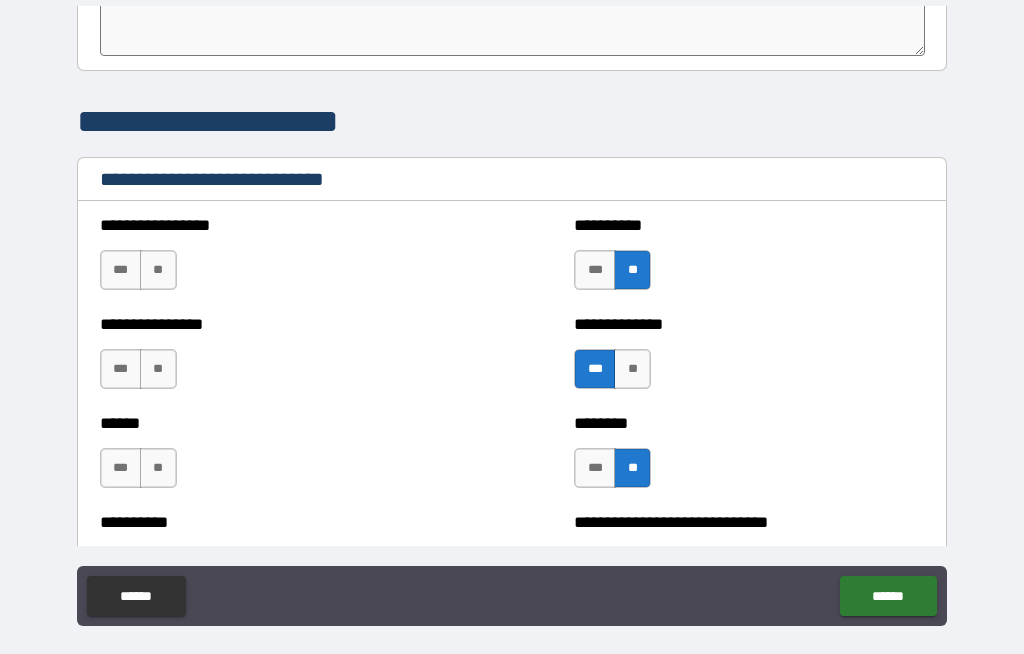 click on "**" at bounding box center [158, 270] 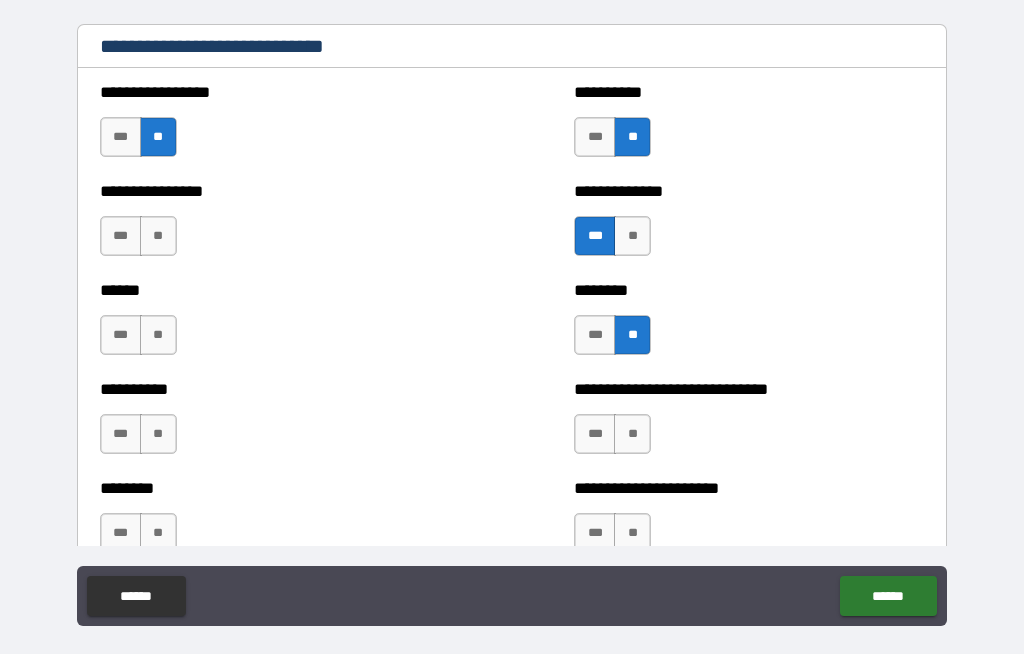 scroll, scrollTop: 6714, scrollLeft: 0, axis: vertical 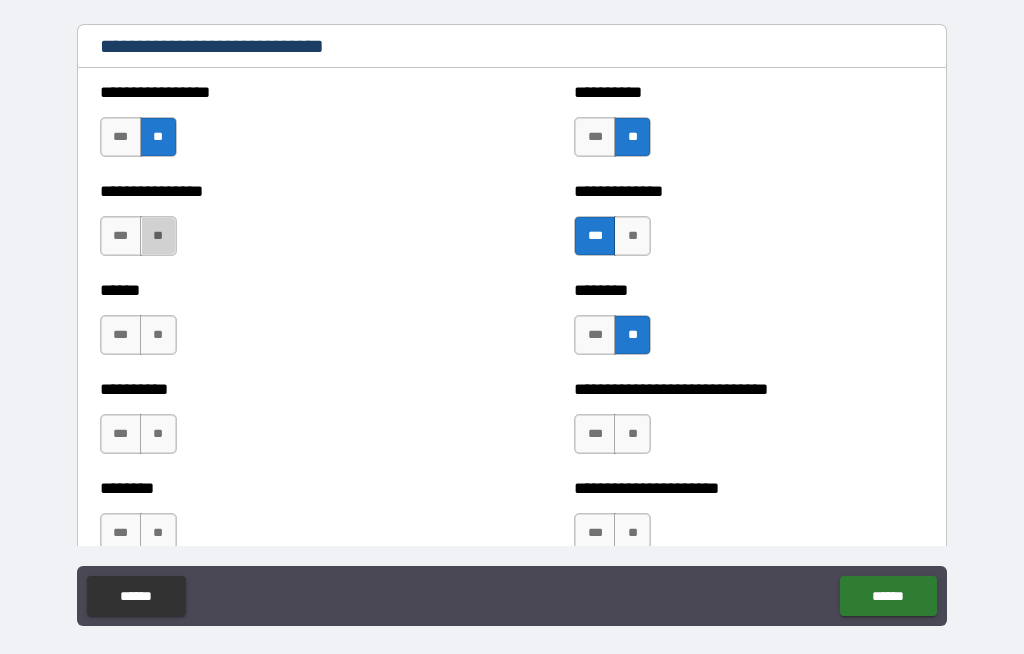 click on "**" at bounding box center (158, 236) 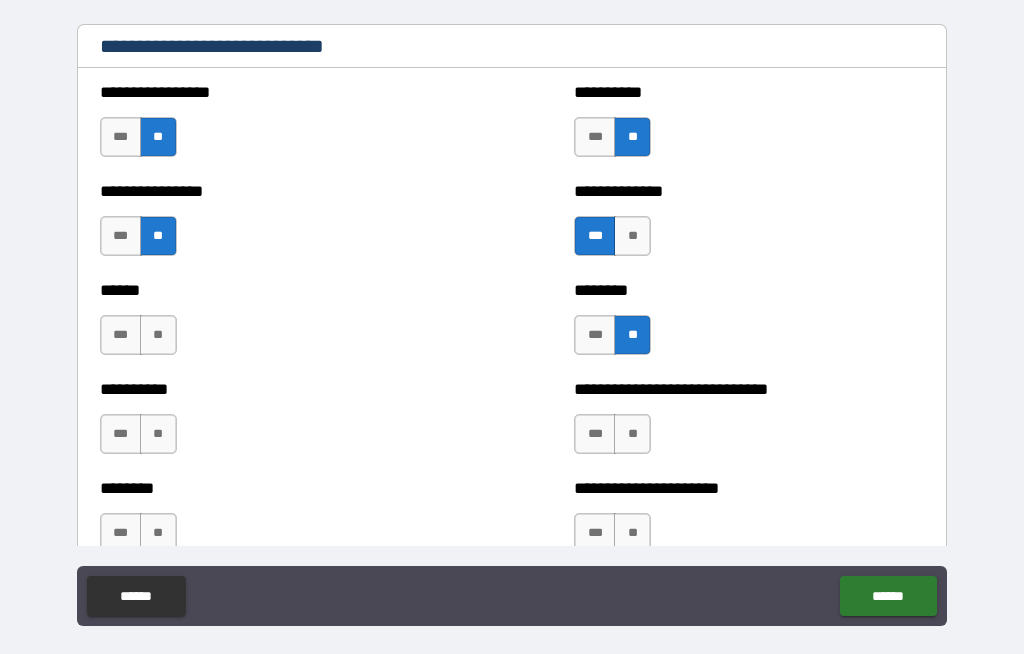 click on "**" at bounding box center [158, 335] 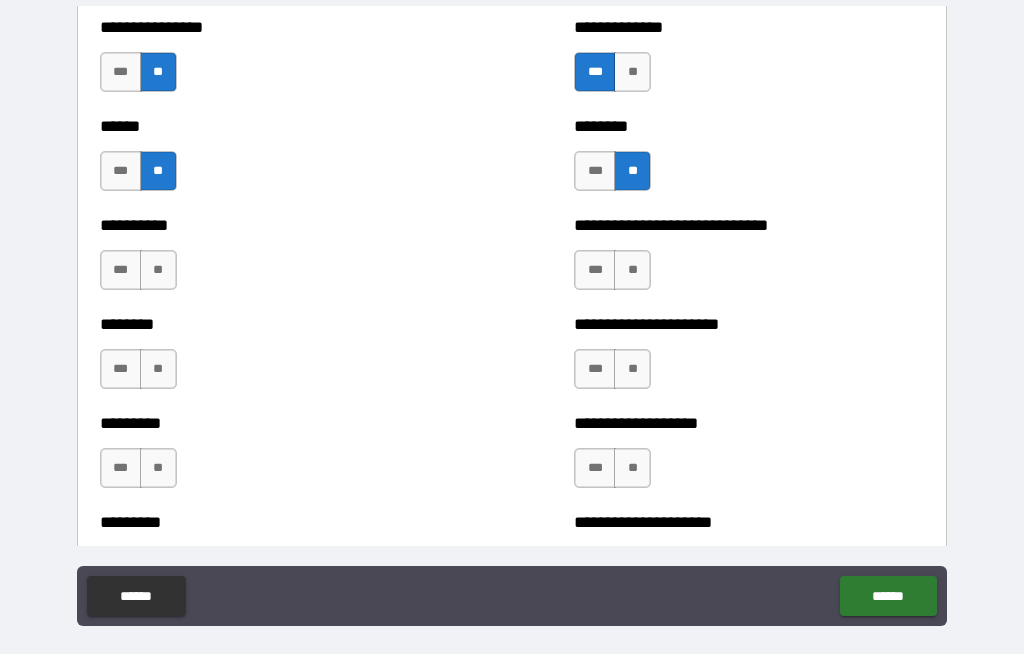 scroll, scrollTop: 6892, scrollLeft: 0, axis: vertical 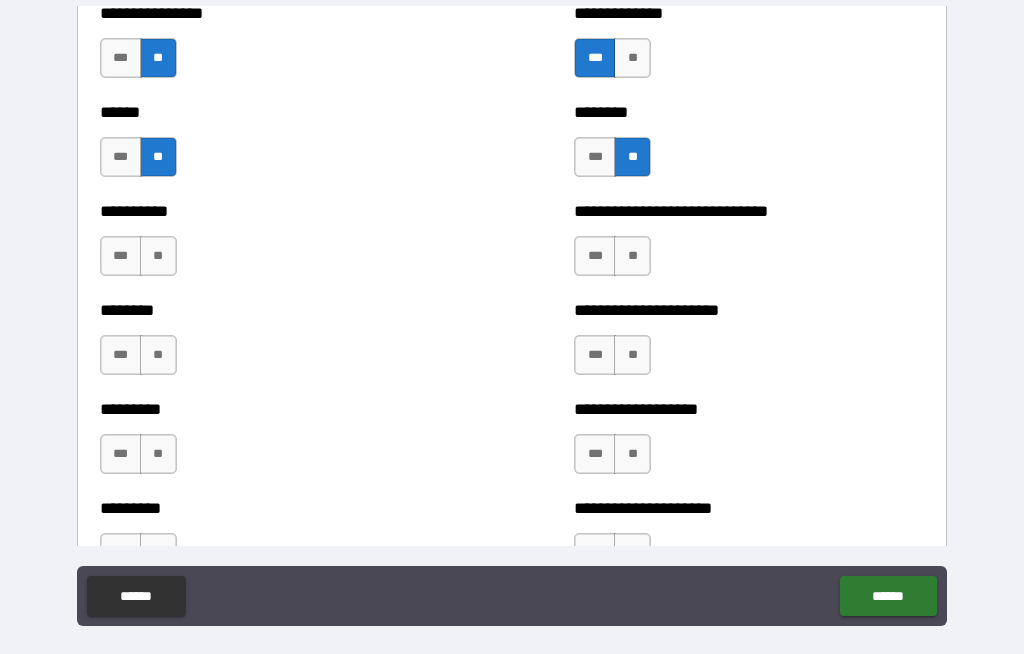 click on "***" at bounding box center [121, 157] 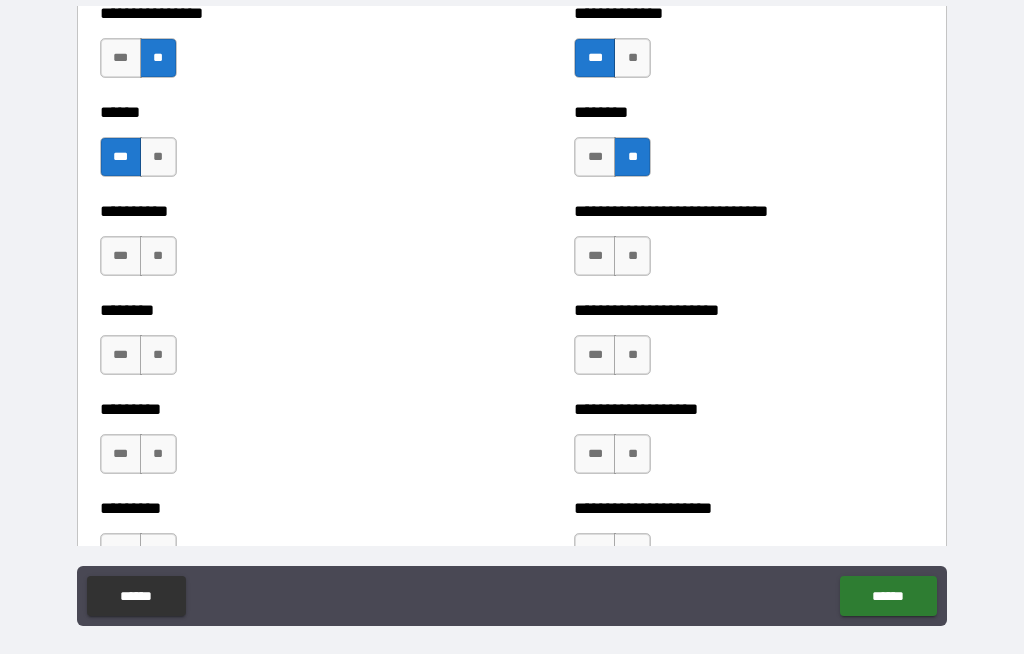 click on "**" at bounding box center (158, 256) 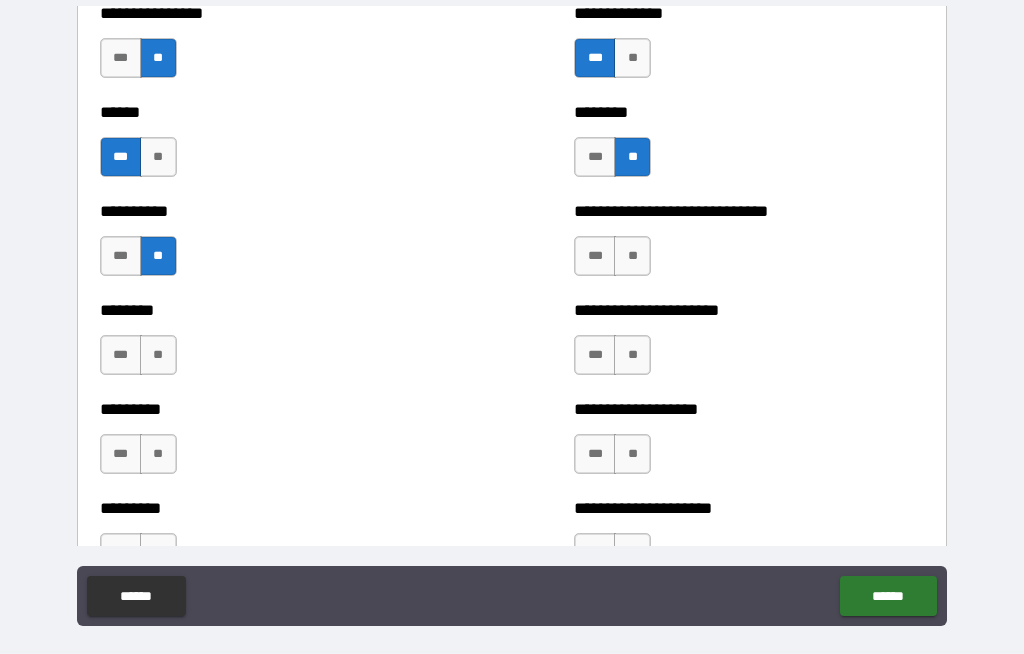 click on "**" at bounding box center [158, 355] 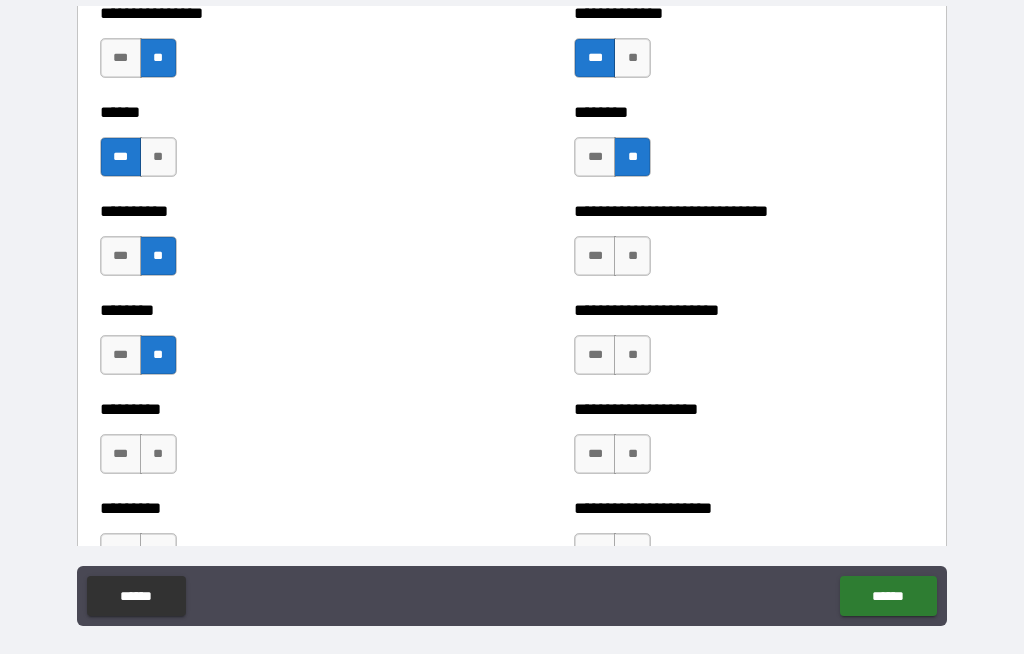 click on "**" at bounding box center (158, 454) 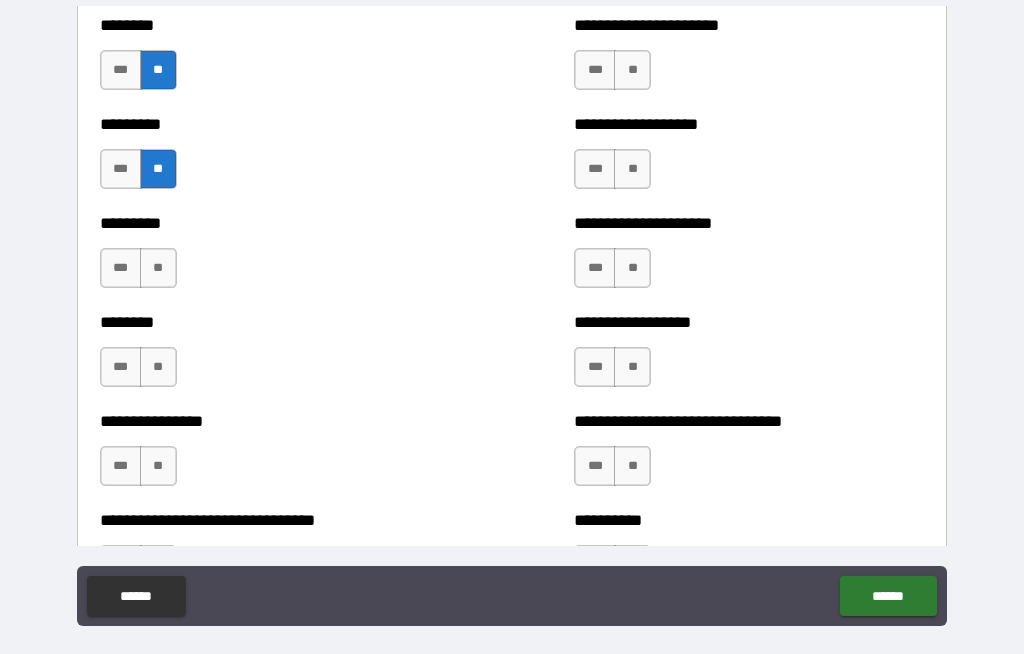 scroll, scrollTop: 7178, scrollLeft: 0, axis: vertical 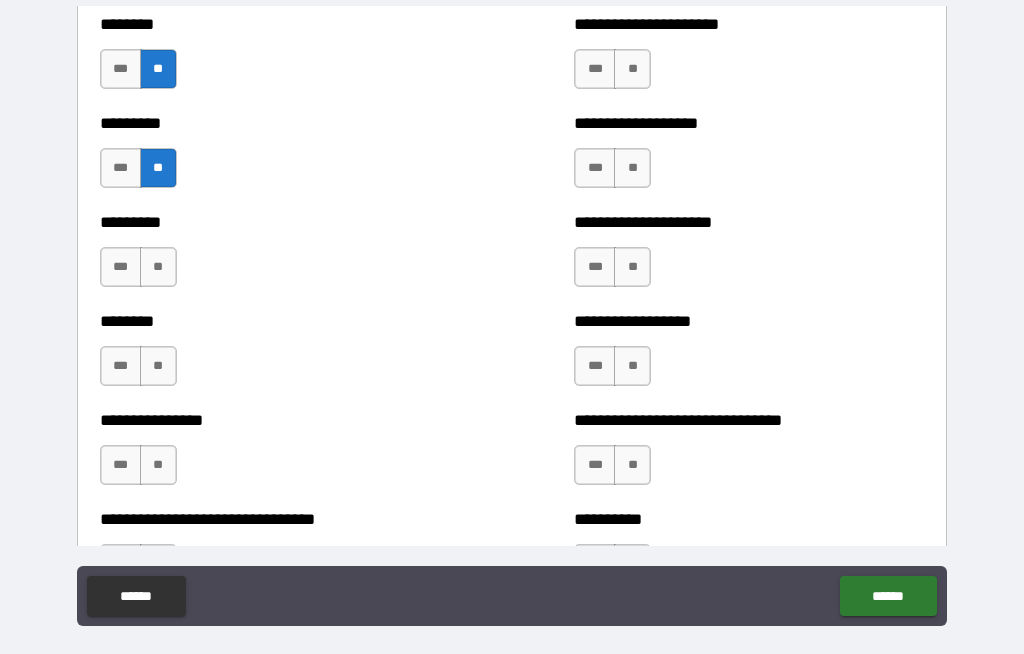 click on "**" at bounding box center (158, 267) 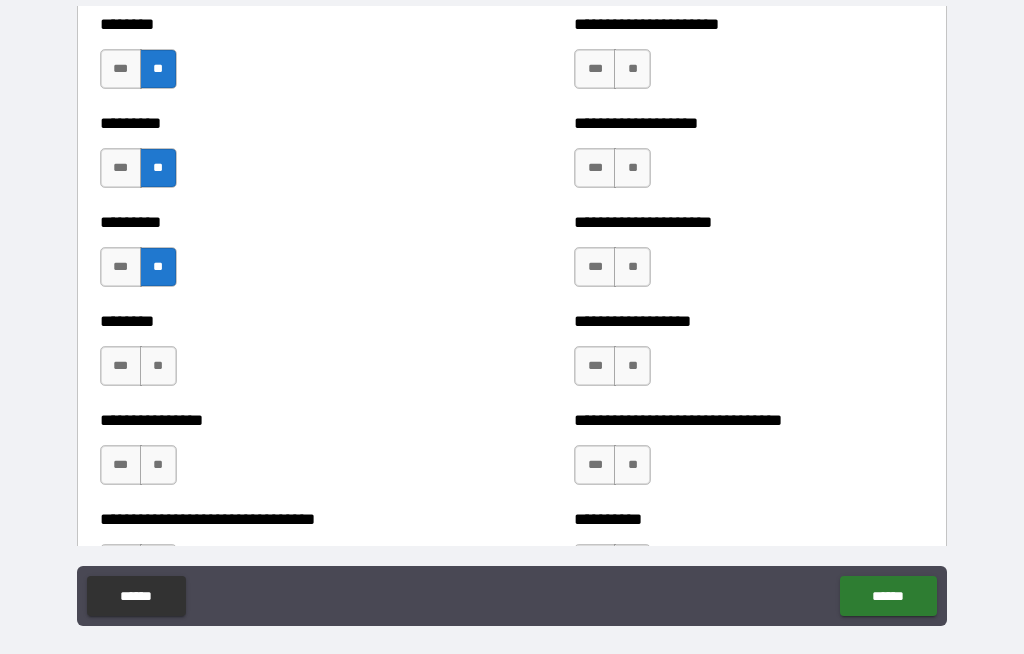 click on "**" at bounding box center [158, 366] 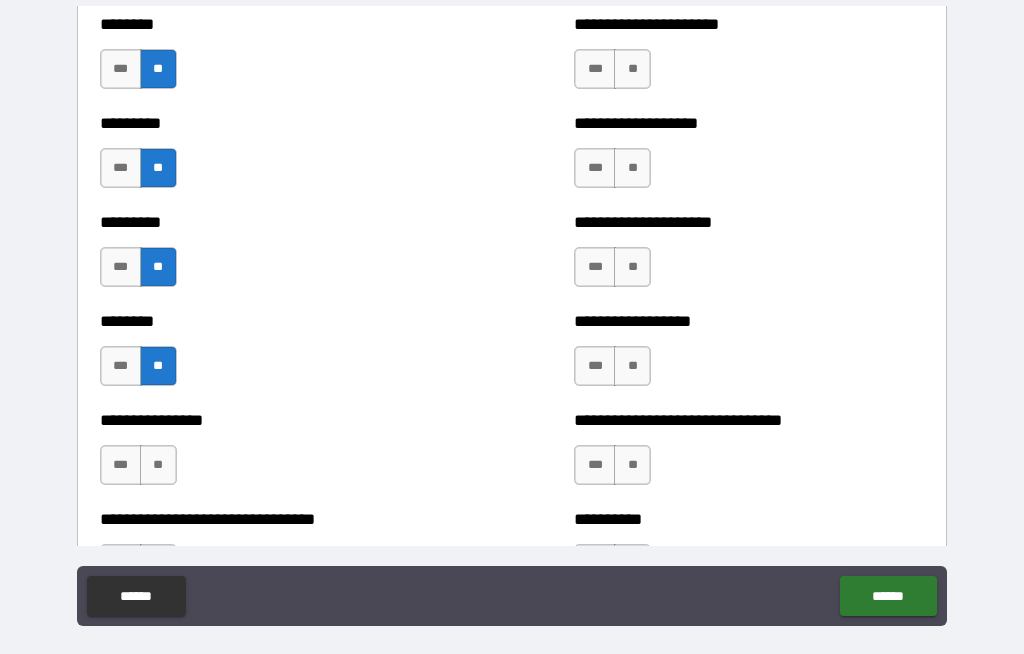 click on "**" at bounding box center (158, 465) 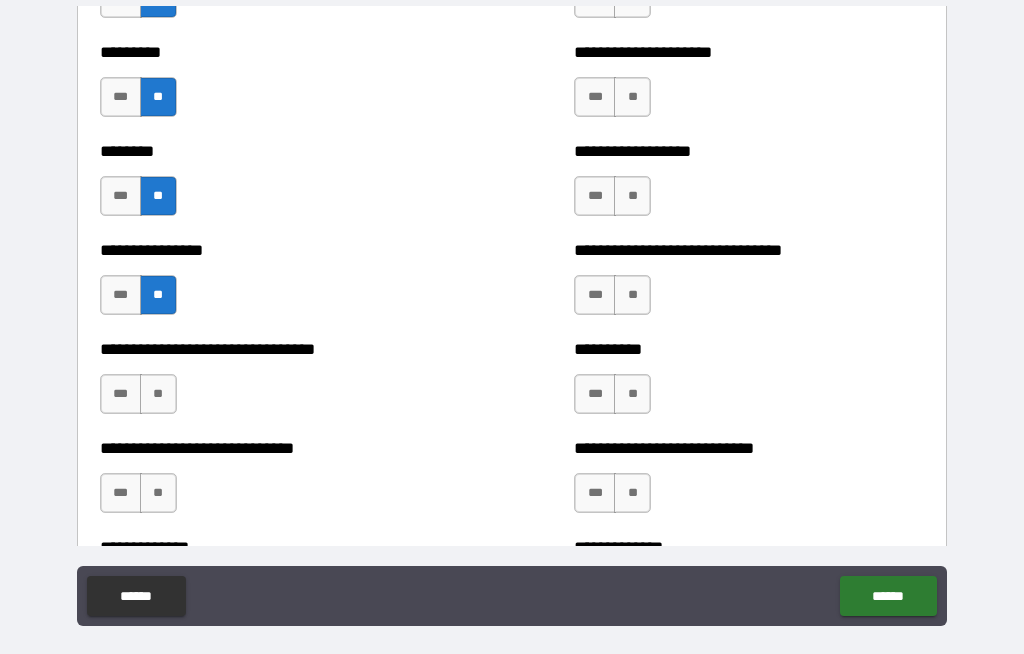 scroll, scrollTop: 7350, scrollLeft: 0, axis: vertical 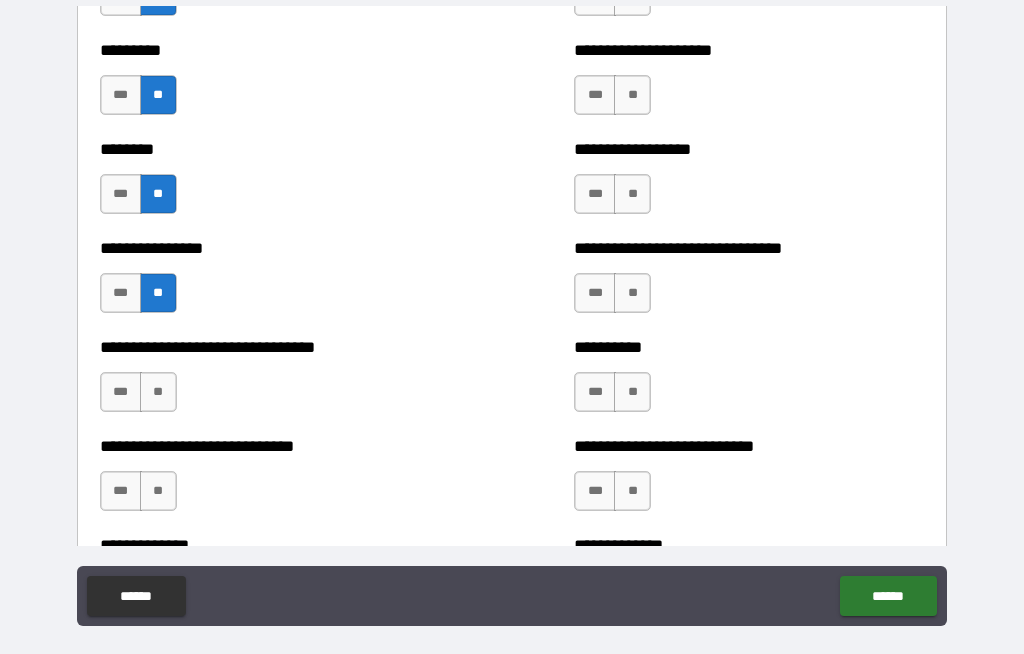 click on "***" at bounding box center [121, 293] 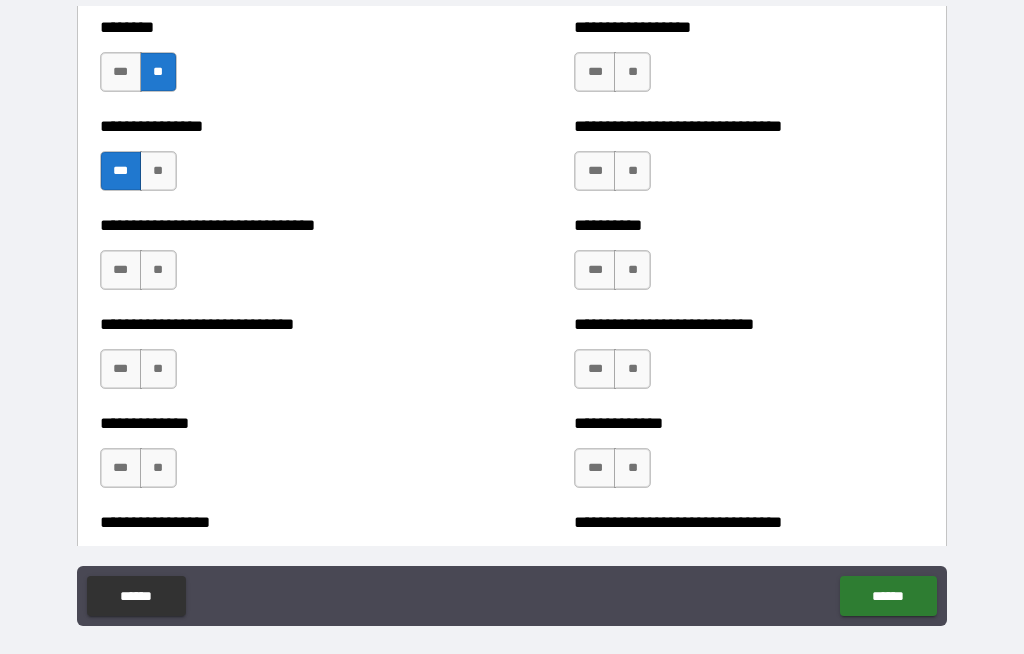 scroll, scrollTop: 7472, scrollLeft: 0, axis: vertical 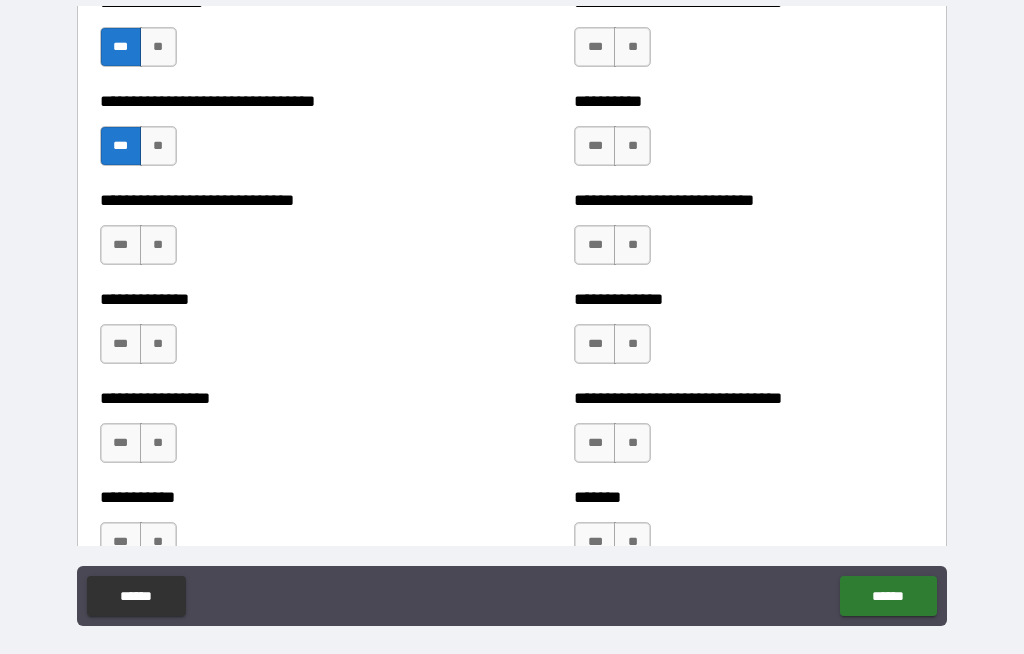 click on "**" at bounding box center [158, 344] 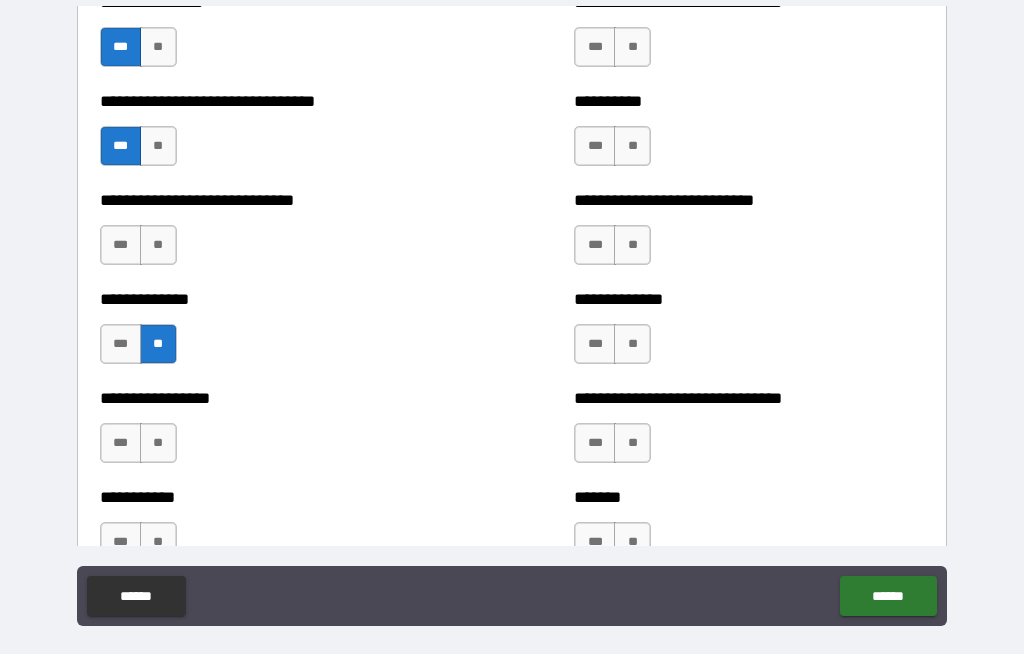 click on "**" at bounding box center [158, 443] 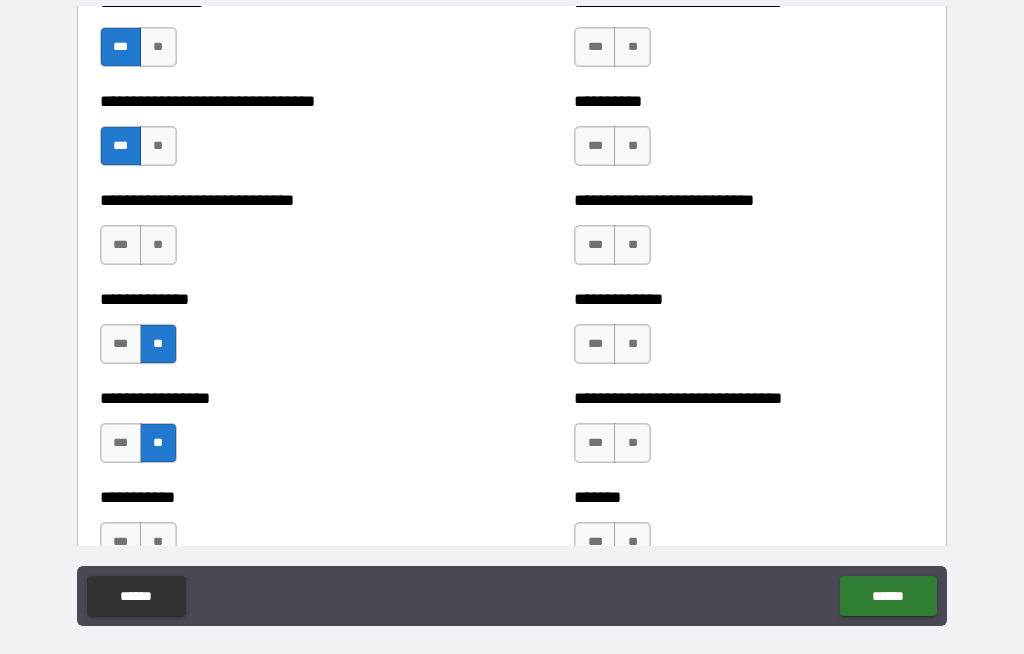 click on "**" at bounding box center (158, 542) 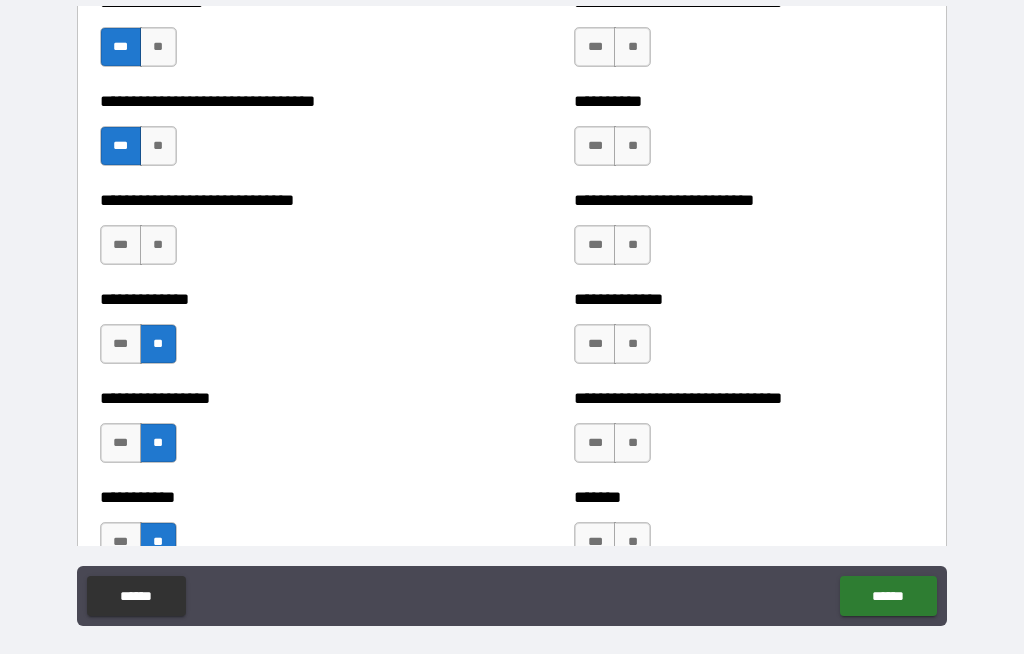 click on "***" at bounding box center (121, 245) 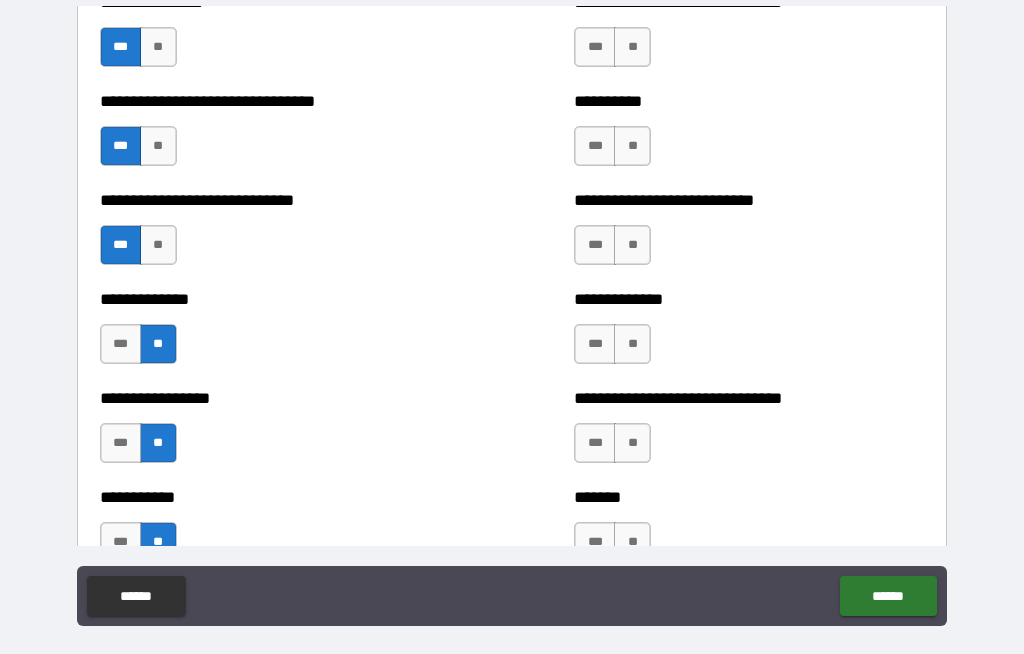 click on "**" at bounding box center [158, 245] 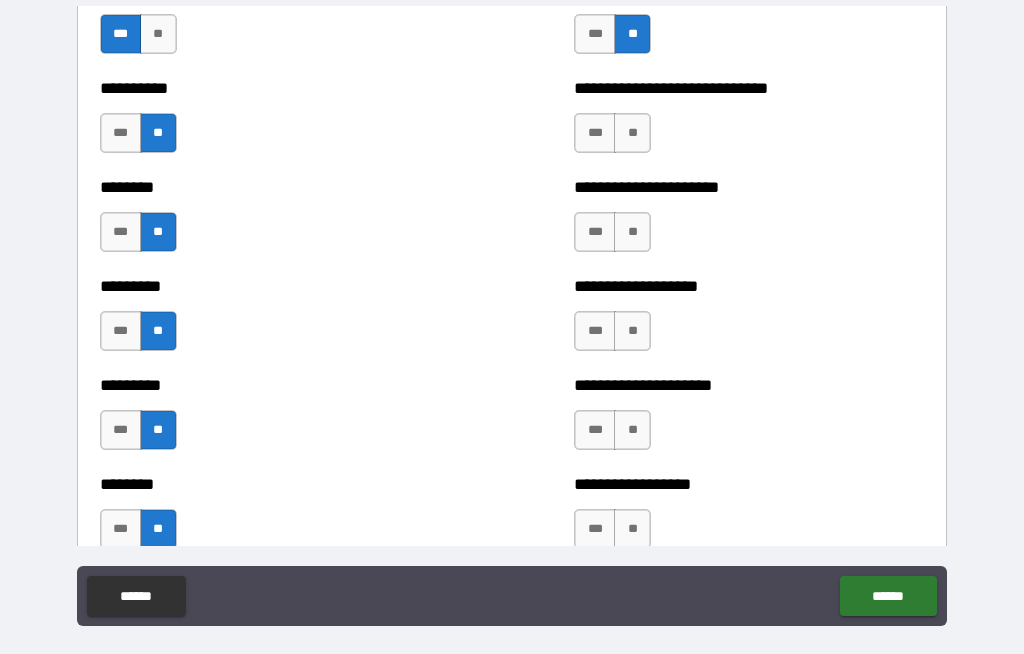 scroll, scrollTop: 7024, scrollLeft: 0, axis: vertical 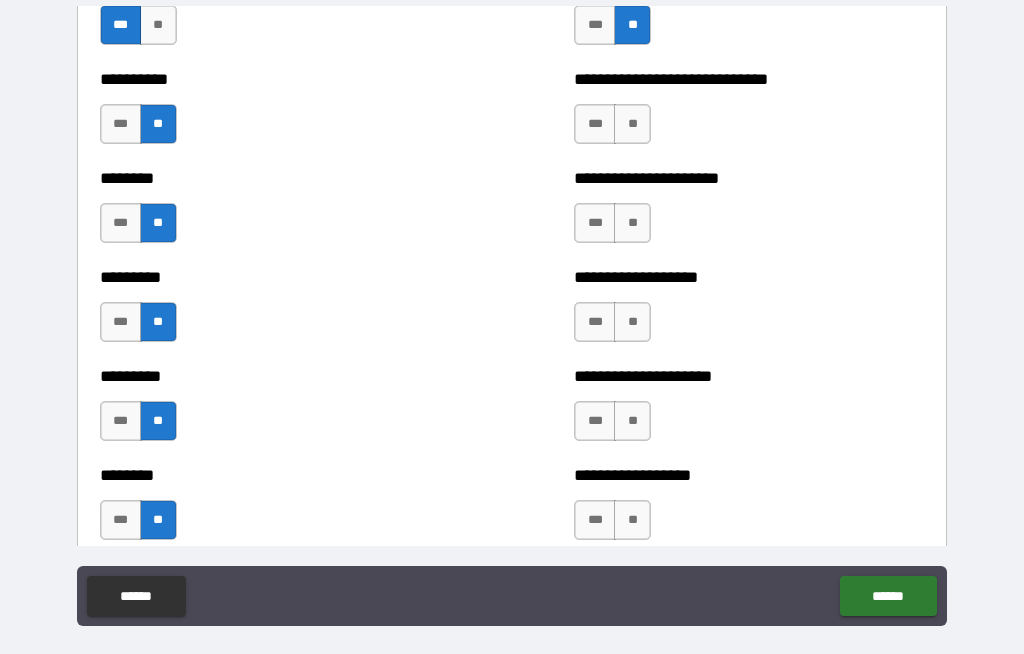 click on "**" at bounding box center [632, 124] 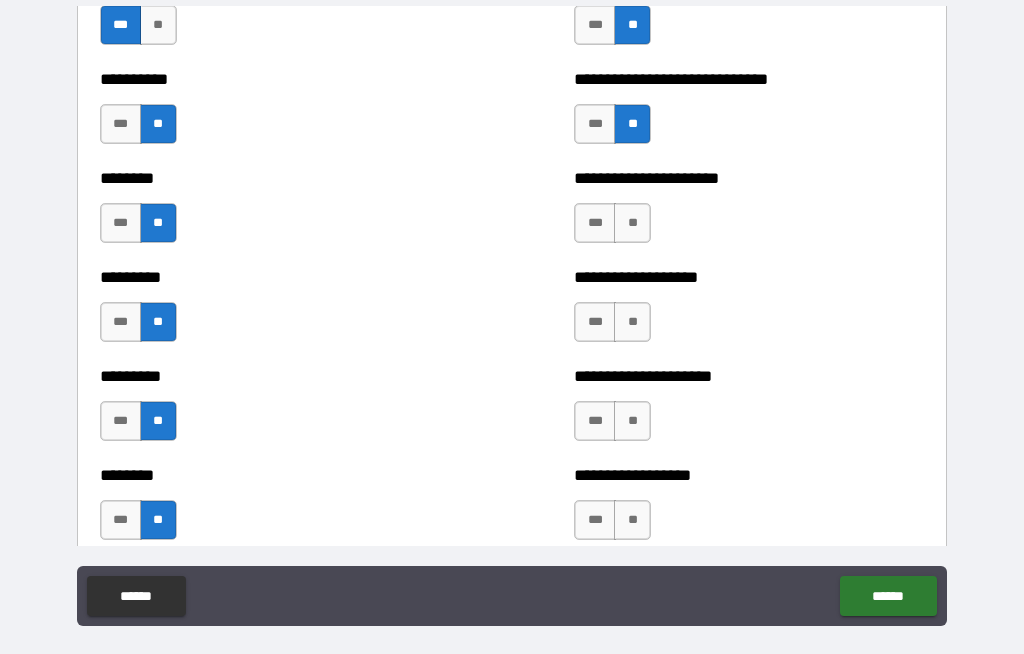 click on "**" at bounding box center [632, 223] 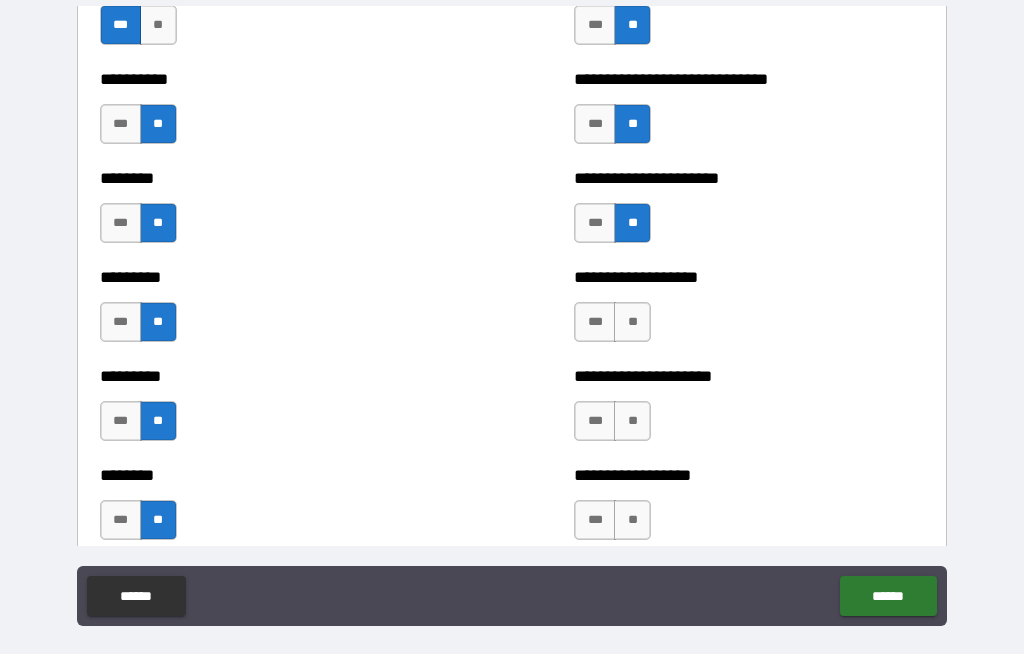 click on "**" at bounding box center [632, 322] 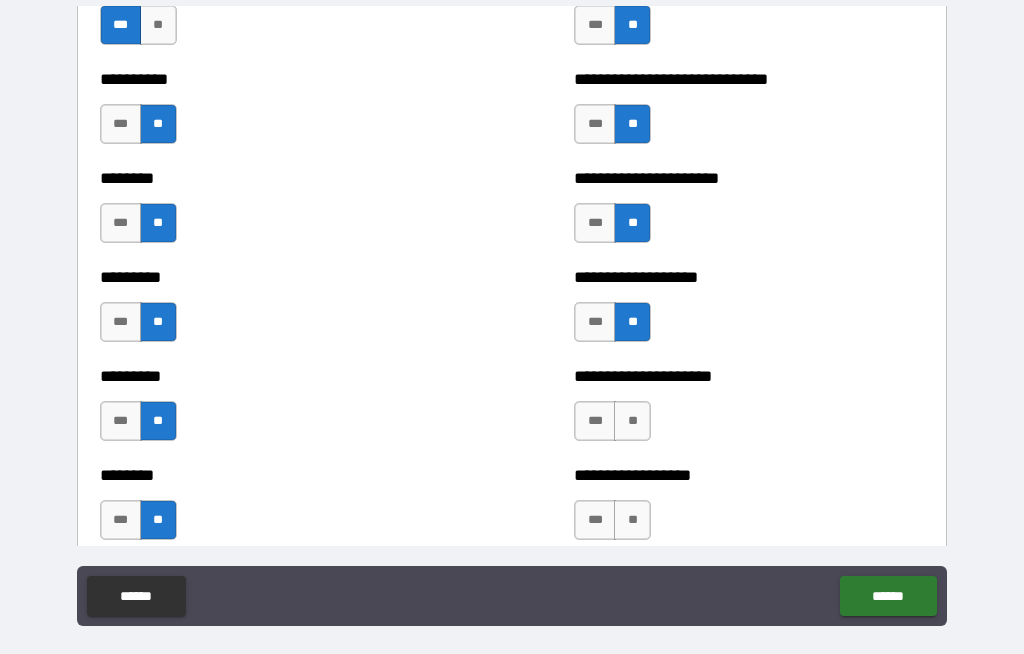 click on "**" at bounding box center (632, 421) 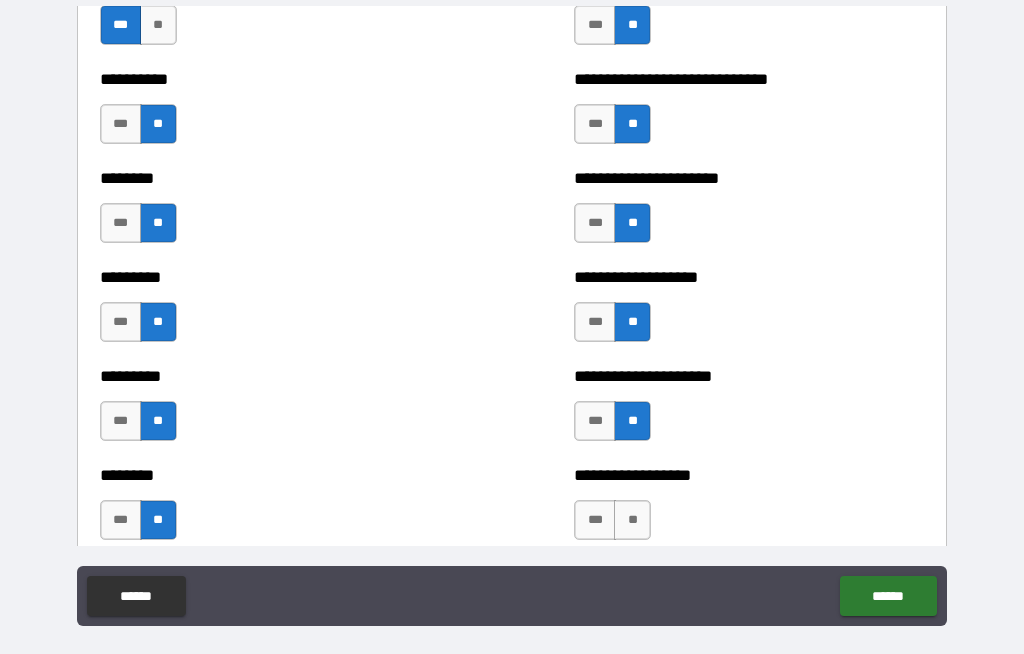 click on "**" at bounding box center (632, 520) 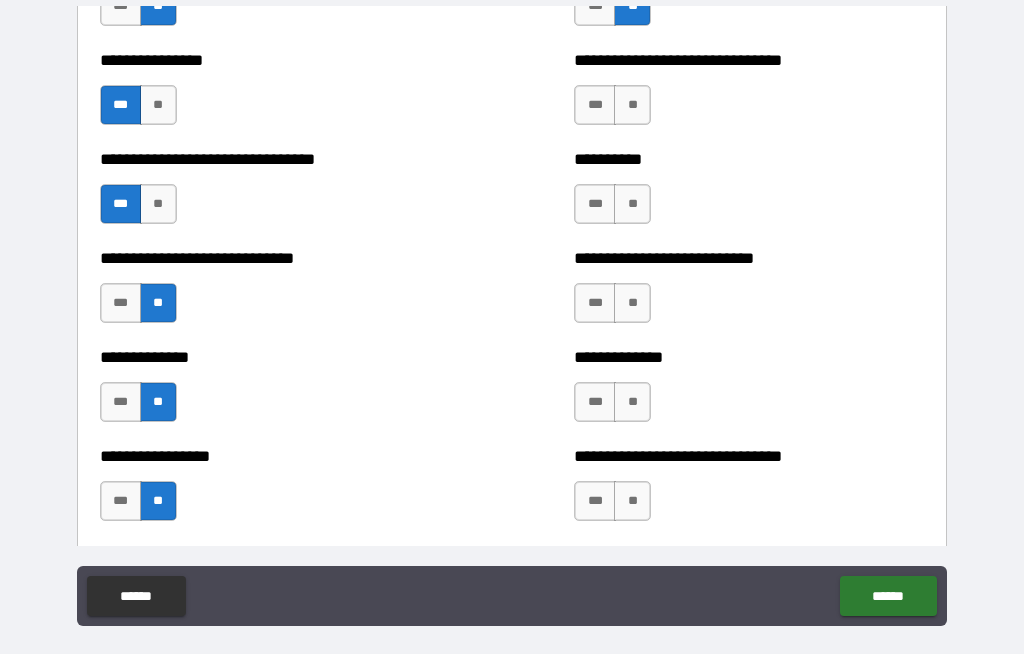 scroll, scrollTop: 7539, scrollLeft: 0, axis: vertical 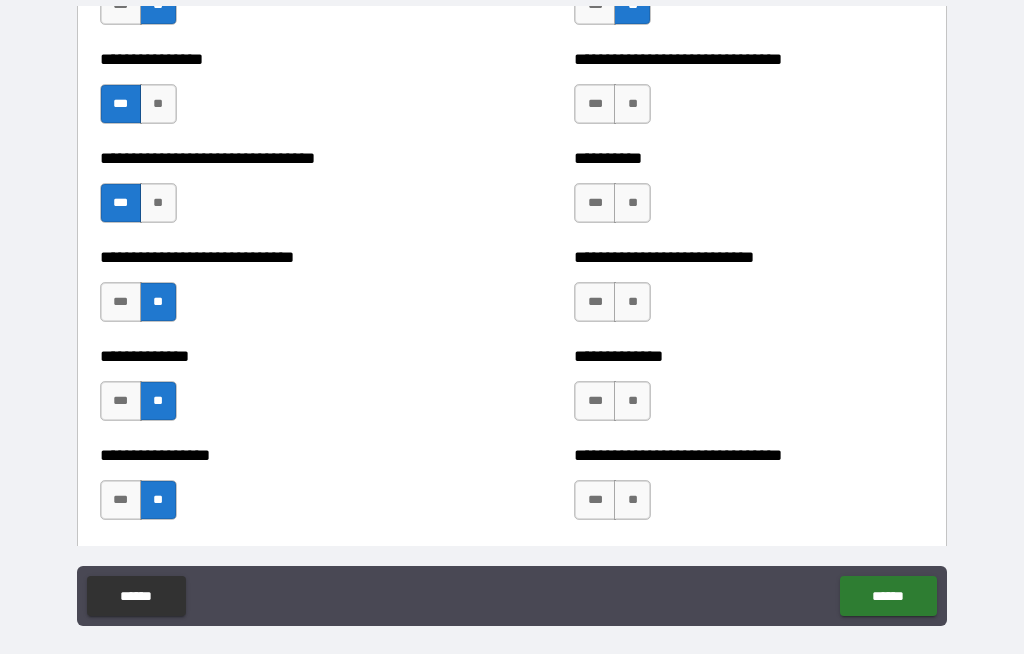 click on "**" at bounding box center [632, 104] 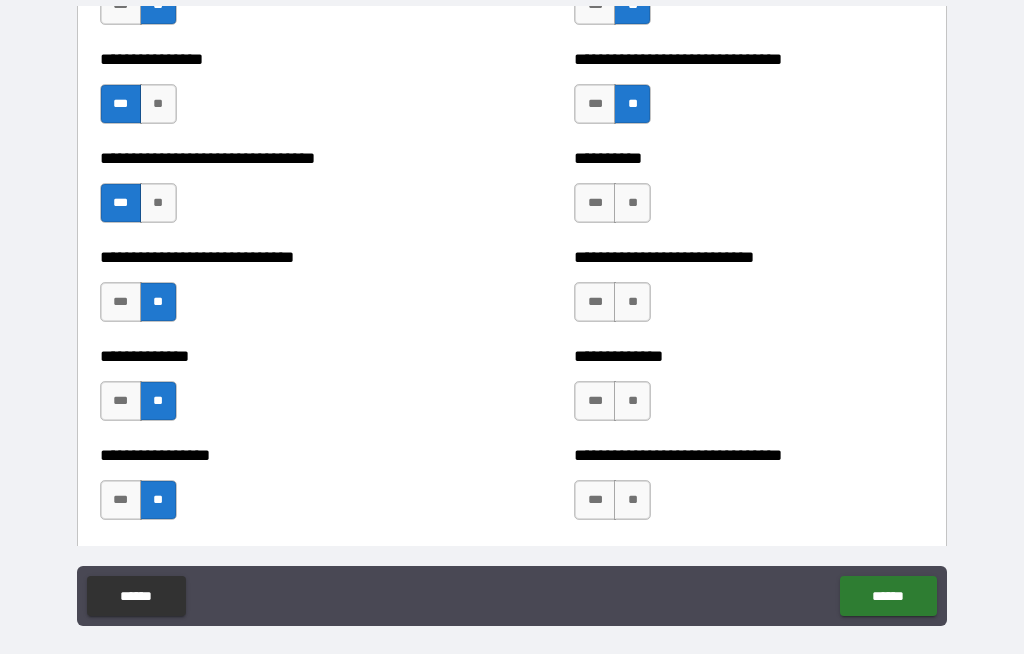 click on "**" at bounding box center [632, 203] 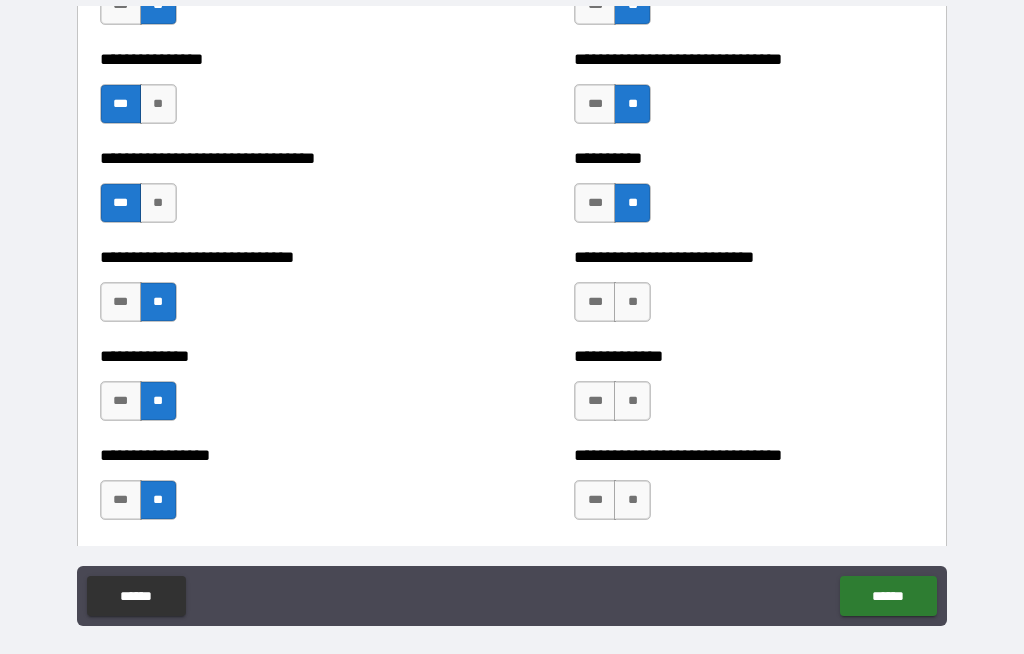 click on "***" at bounding box center (595, 302) 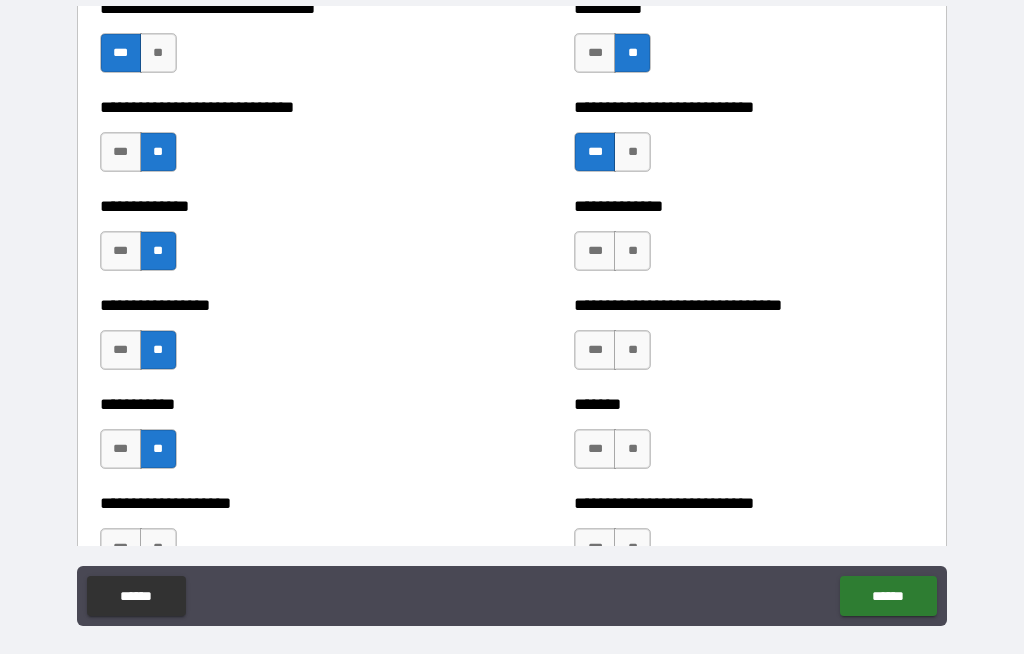 scroll, scrollTop: 7697, scrollLeft: 0, axis: vertical 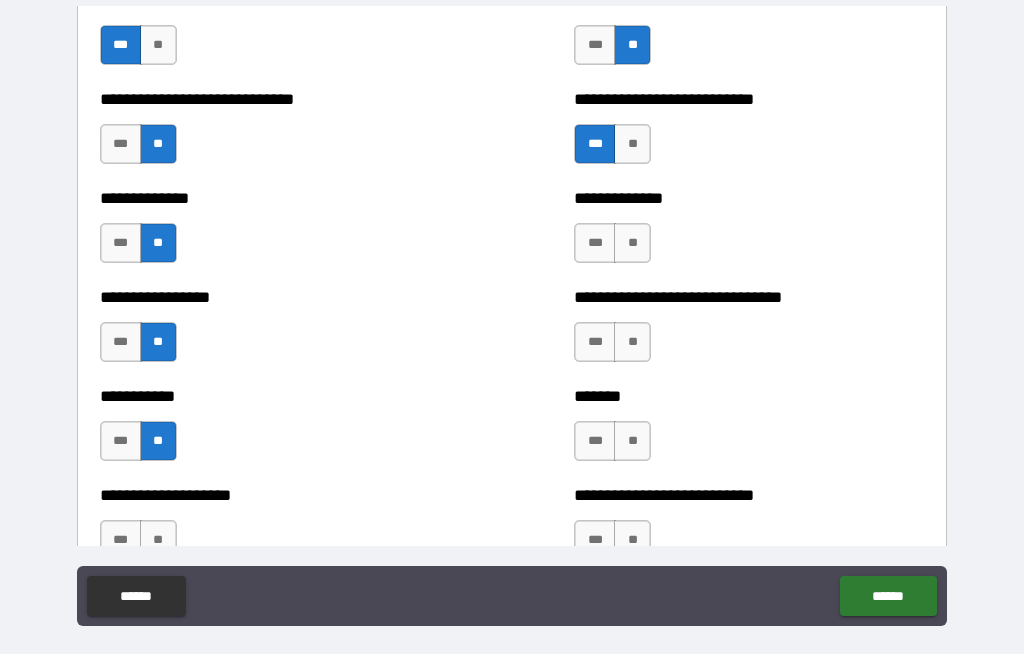 click on "**" at bounding box center [632, 243] 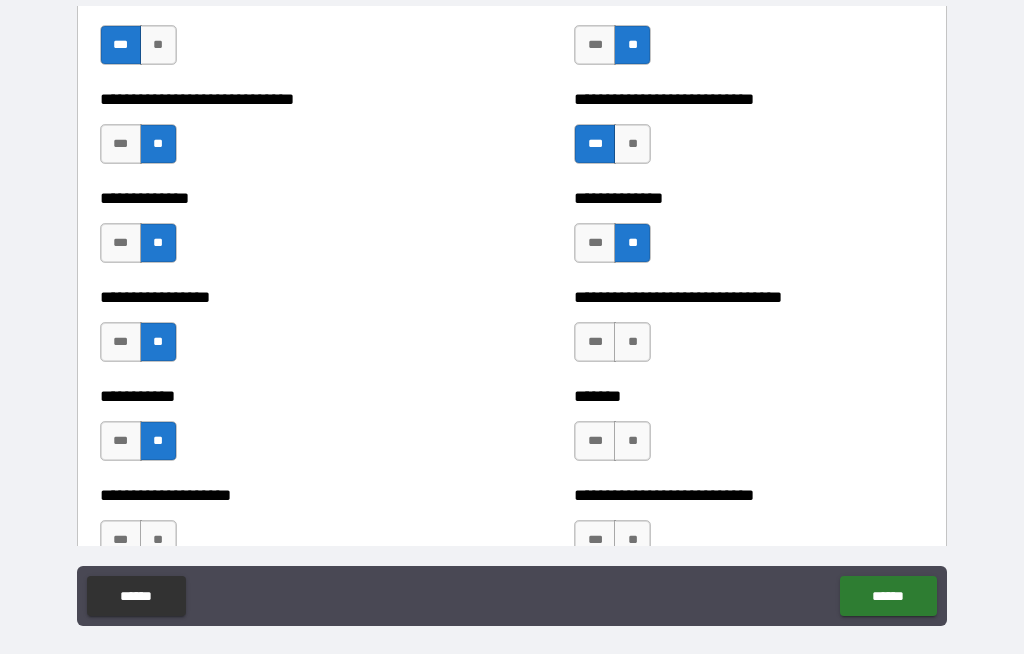 click on "**" at bounding box center (632, 342) 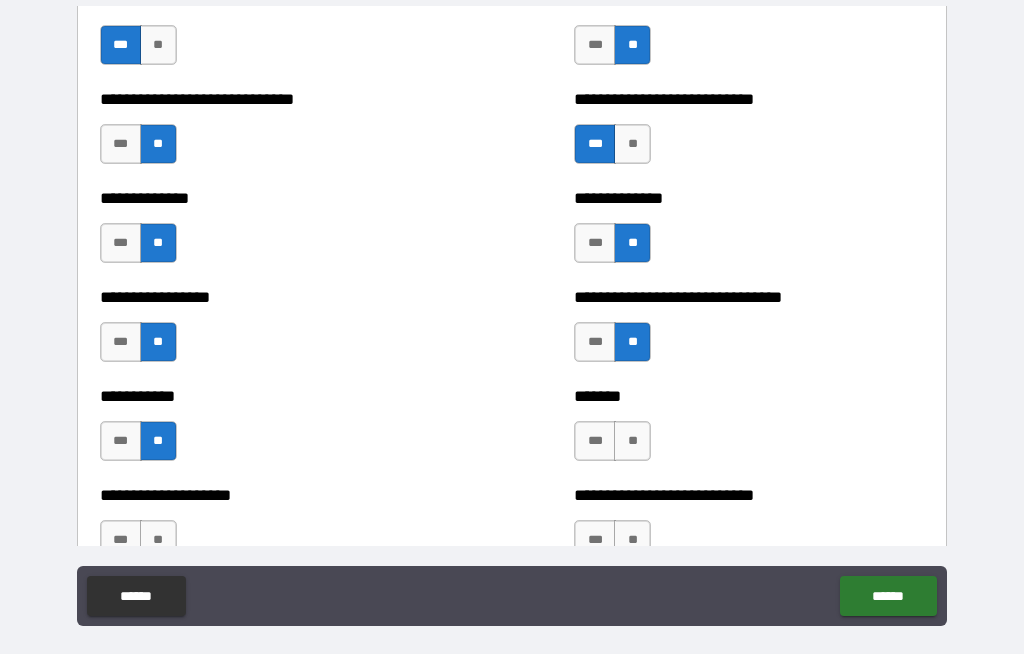 click on "**" at bounding box center (632, 441) 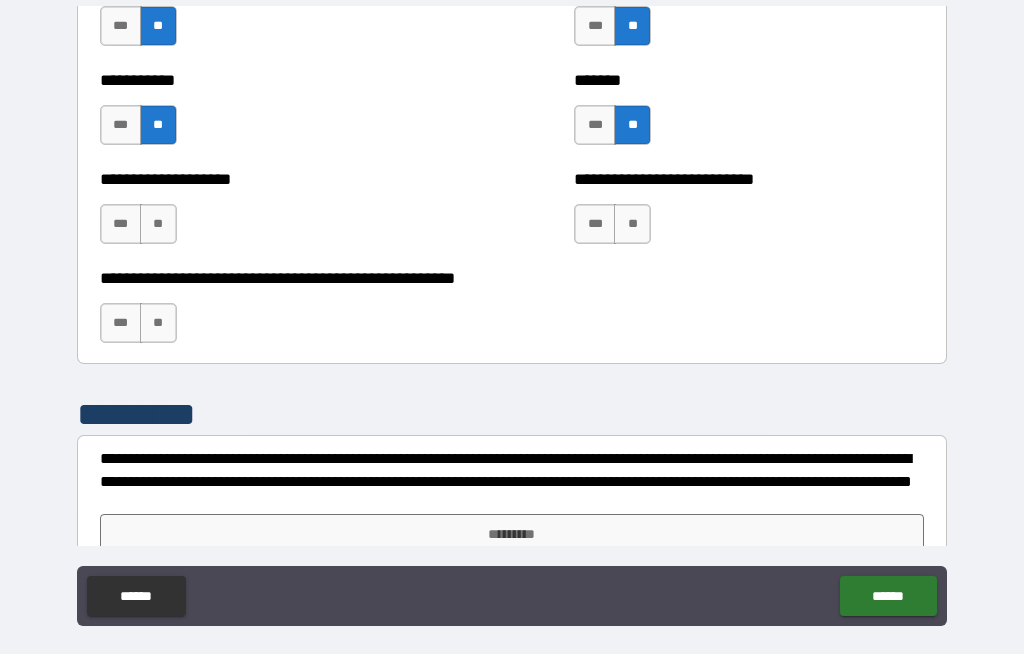 scroll, scrollTop: 8010, scrollLeft: 0, axis: vertical 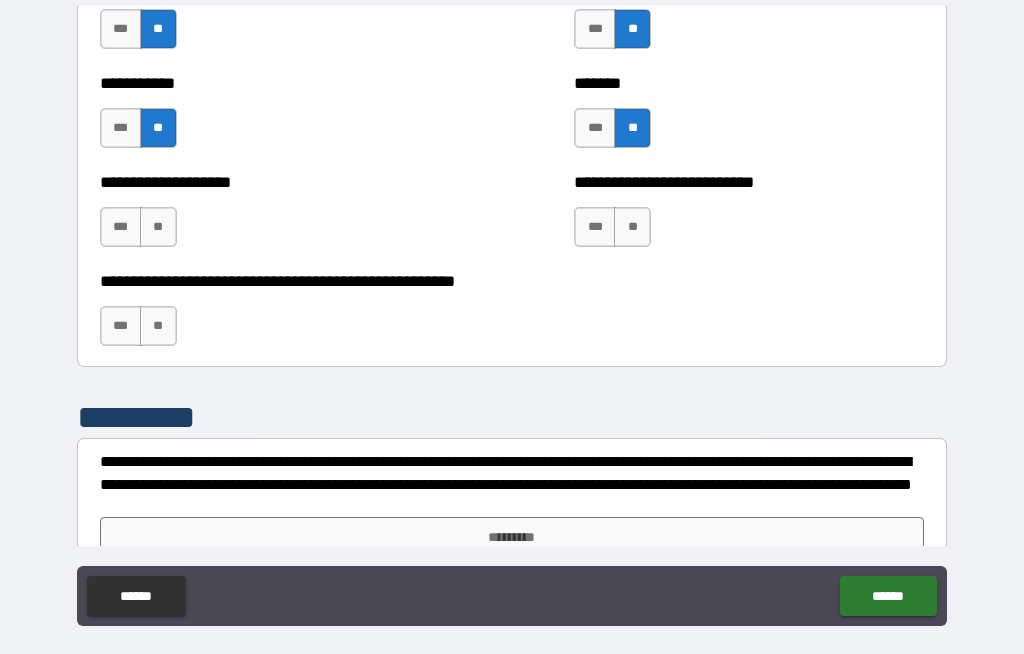 click on "**" at bounding box center (632, 227) 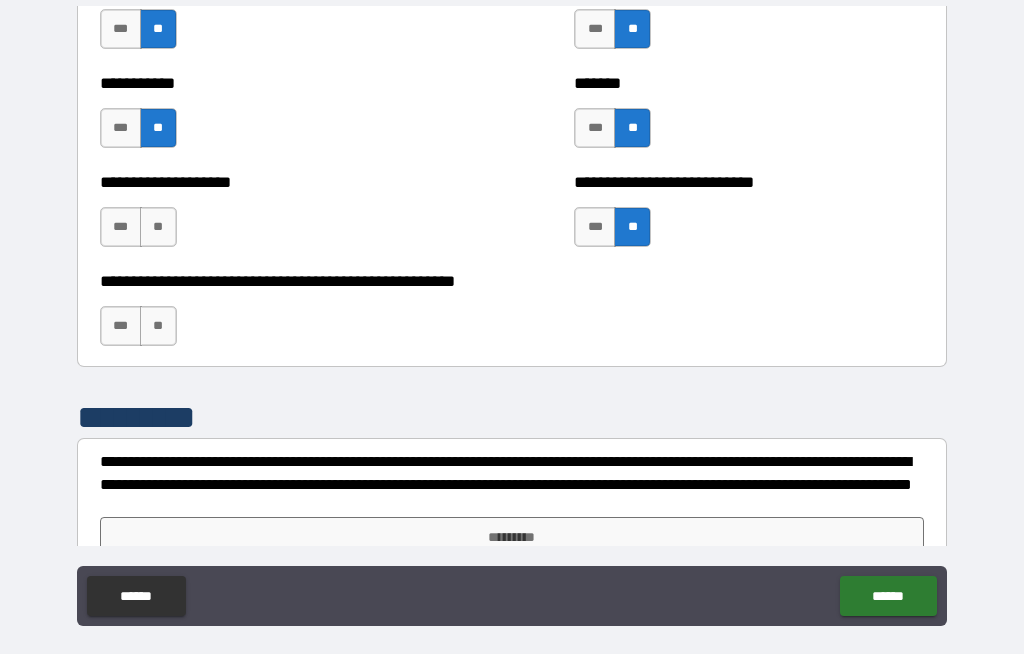 click on "**" at bounding box center [158, 227] 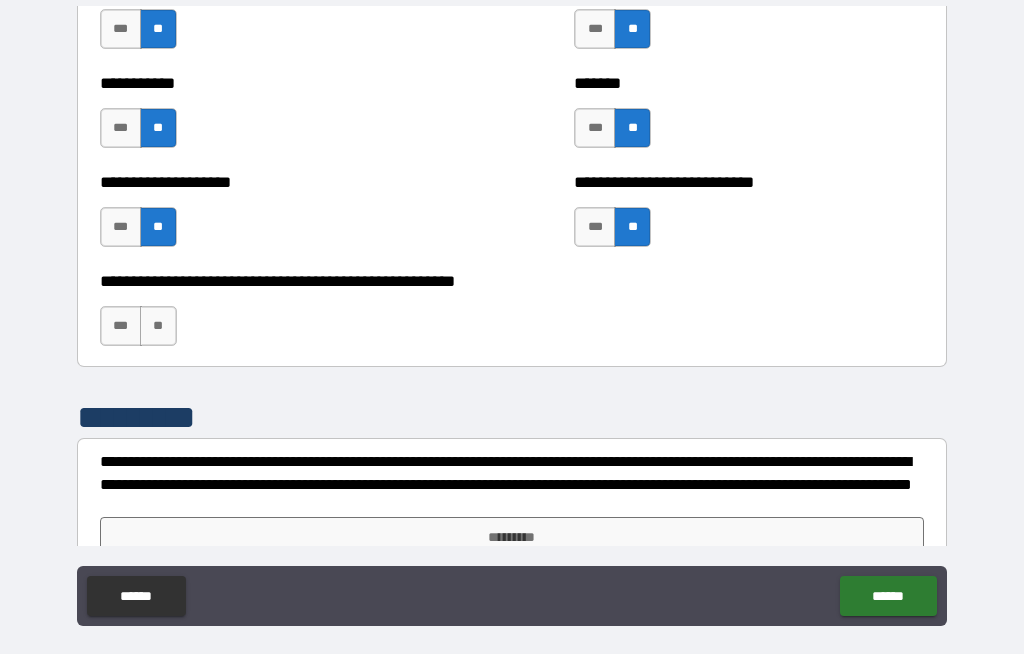 click on "**" at bounding box center [158, 326] 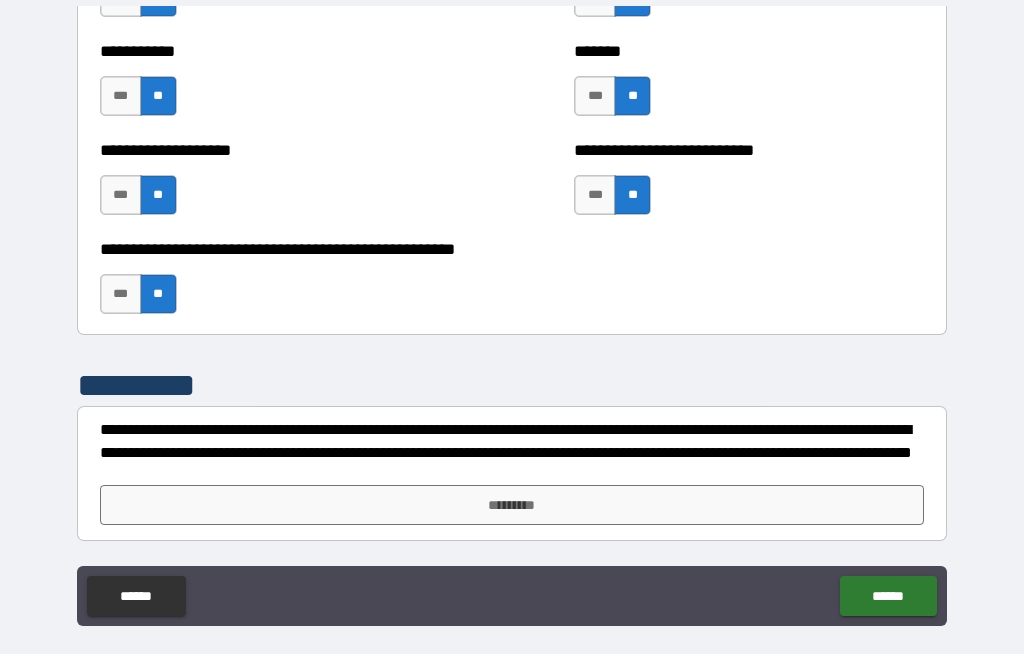 scroll, scrollTop: 8042, scrollLeft: 0, axis: vertical 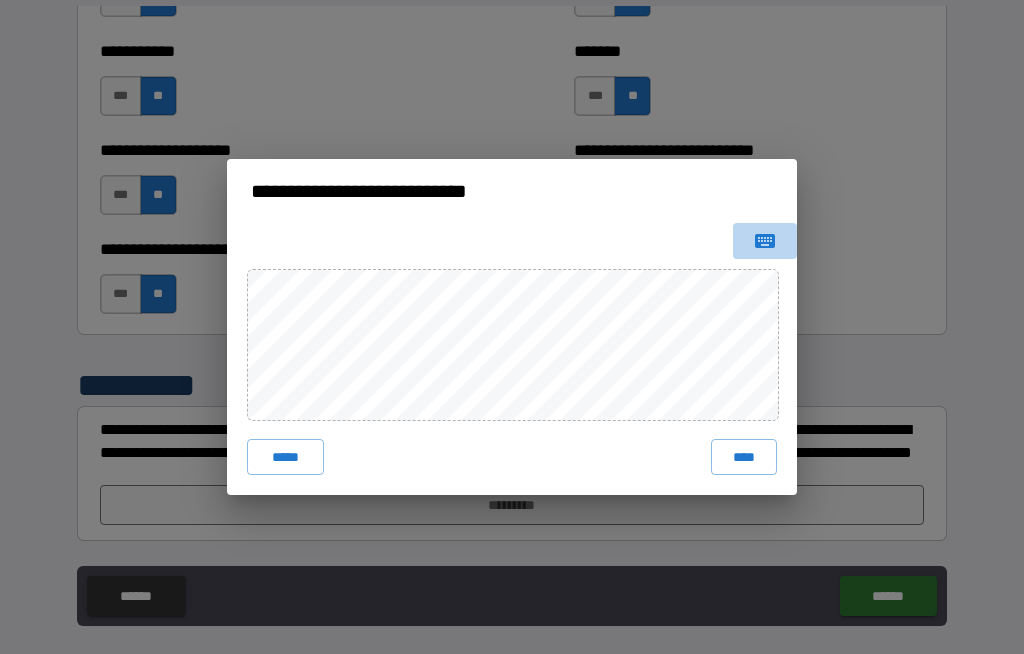 click 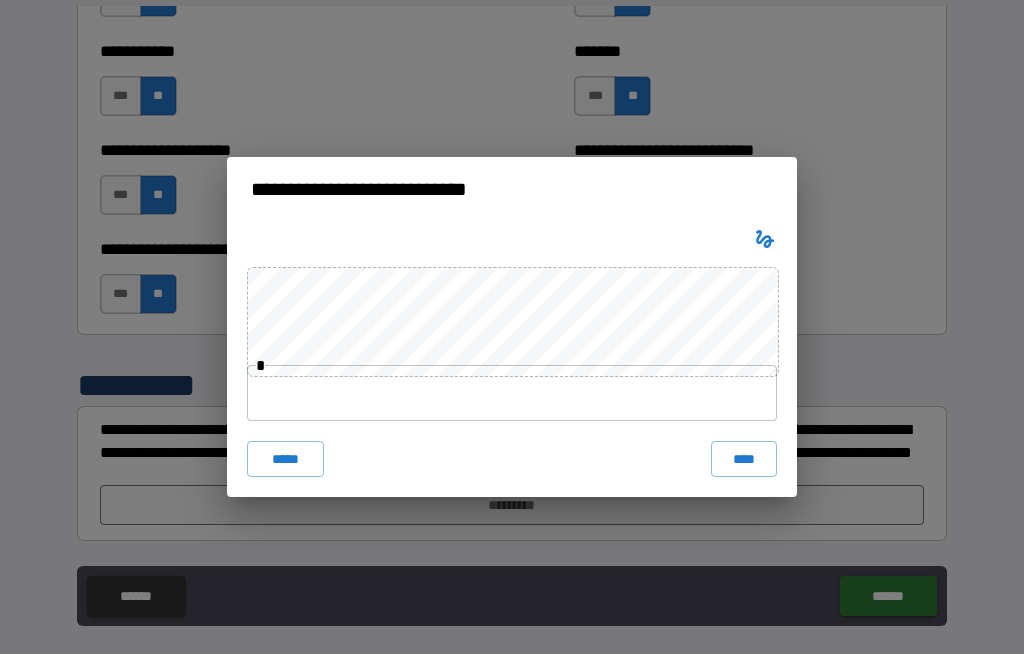 click 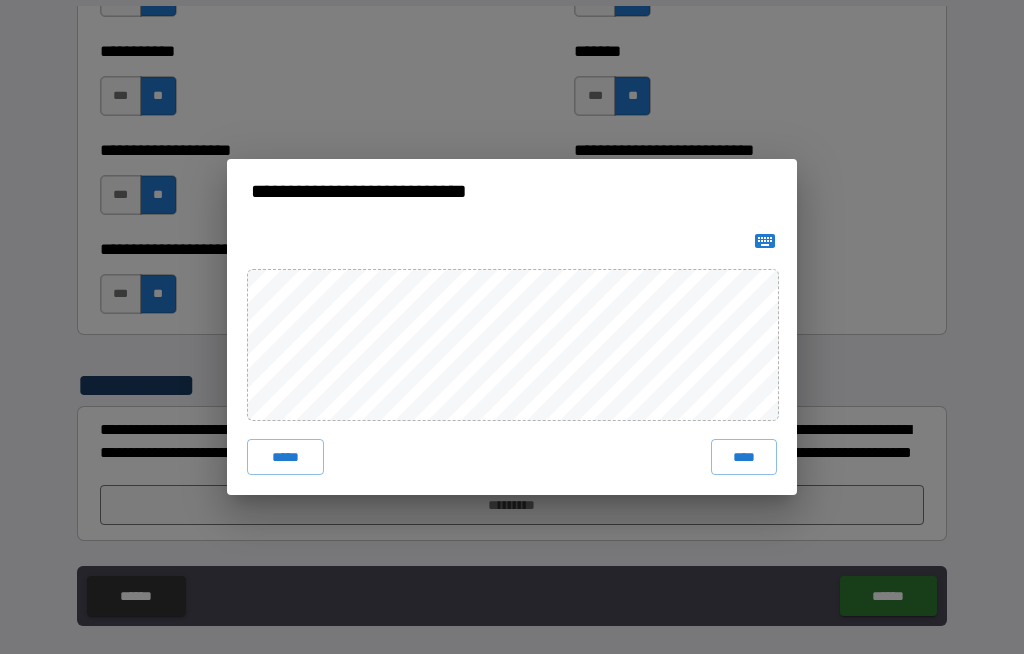 click at bounding box center [765, 241] 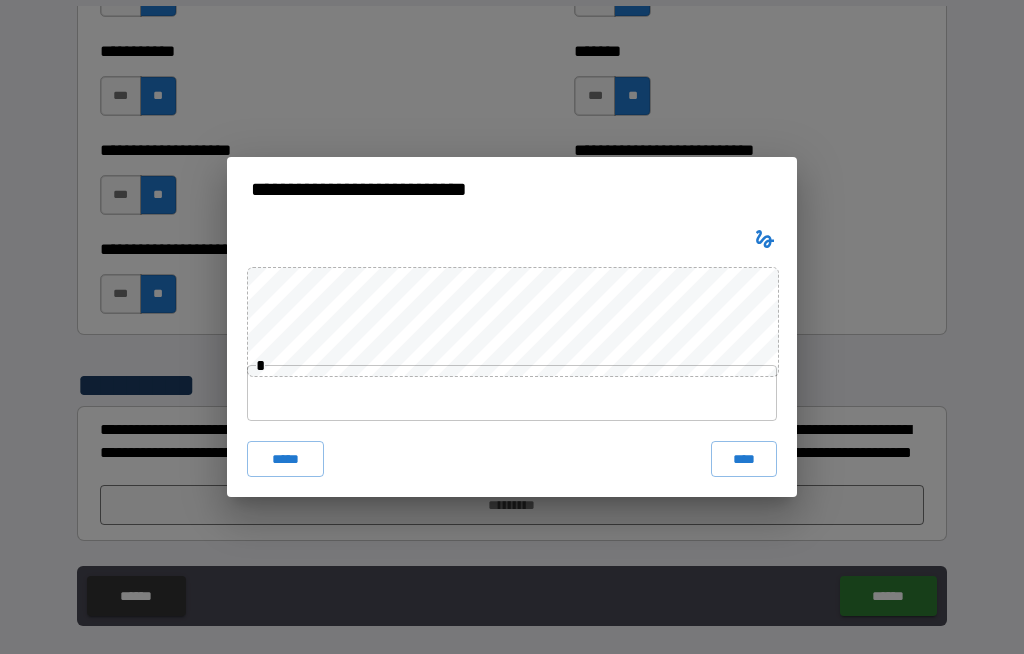 click 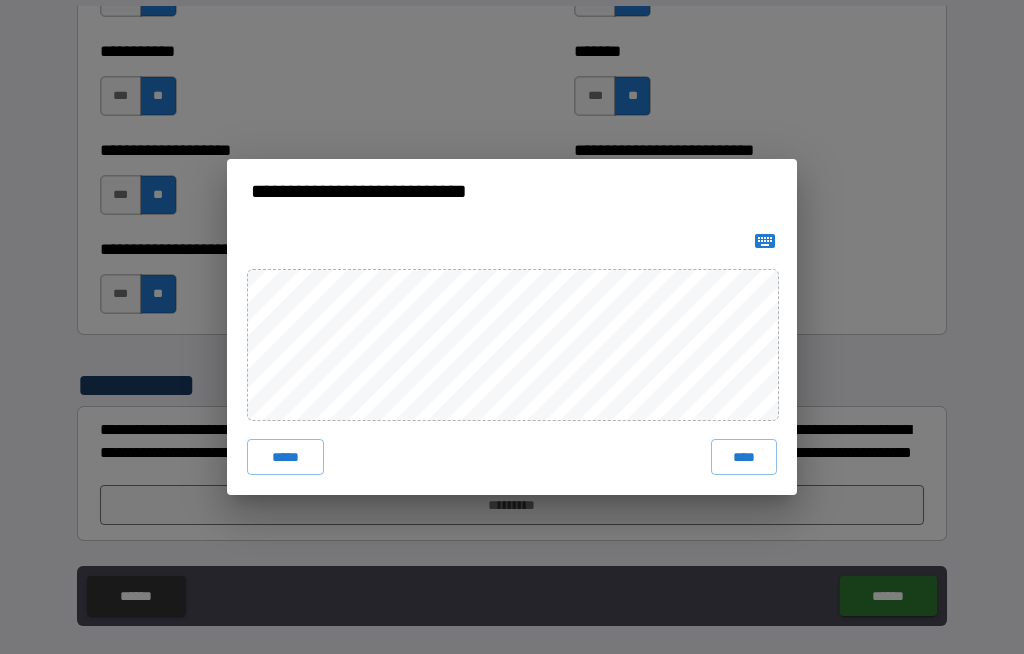 click on "****" at bounding box center (744, 457) 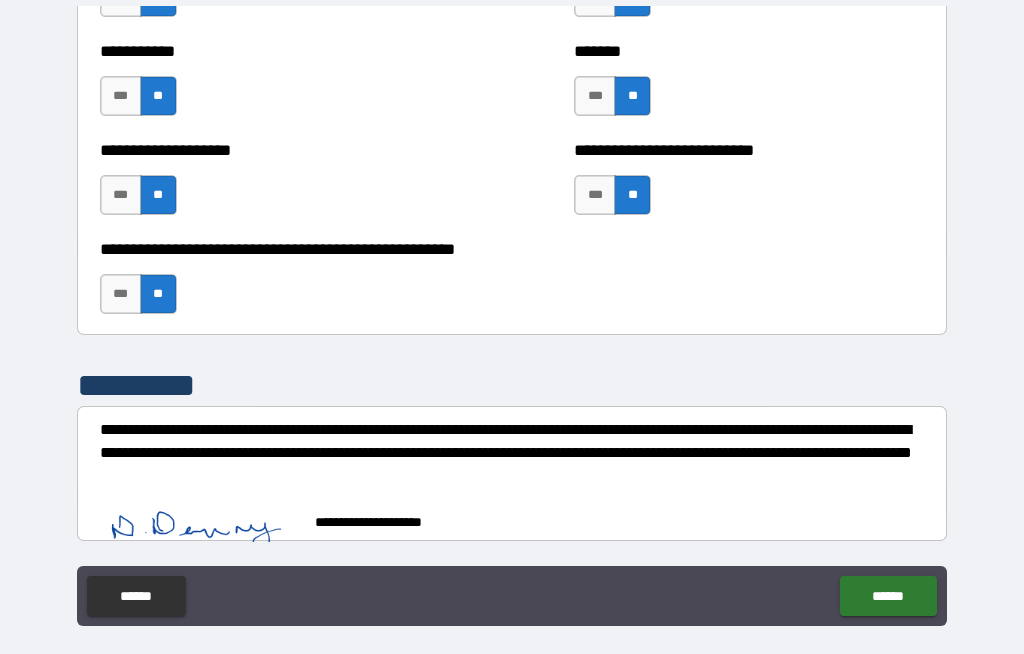 scroll, scrollTop: 8032, scrollLeft: 0, axis: vertical 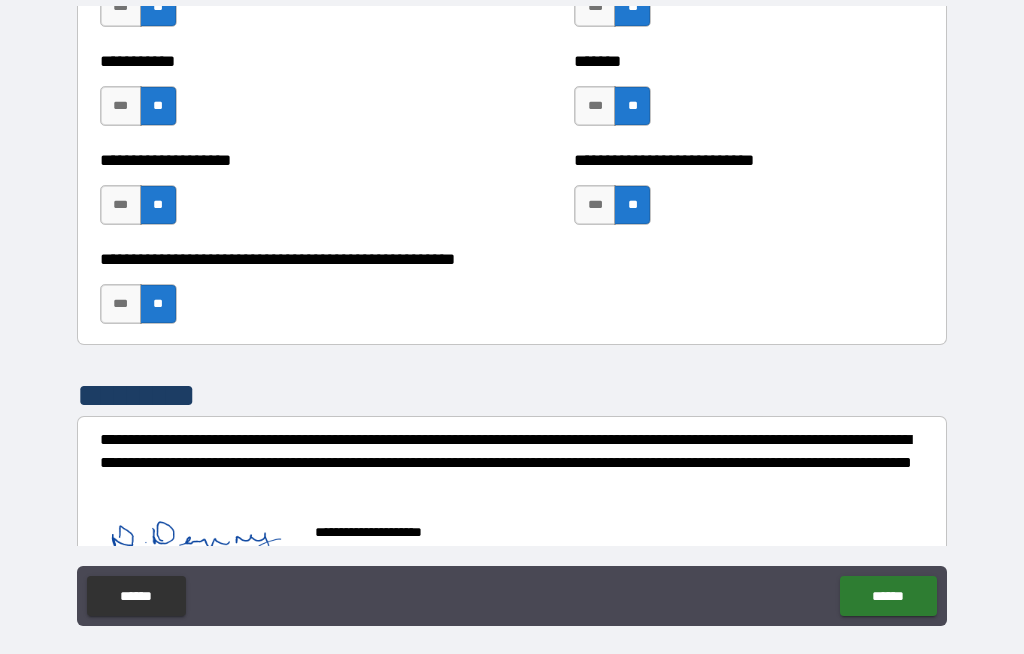 click on "******" at bounding box center (888, 596) 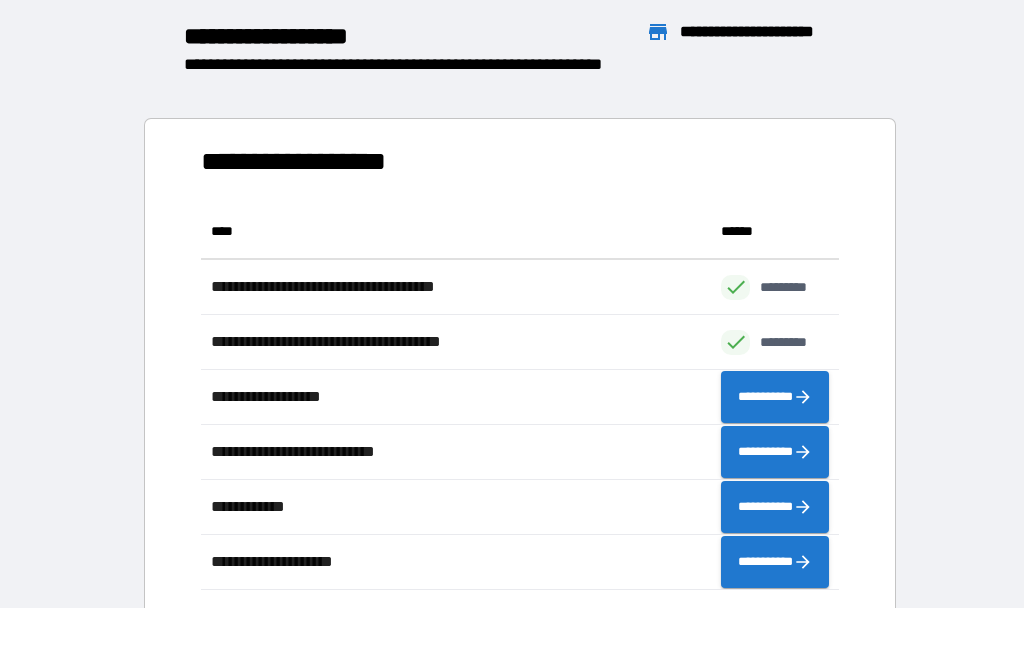 scroll, scrollTop: 1, scrollLeft: 1, axis: both 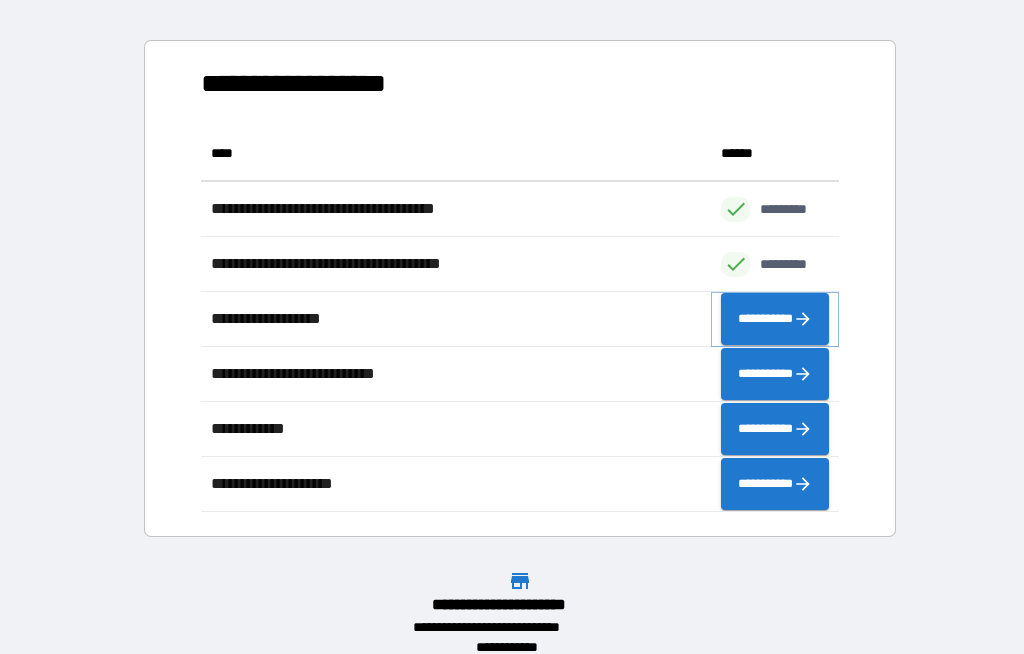 click 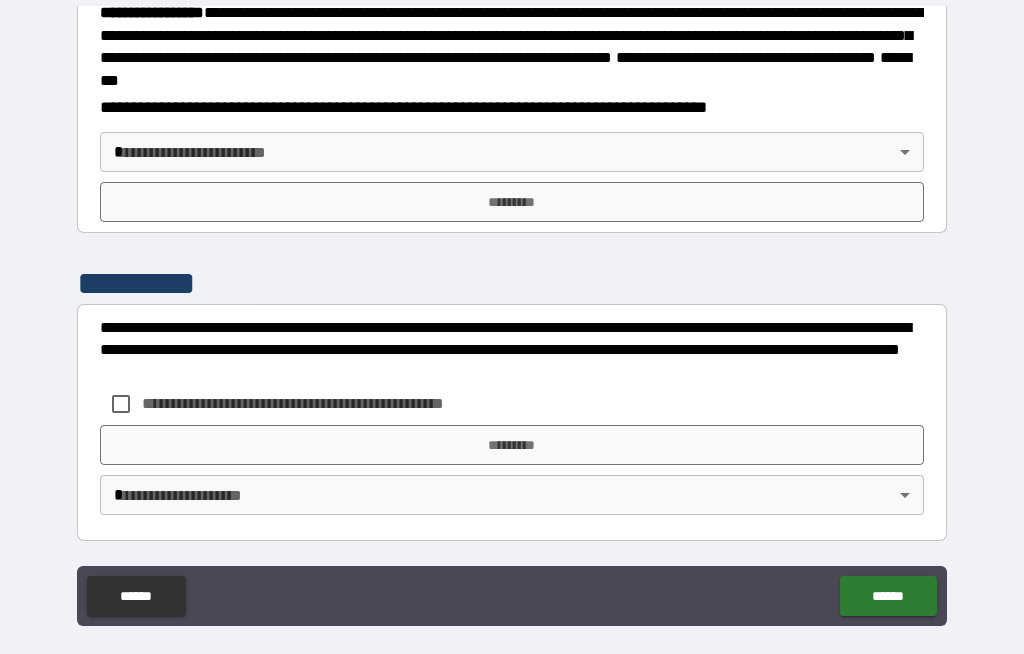 scroll, scrollTop: 2305, scrollLeft: 0, axis: vertical 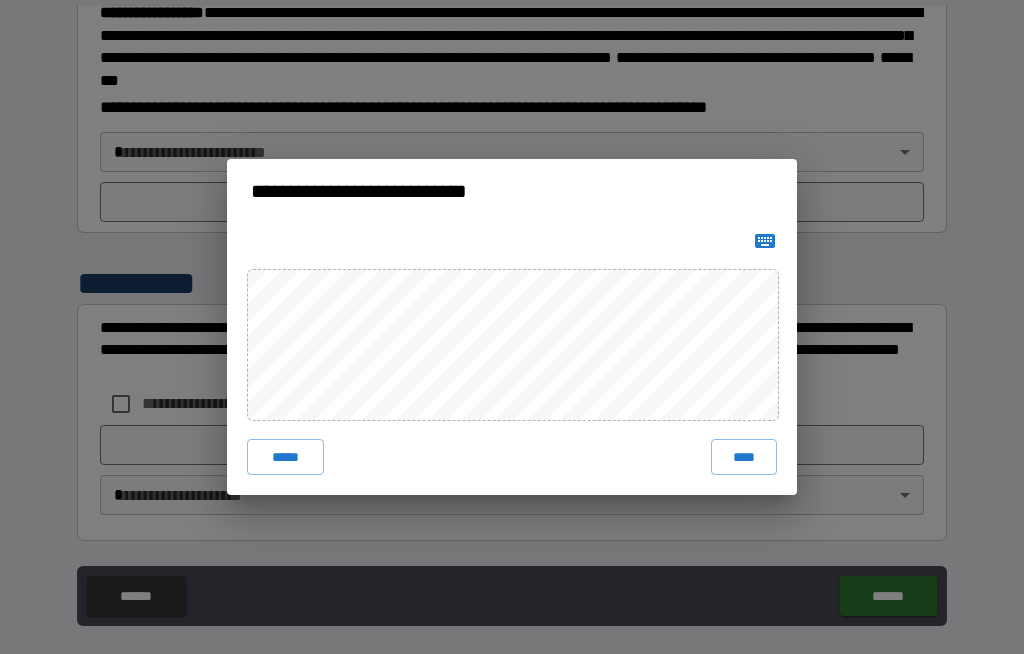 click on "****" at bounding box center (744, 457) 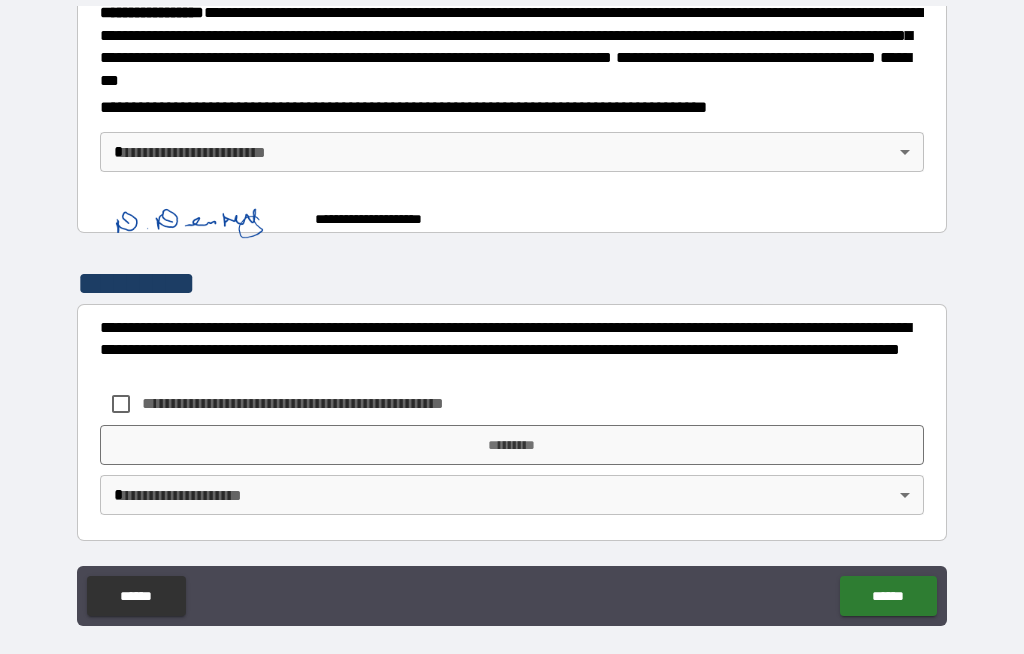 scroll, scrollTop: 2295, scrollLeft: 0, axis: vertical 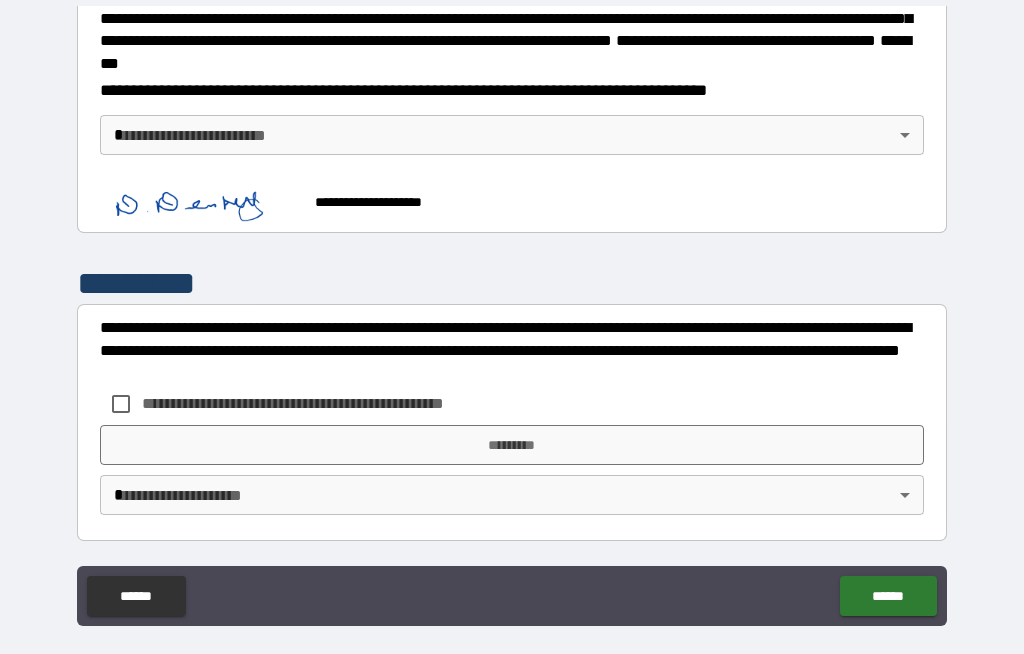 click on "**********" at bounding box center (512, 315) 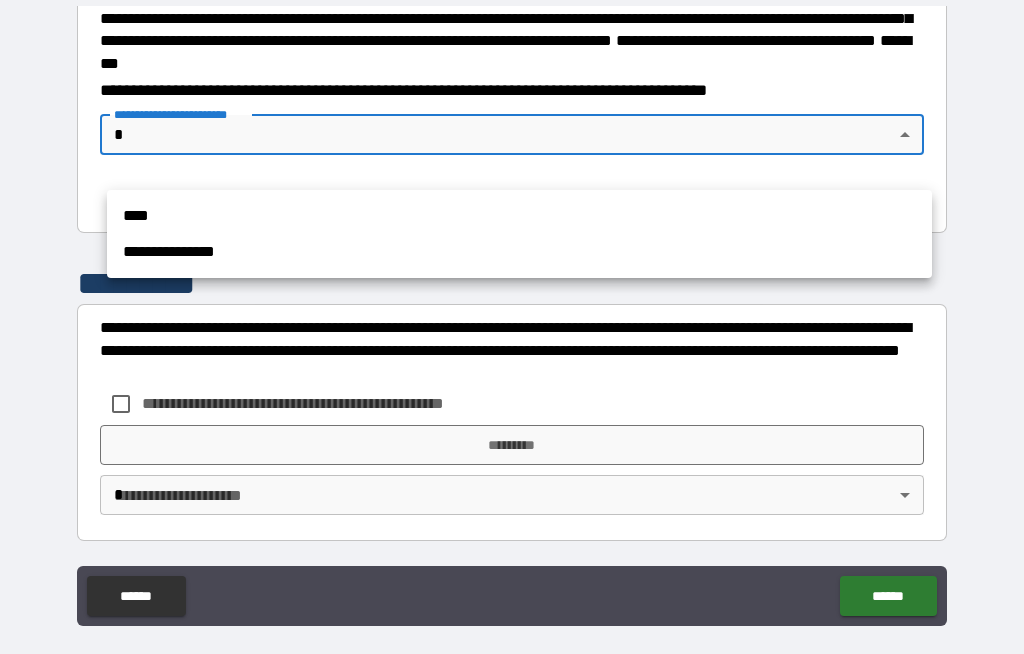 click on "****" at bounding box center [519, 216] 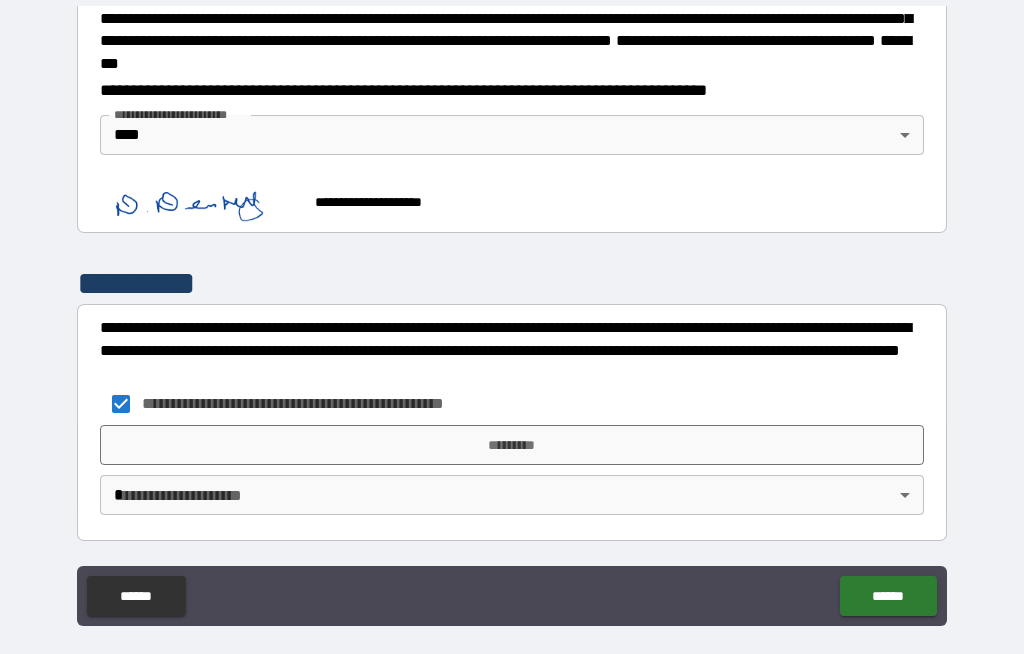 click on "*********" at bounding box center (512, 445) 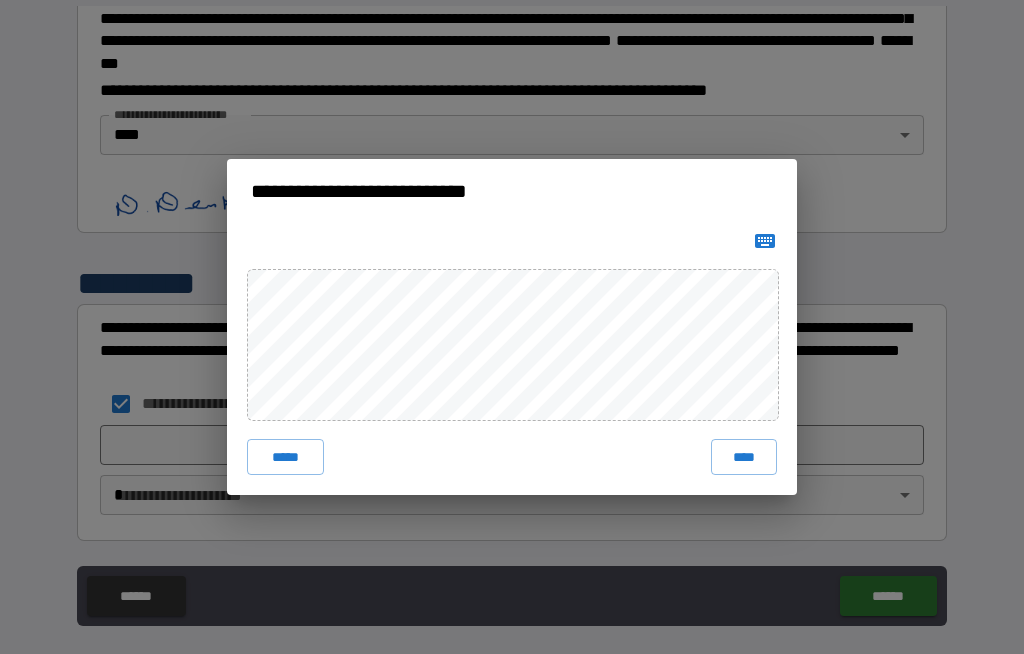 click on "****" at bounding box center [744, 457] 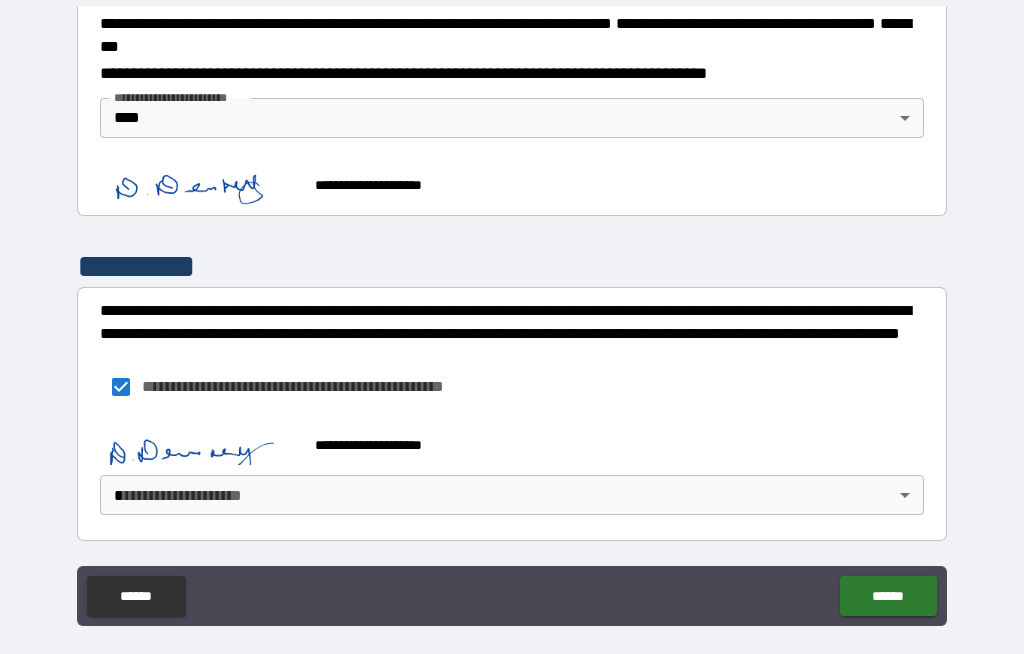 scroll, scrollTop: 2339, scrollLeft: 0, axis: vertical 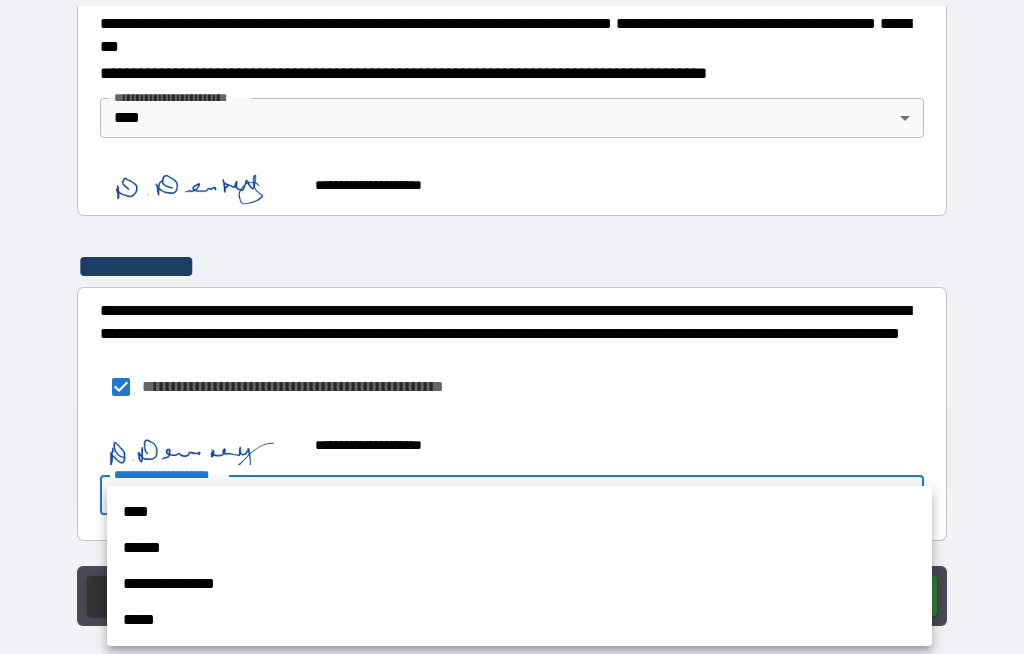 click on "****" at bounding box center [519, 512] 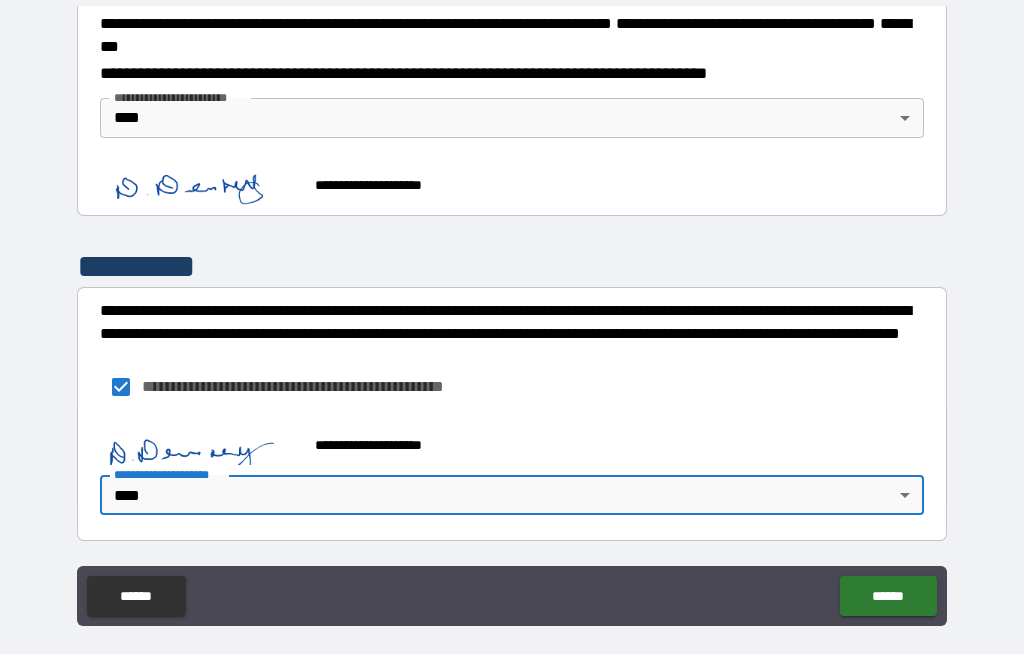 click on "******" at bounding box center (888, 596) 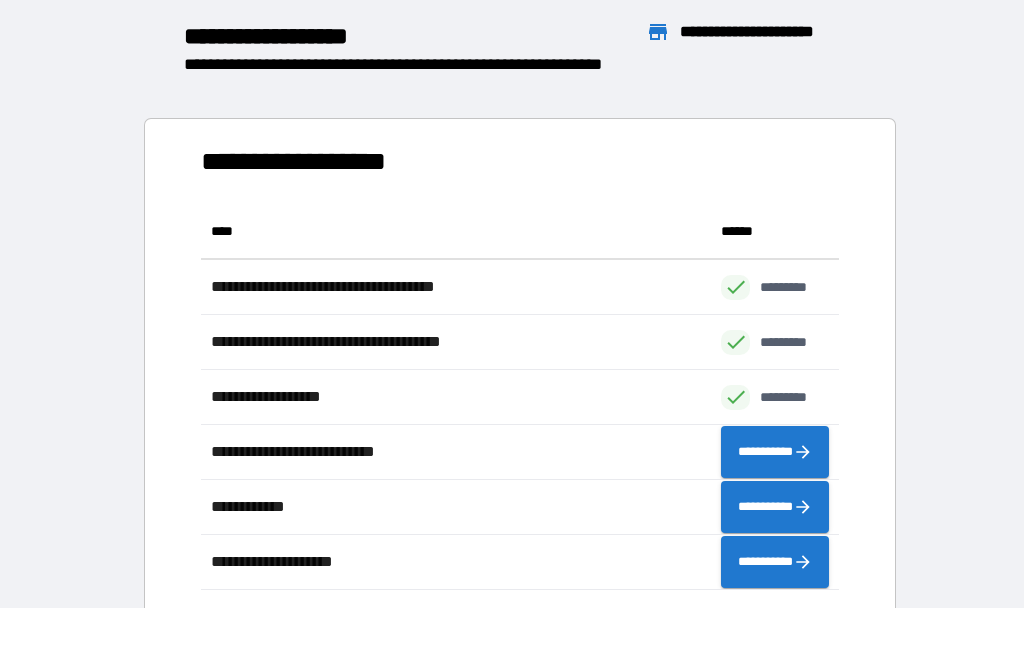 scroll, scrollTop: 1, scrollLeft: 1, axis: both 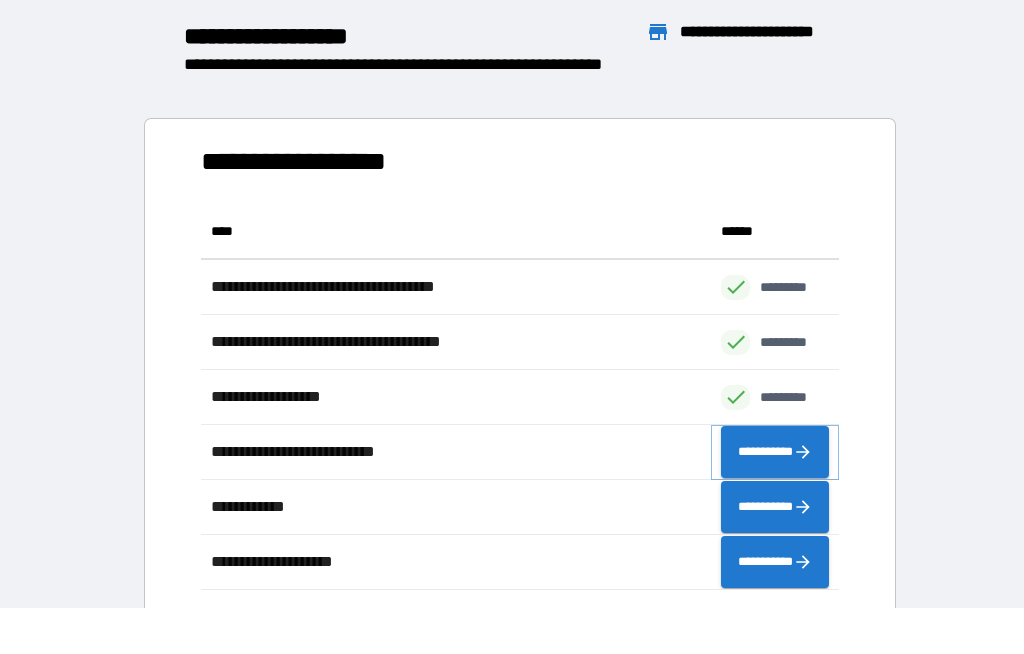 click 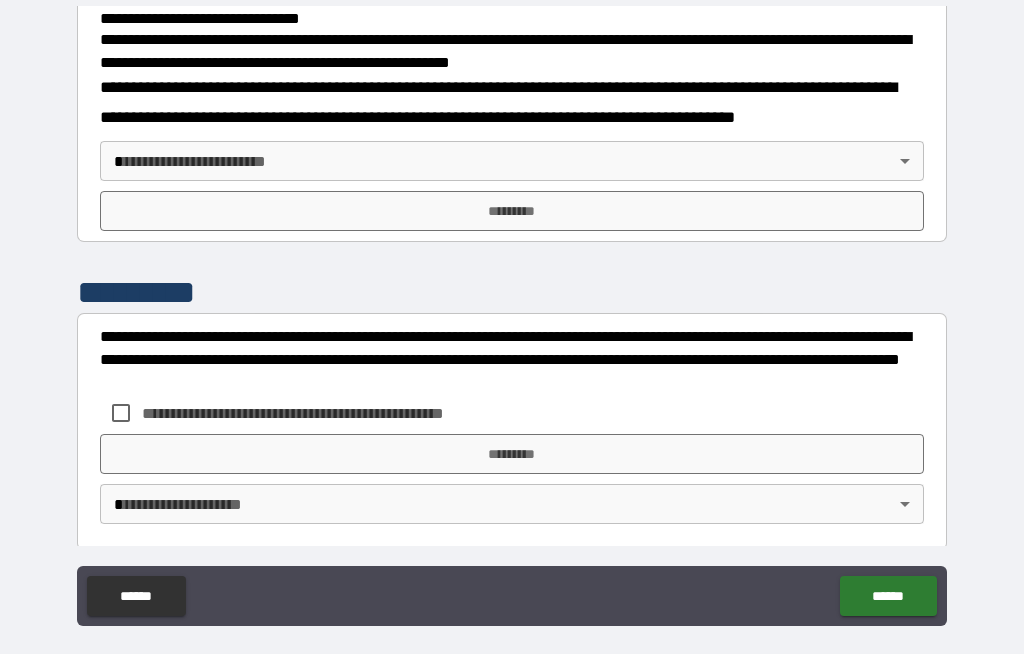 scroll, scrollTop: 723, scrollLeft: 0, axis: vertical 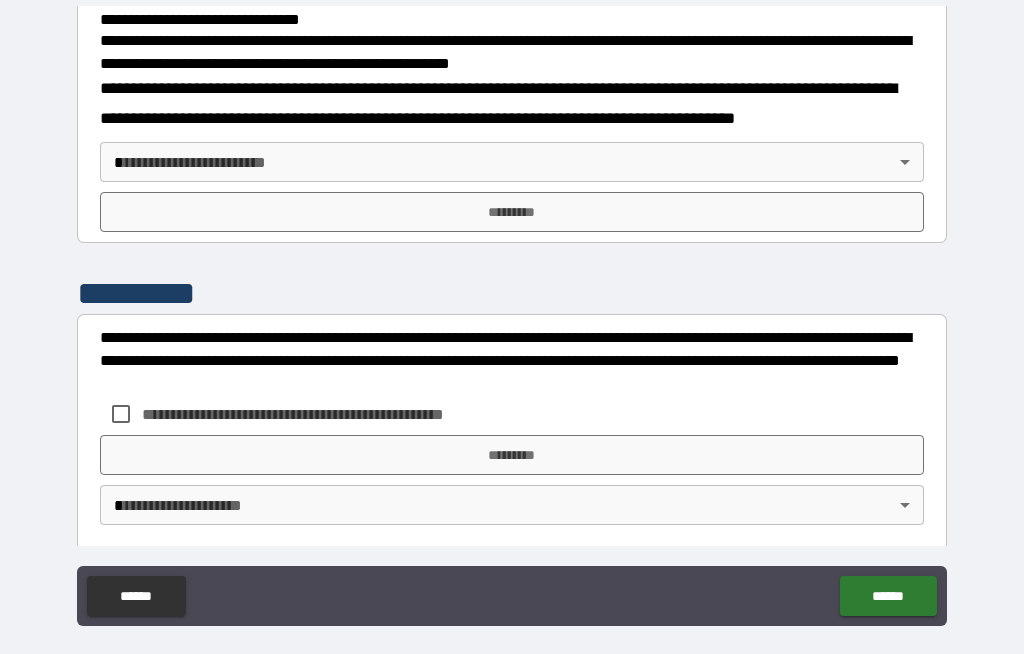 click on "**********" at bounding box center (512, 315) 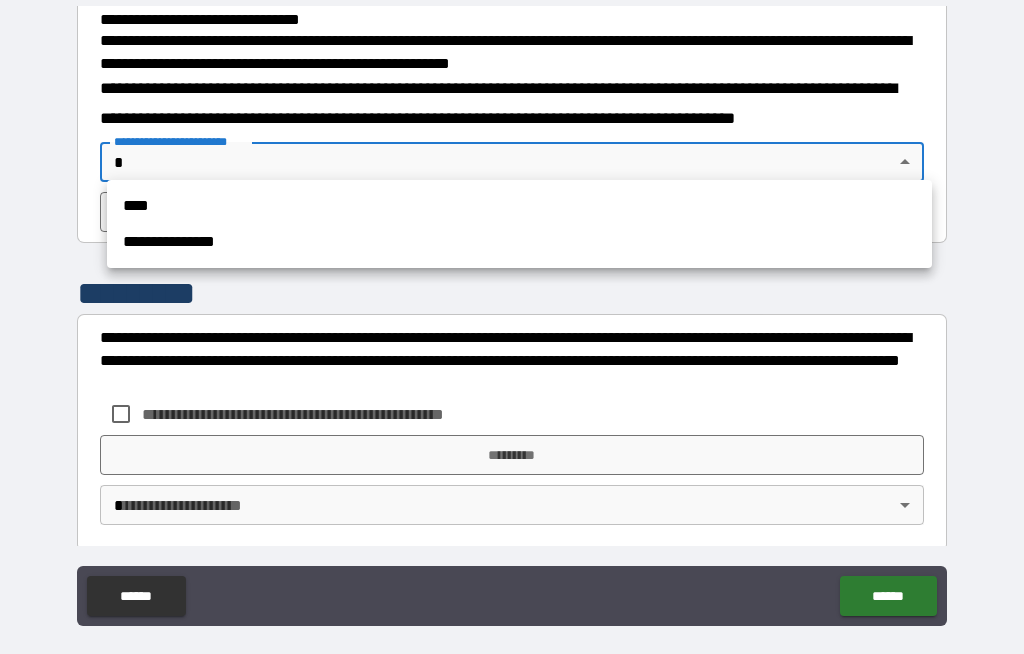 click on "****" at bounding box center [519, 206] 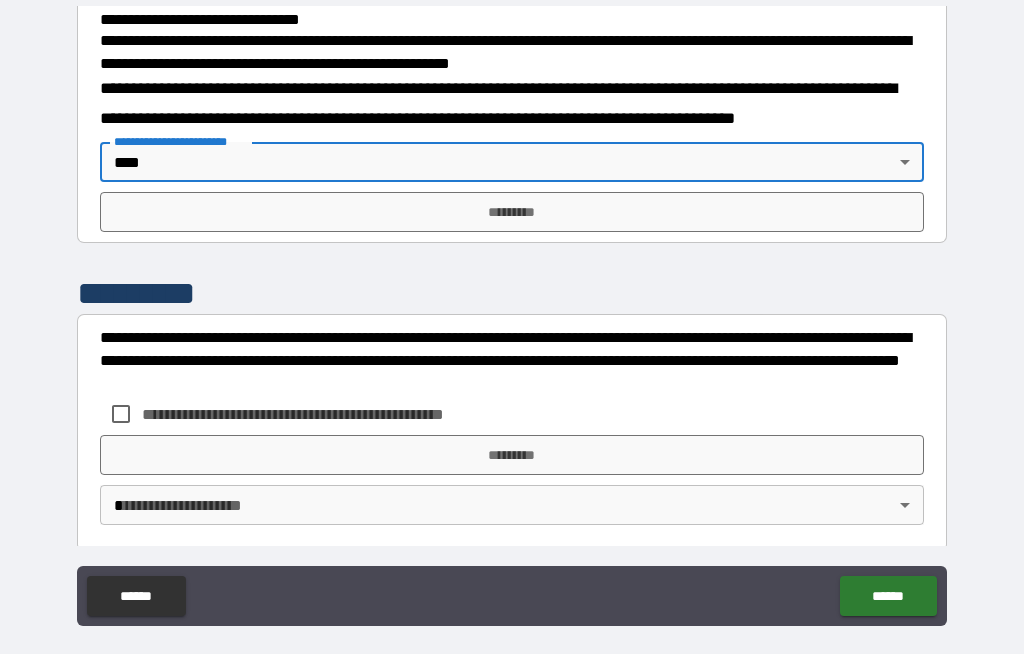 click on "**********" at bounding box center (512, 315) 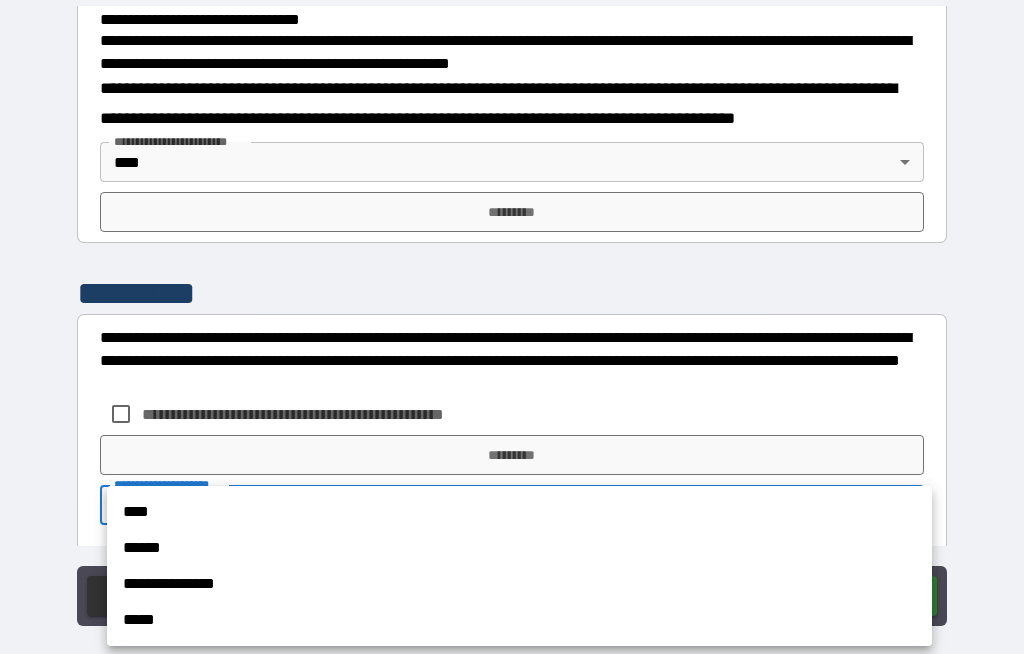 click on "****" at bounding box center (519, 512) 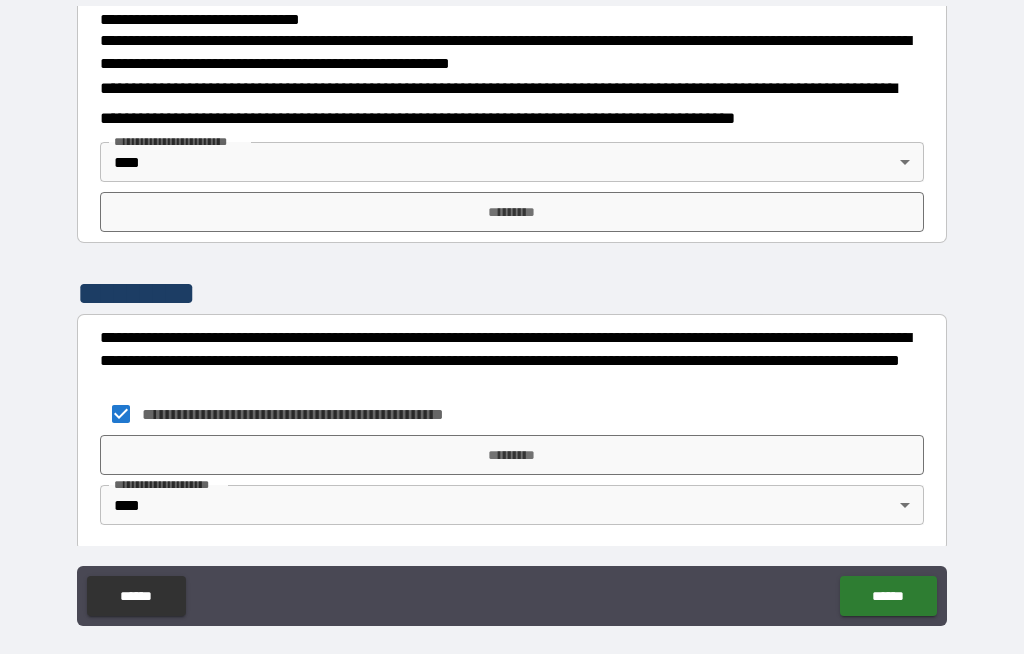 click on "*********" at bounding box center (512, 212) 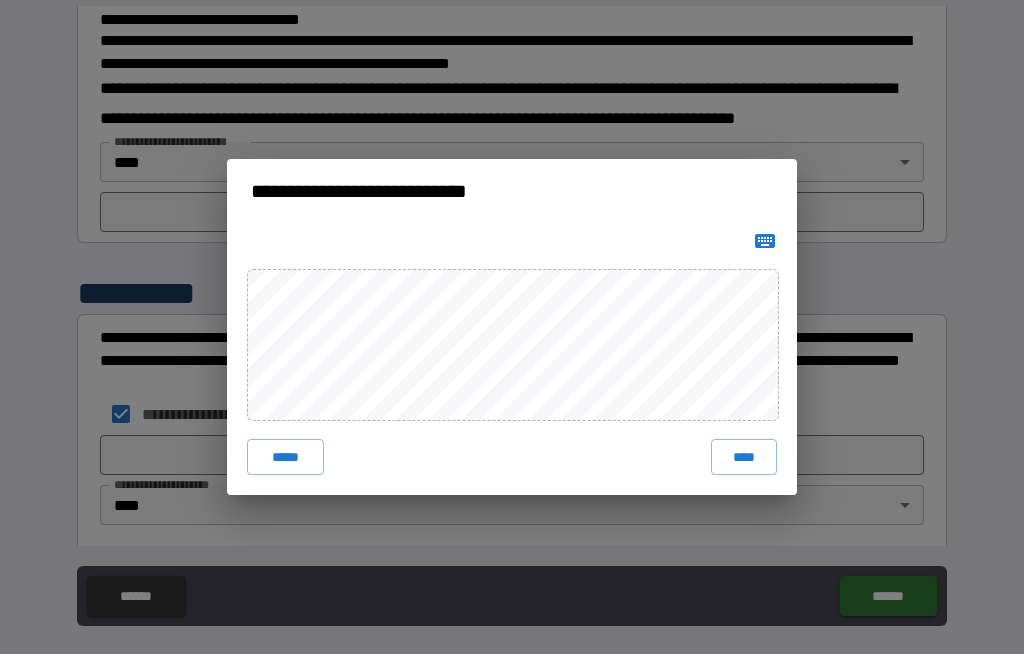 click on "****" at bounding box center [744, 457] 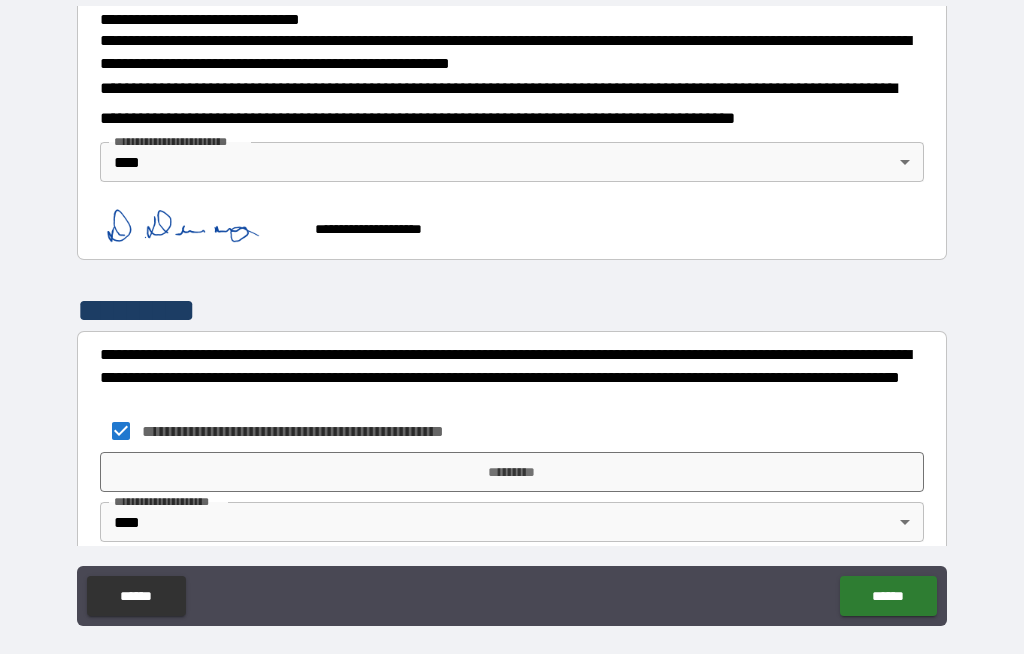scroll, scrollTop: 713, scrollLeft: 0, axis: vertical 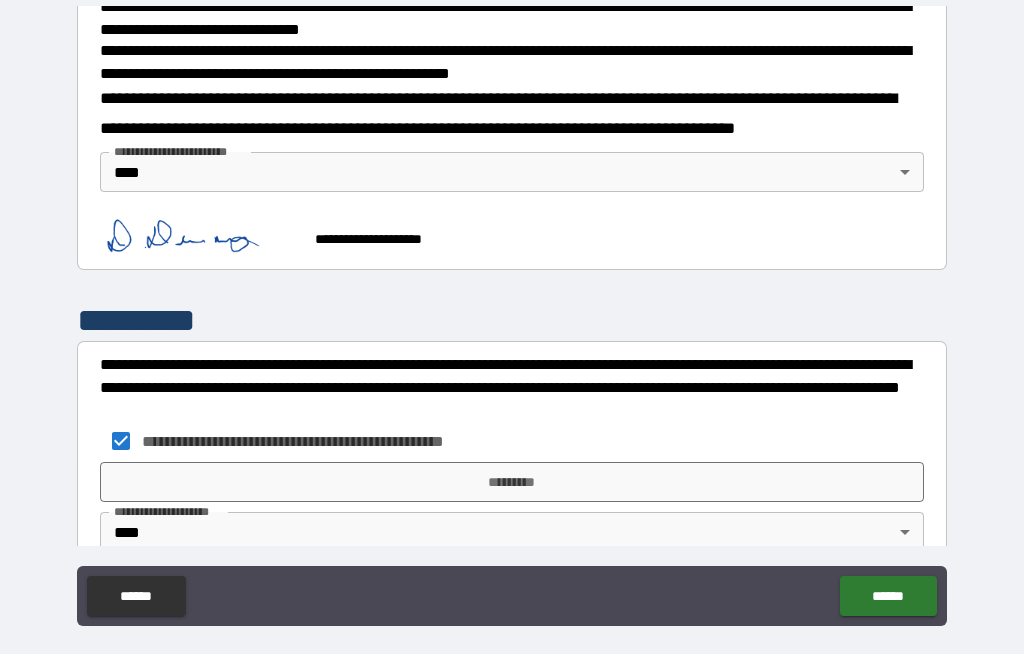 click on "*********" at bounding box center [512, 482] 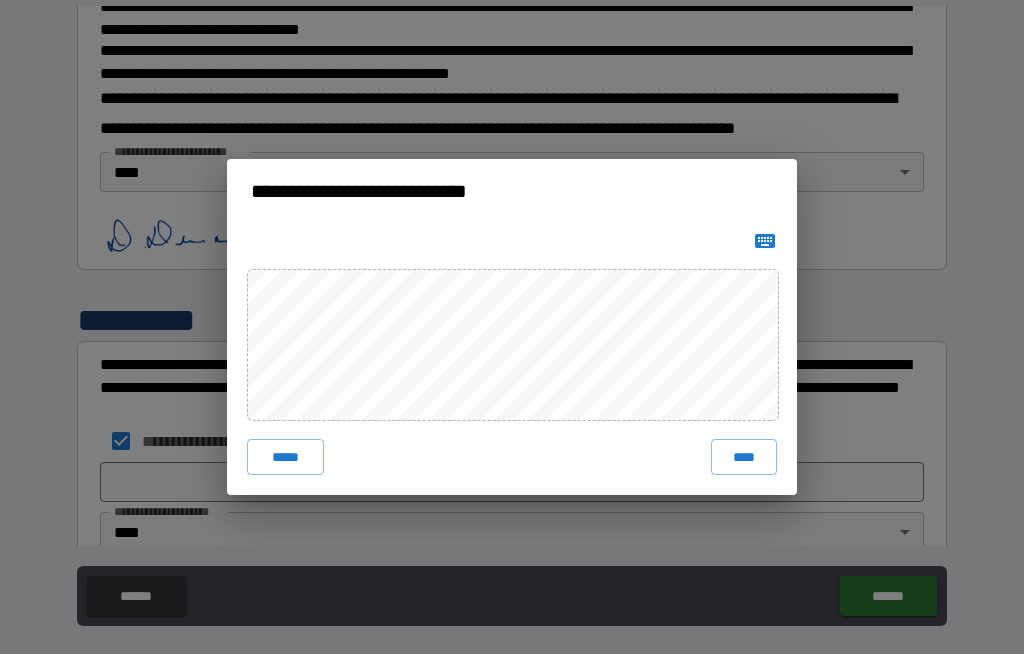 click on "****" at bounding box center [744, 457] 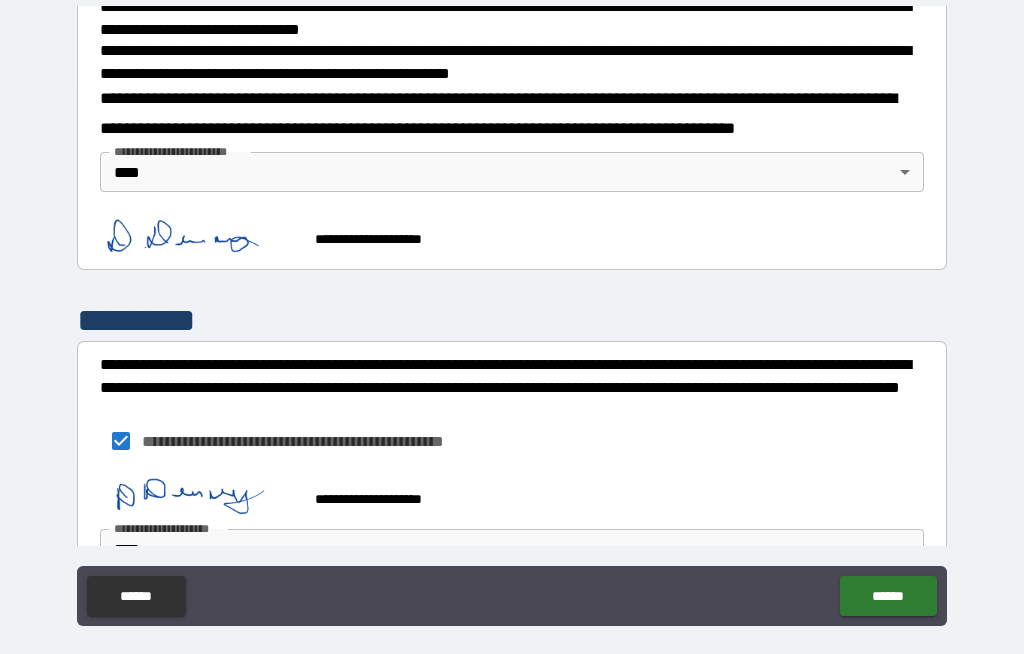 click on "******" at bounding box center [888, 596] 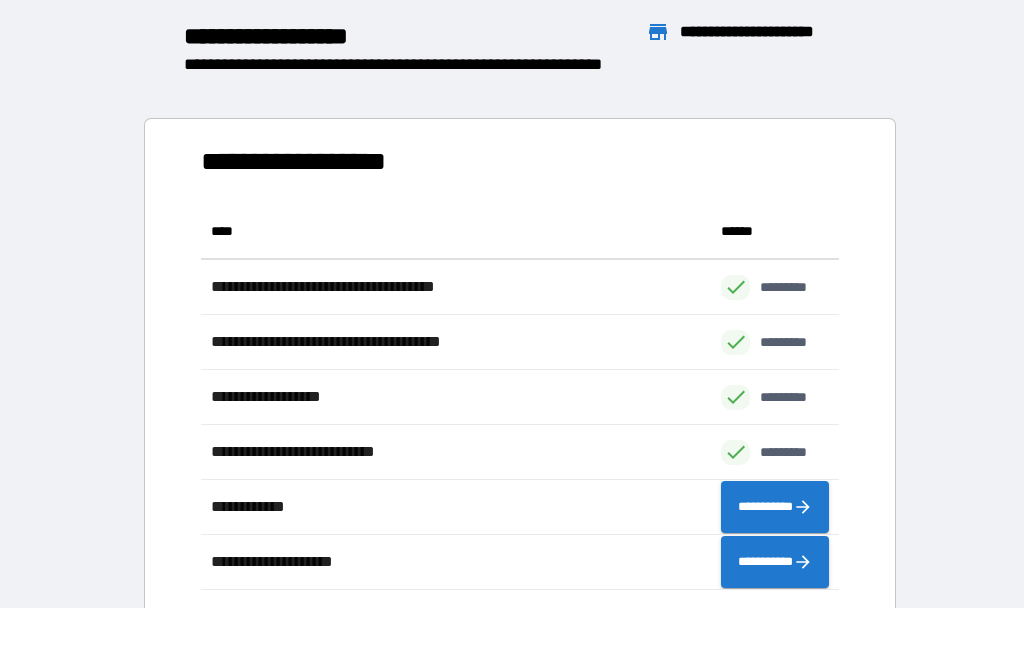 scroll, scrollTop: 1, scrollLeft: 1, axis: both 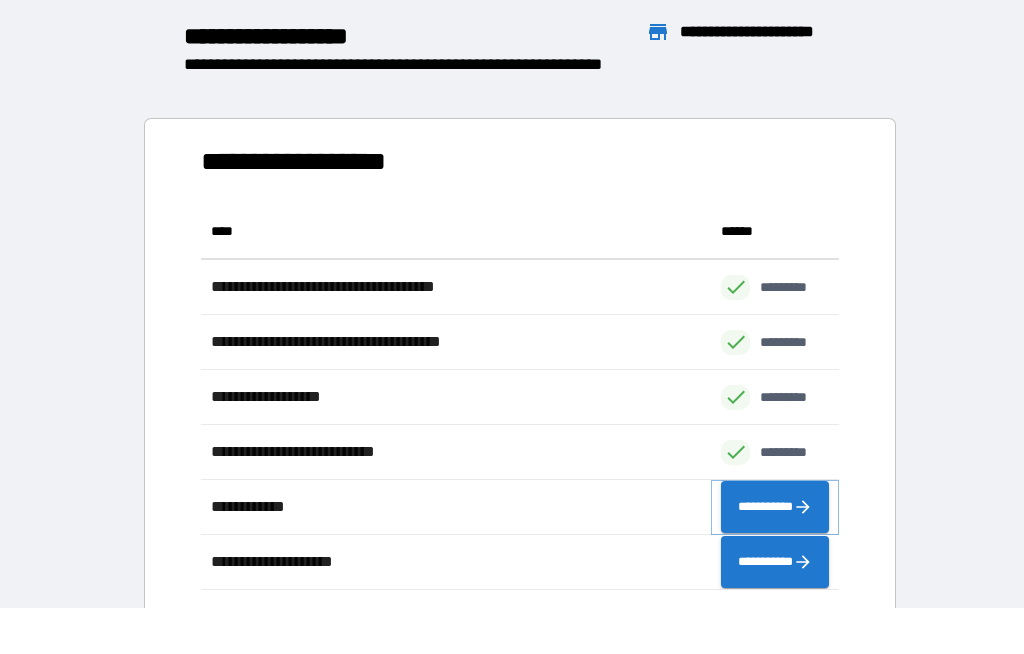 click 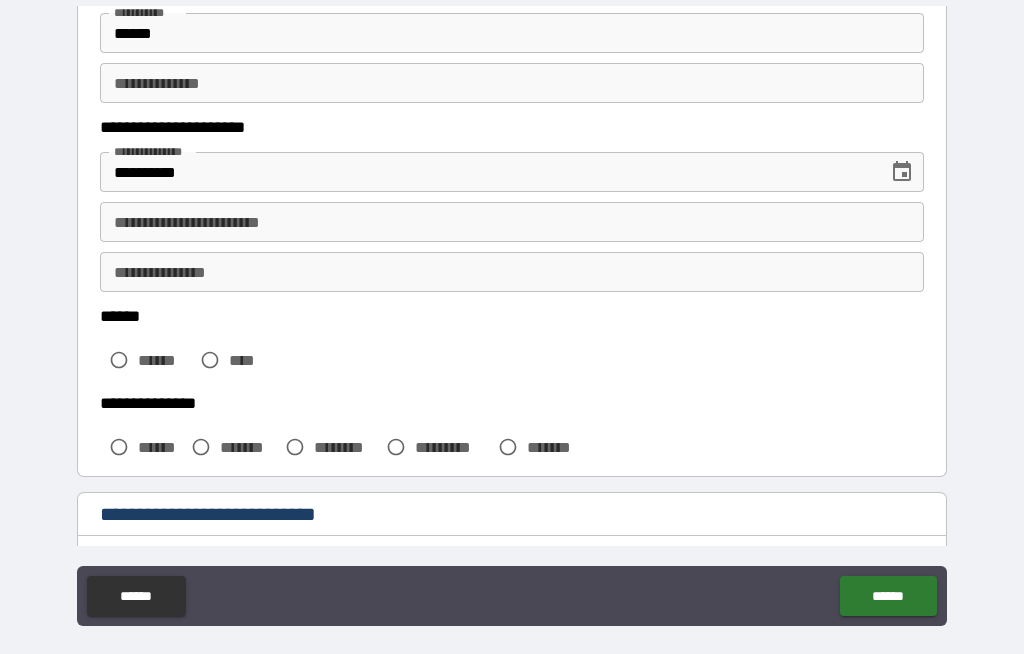 scroll, scrollTop: 242, scrollLeft: 0, axis: vertical 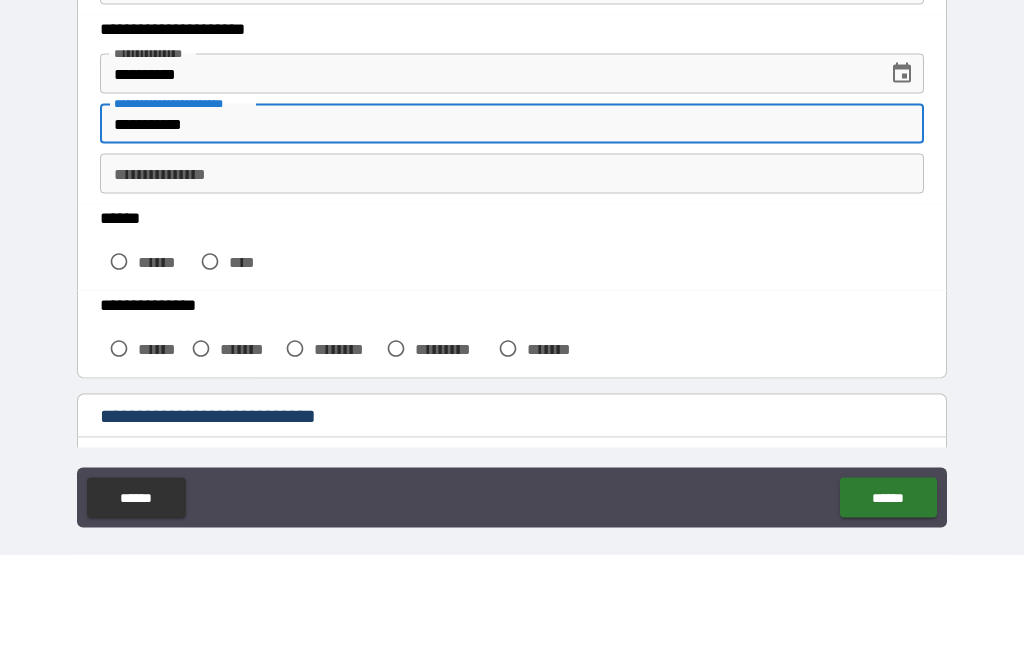 click on "**********" at bounding box center [512, 273] 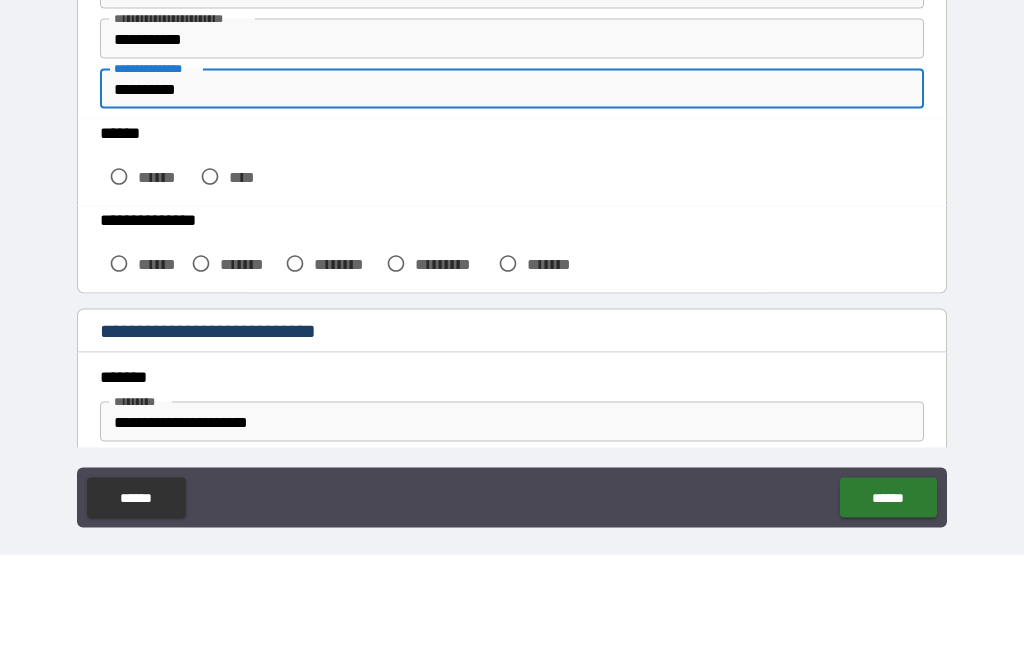 scroll, scrollTop: 337, scrollLeft: 0, axis: vertical 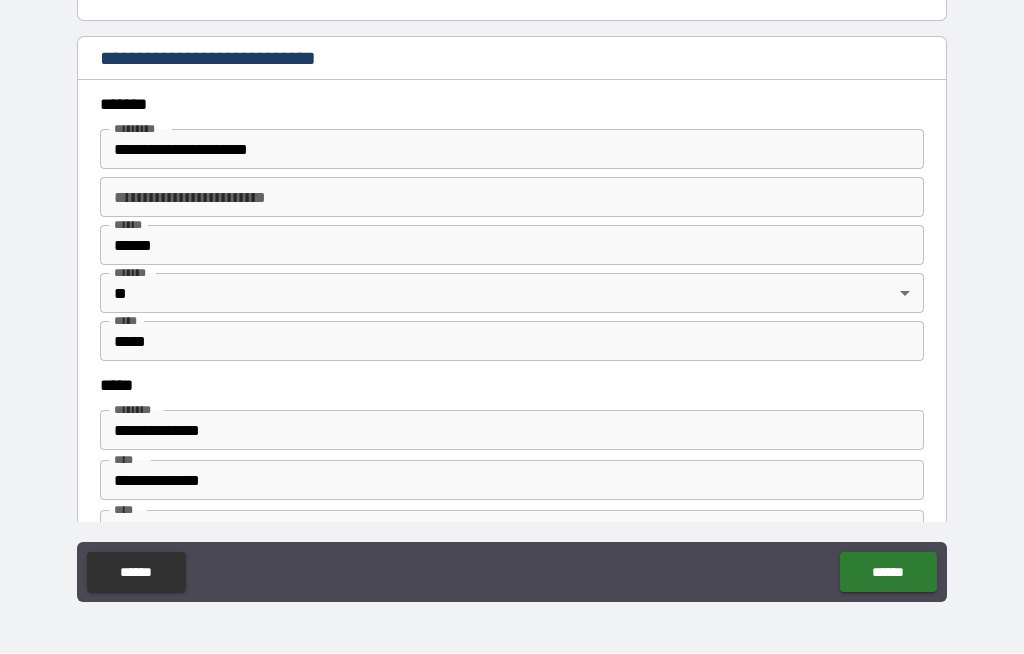 click on "**********" at bounding box center (512, 150) 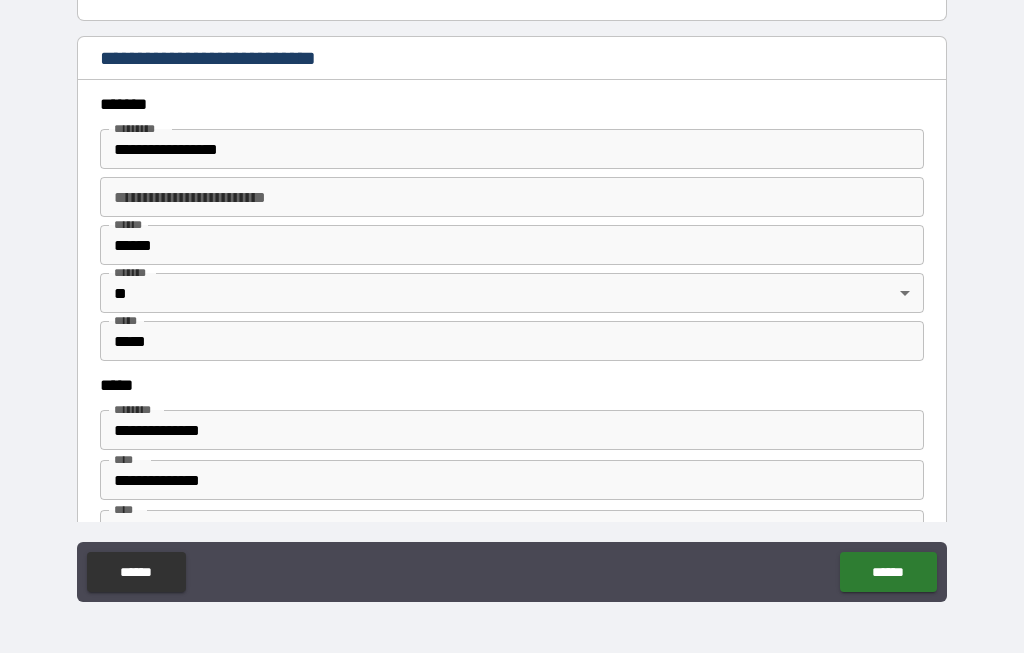 click on "**********" at bounding box center (512, 150) 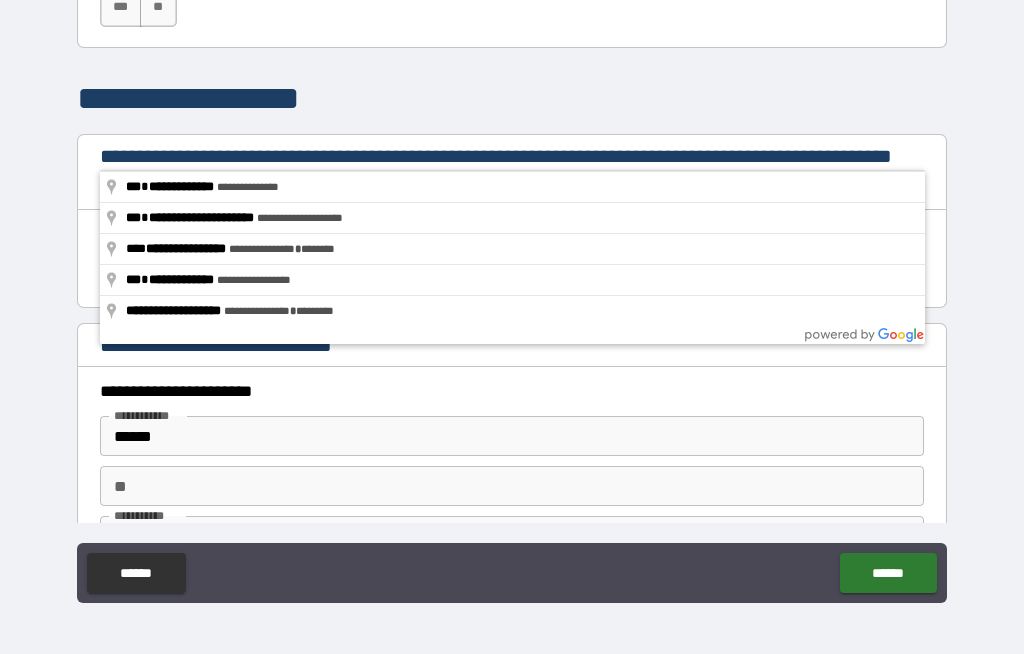 scroll, scrollTop: 1580, scrollLeft: 0, axis: vertical 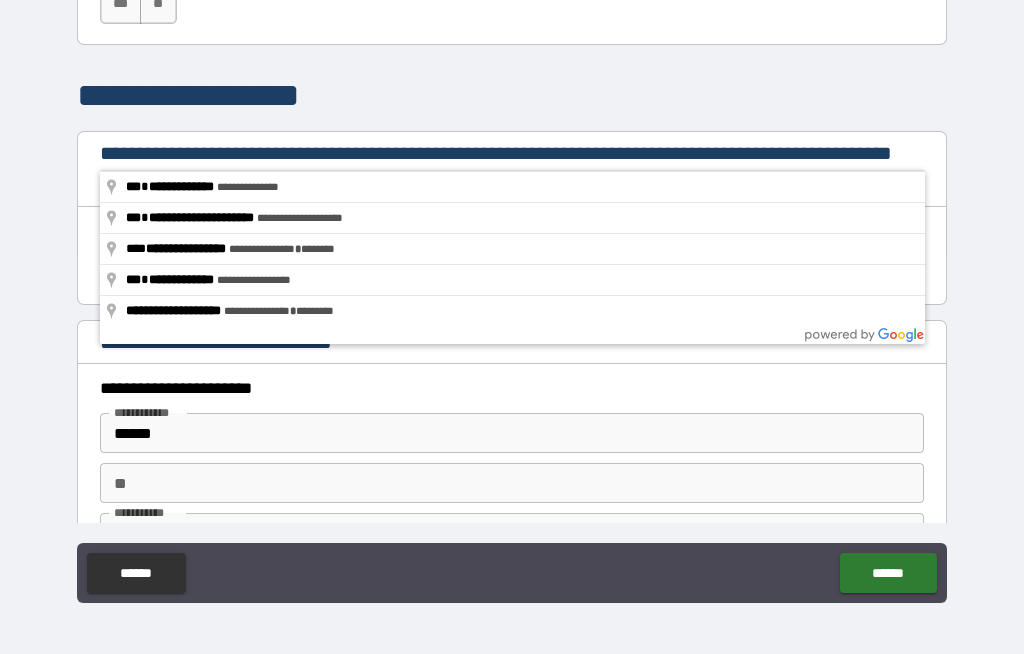 click on "**********" at bounding box center [512, 295] 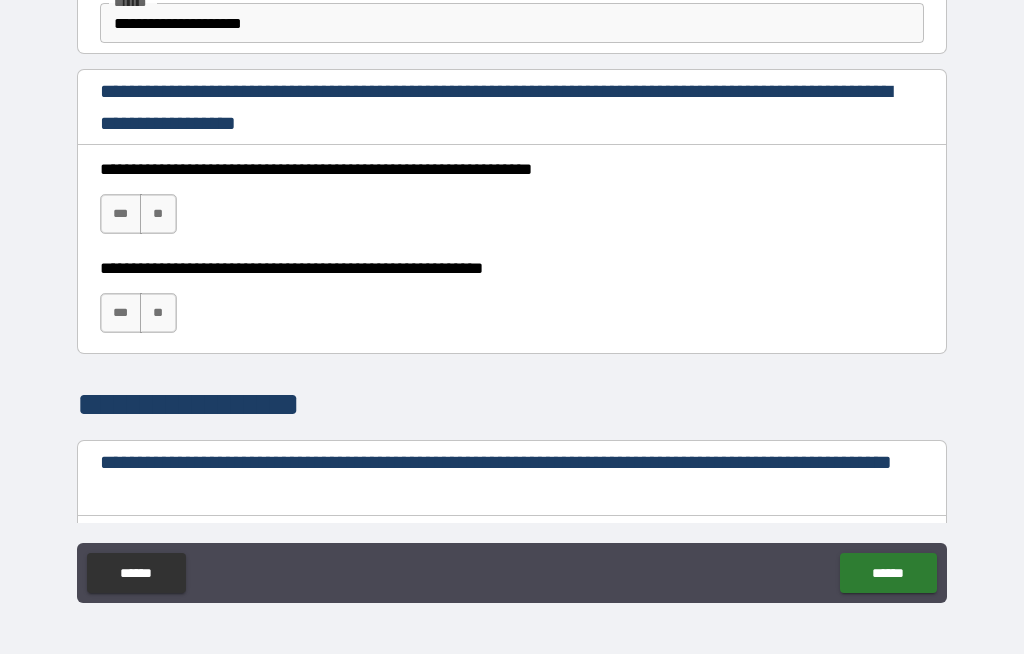 scroll, scrollTop: 1271, scrollLeft: 0, axis: vertical 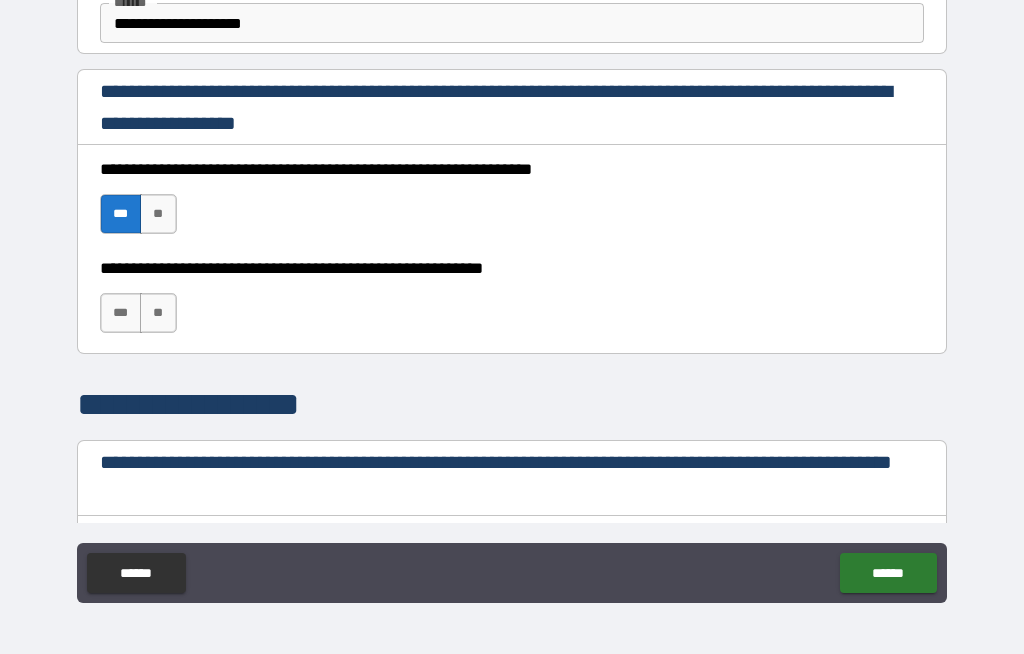 click on "***" at bounding box center [121, 313] 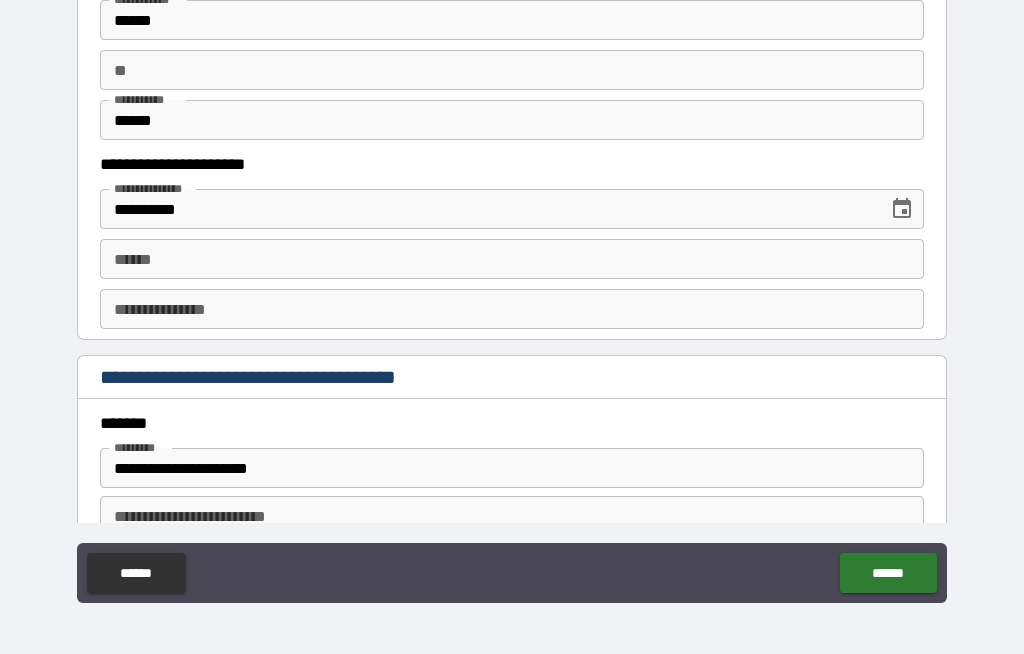 scroll, scrollTop: 1994, scrollLeft: 0, axis: vertical 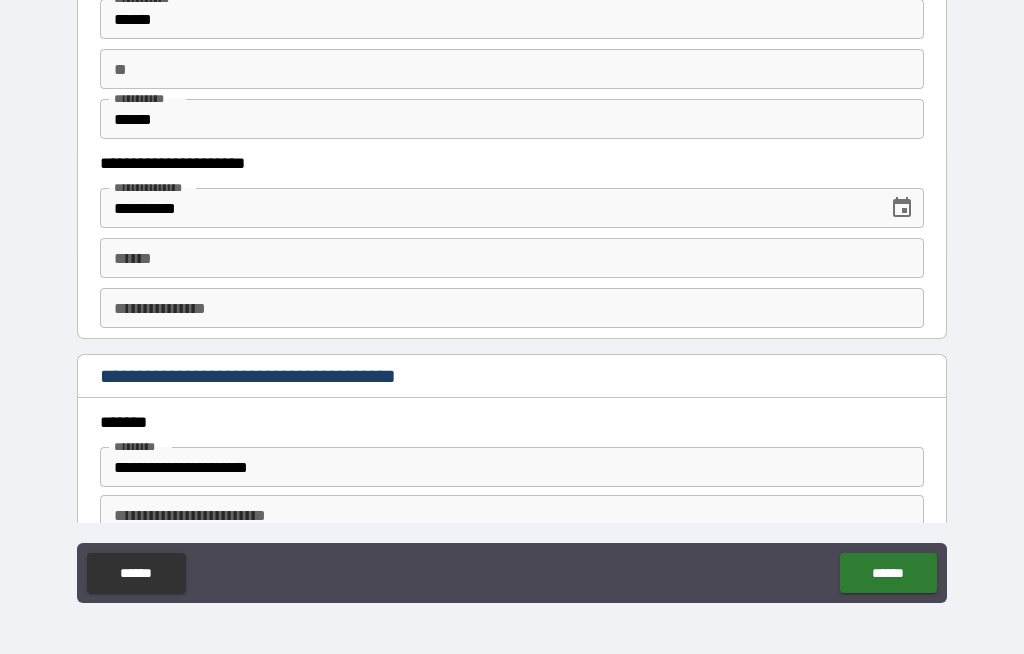 click on "****   * ****   *" at bounding box center [512, 258] 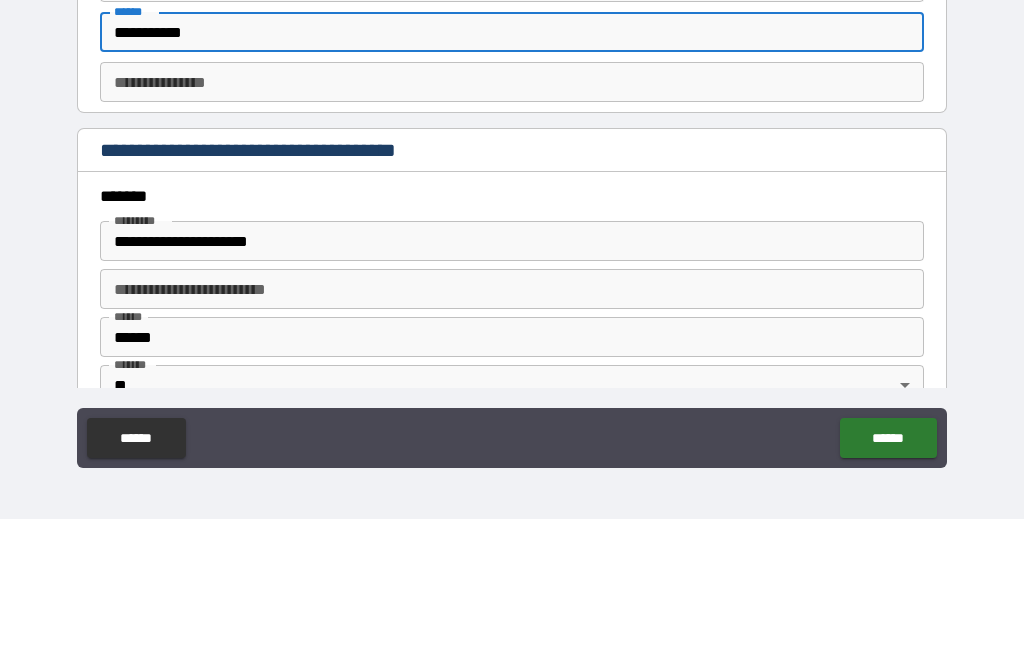 scroll, scrollTop: 2087, scrollLeft: 0, axis: vertical 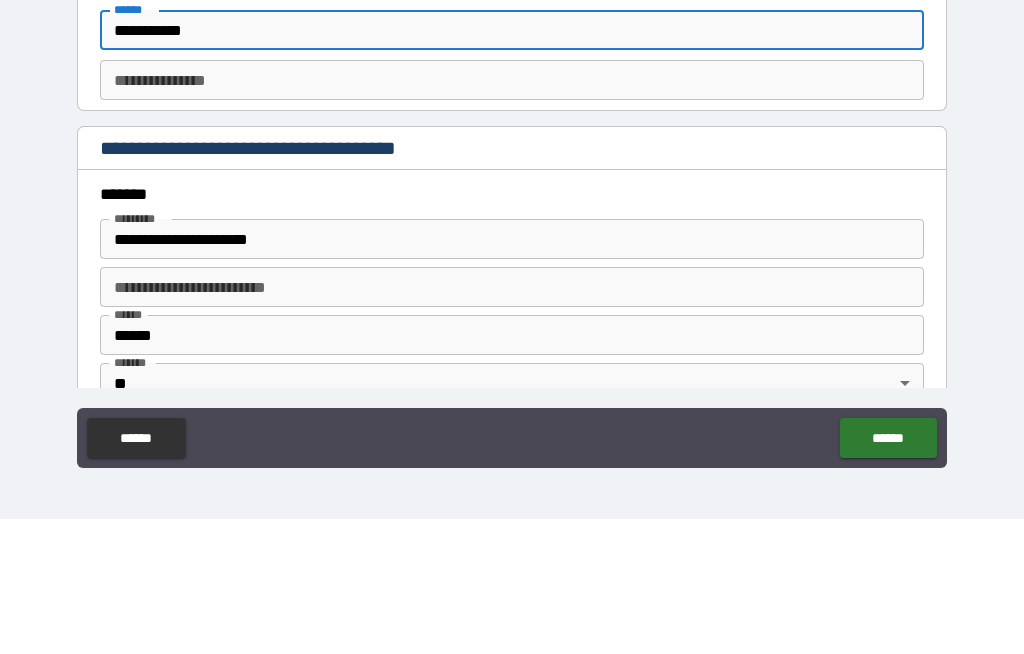 click on "**********" at bounding box center (512, 215) 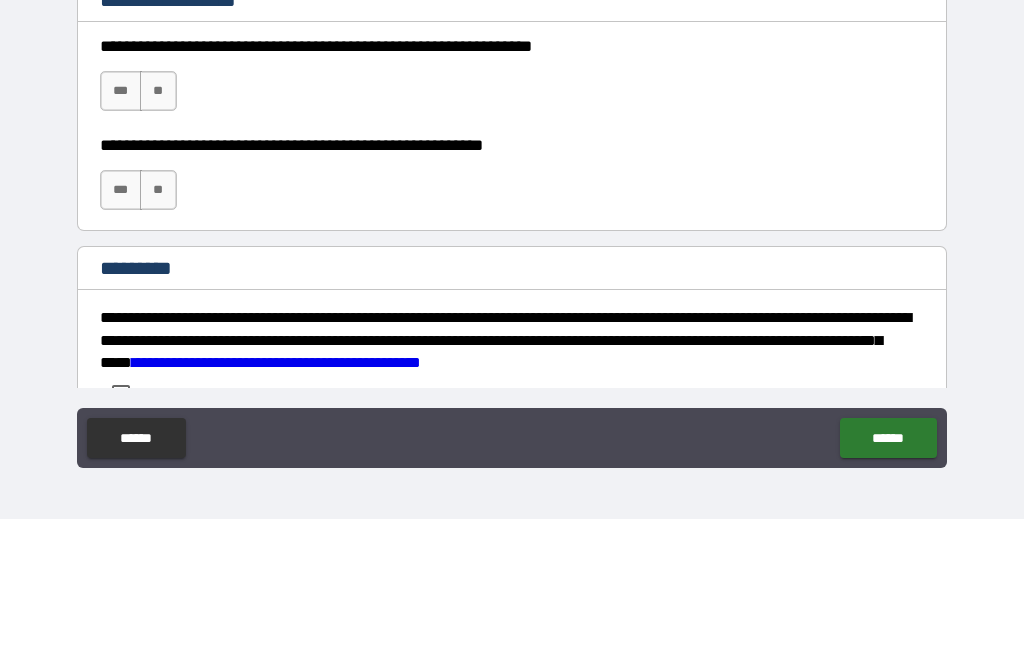 scroll, scrollTop: 2895, scrollLeft: 0, axis: vertical 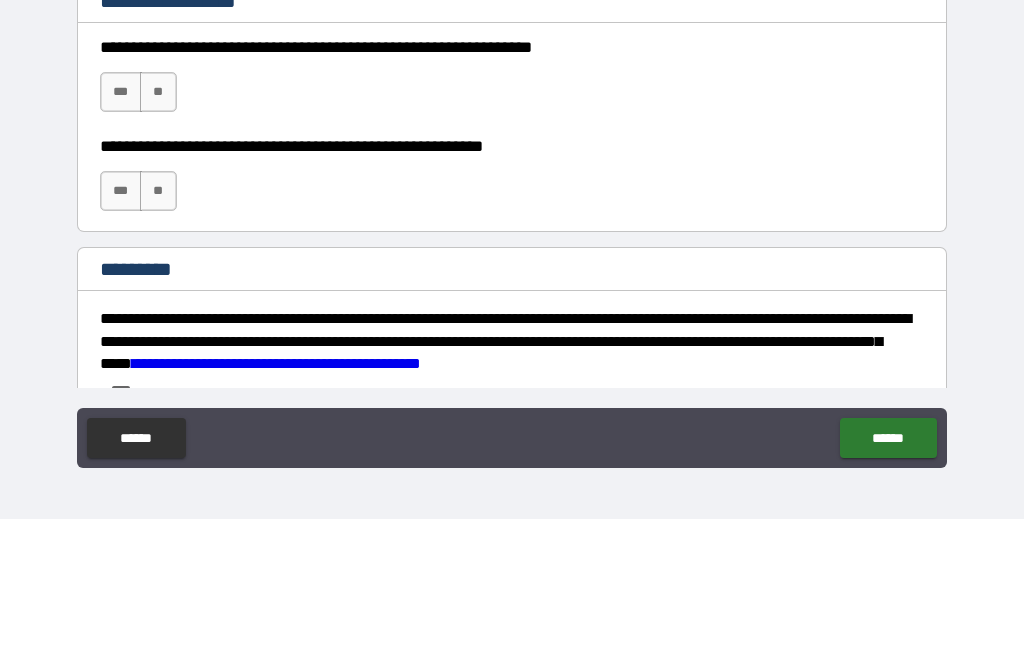click on "***" at bounding box center (121, 227) 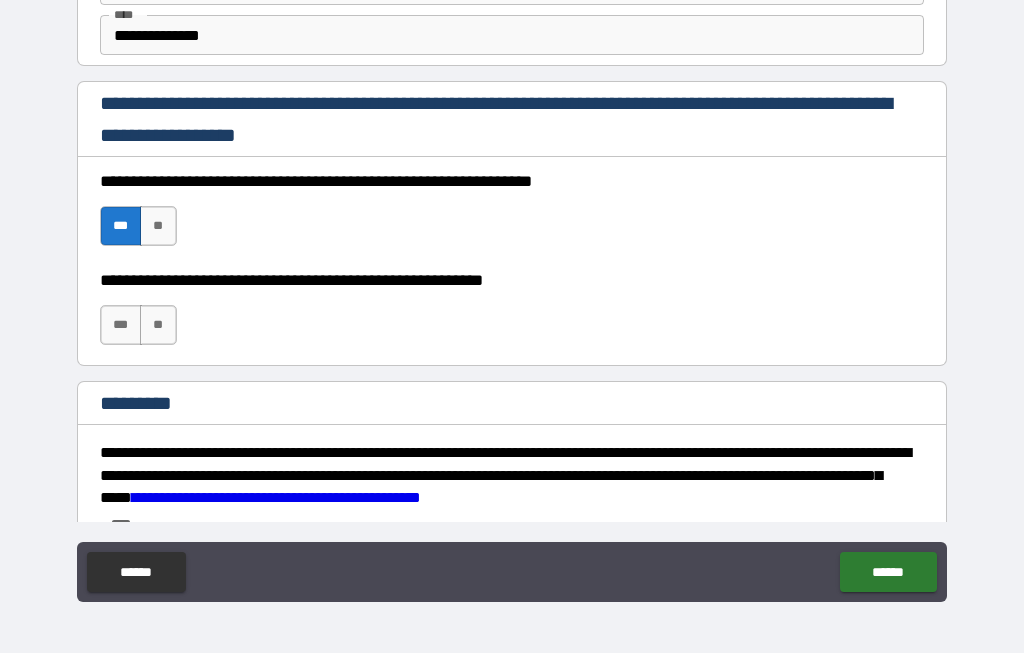 click on "***" at bounding box center (121, 326) 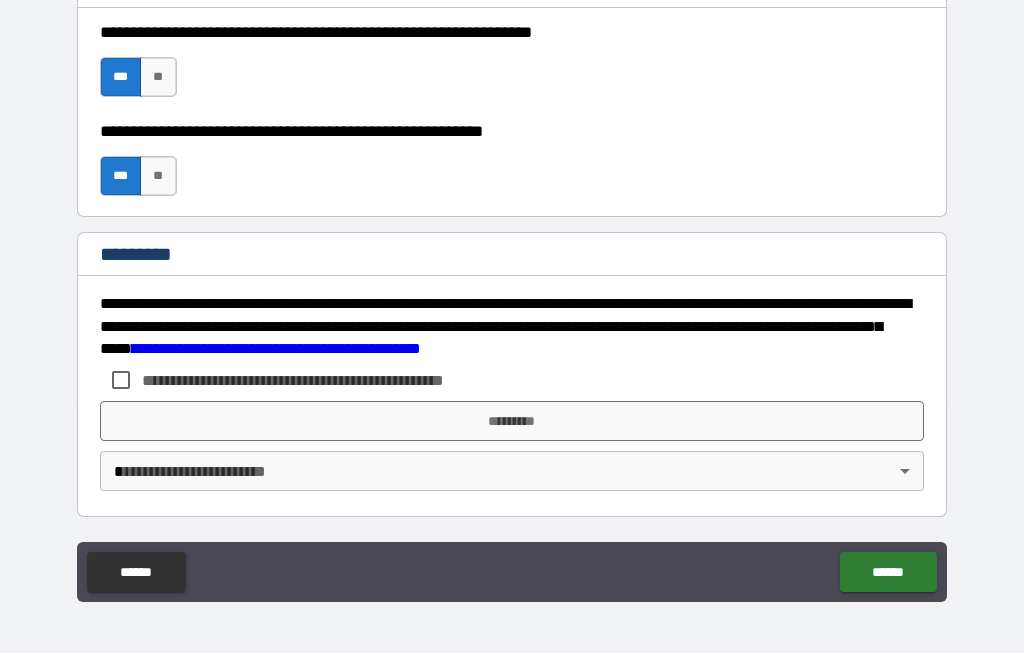 scroll, scrollTop: 3044, scrollLeft: 0, axis: vertical 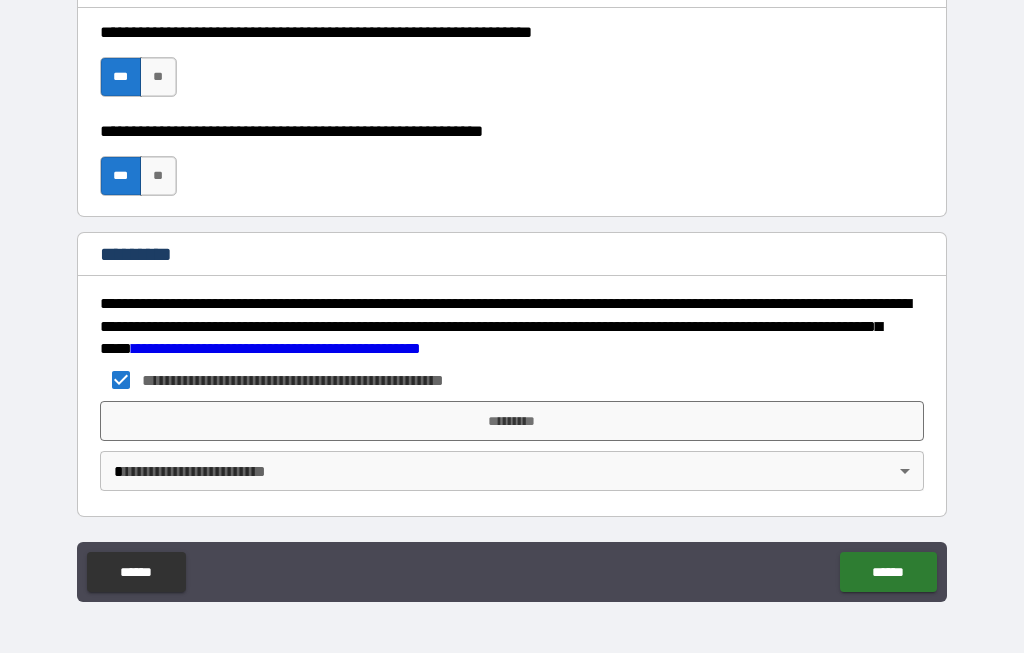 click on "**********" at bounding box center (512, 292) 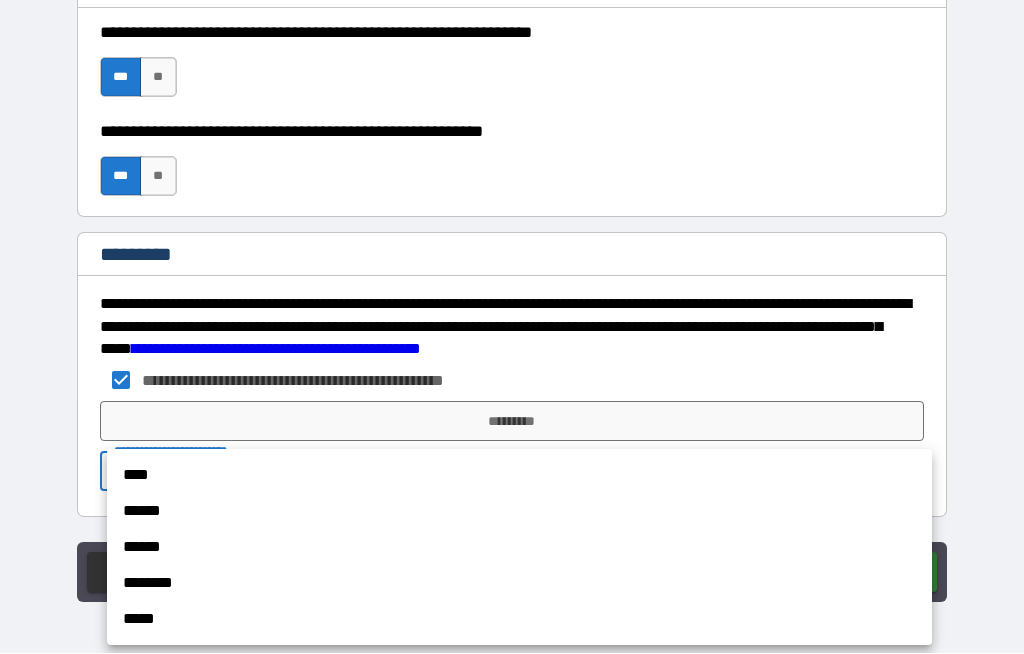 click on "****" at bounding box center [519, 476] 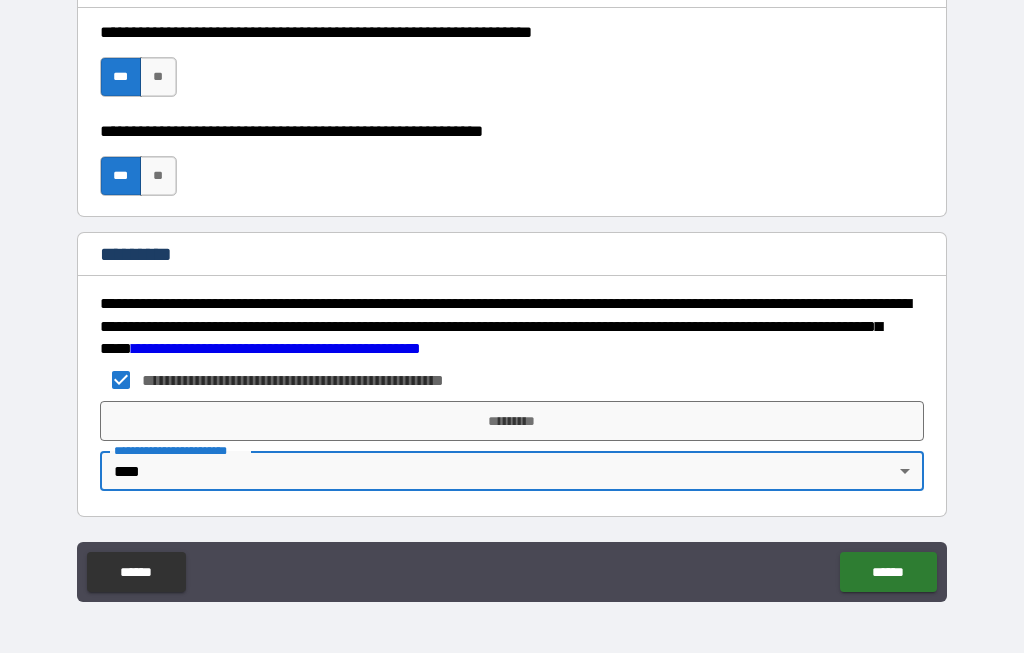 click on "*********" at bounding box center (512, 422) 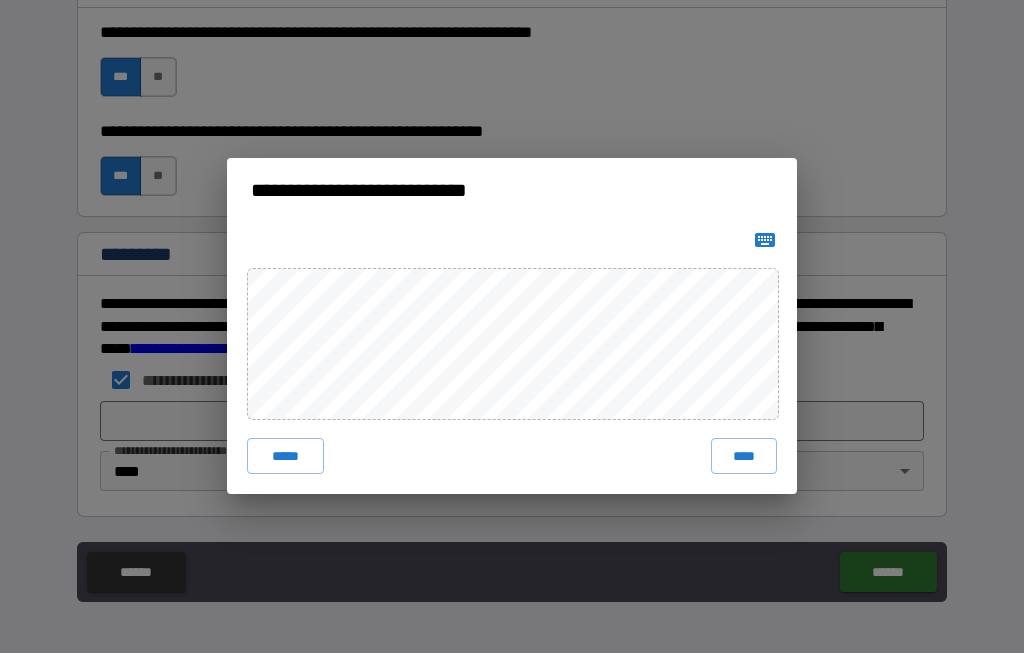 click on "****" at bounding box center (744, 457) 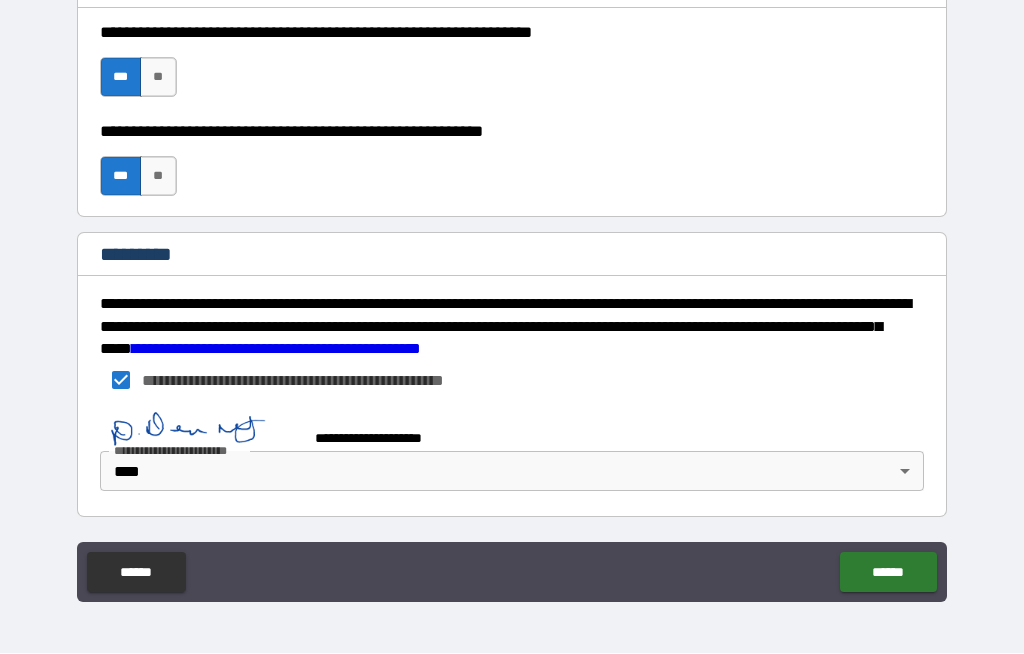 scroll, scrollTop: 3034, scrollLeft: 0, axis: vertical 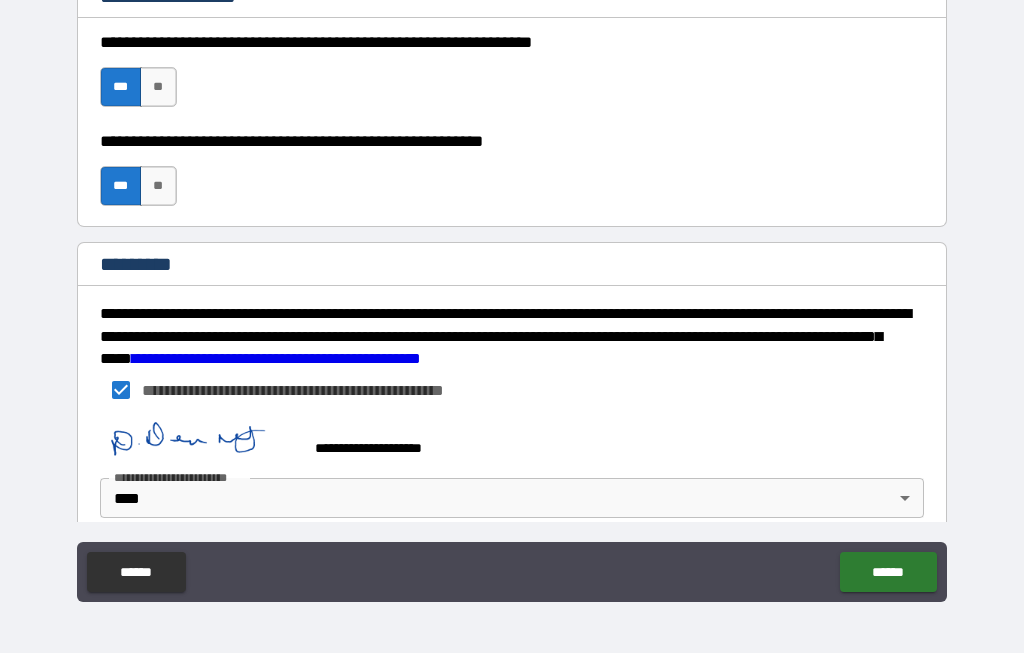 click on "******" at bounding box center (888, 573) 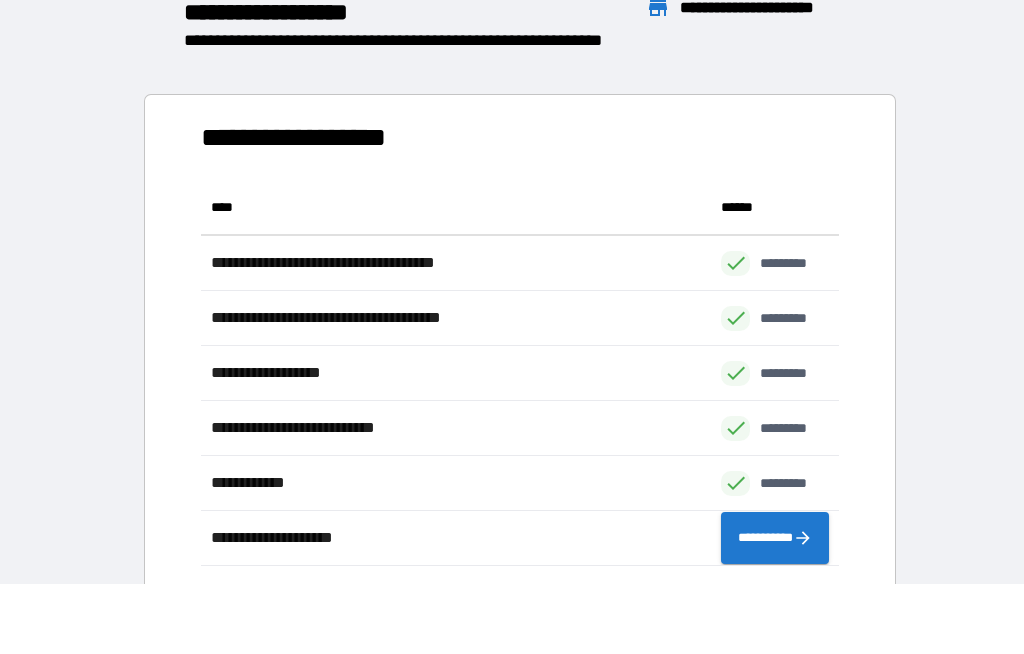 scroll, scrollTop: 1, scrollLeft: 1, axis: both 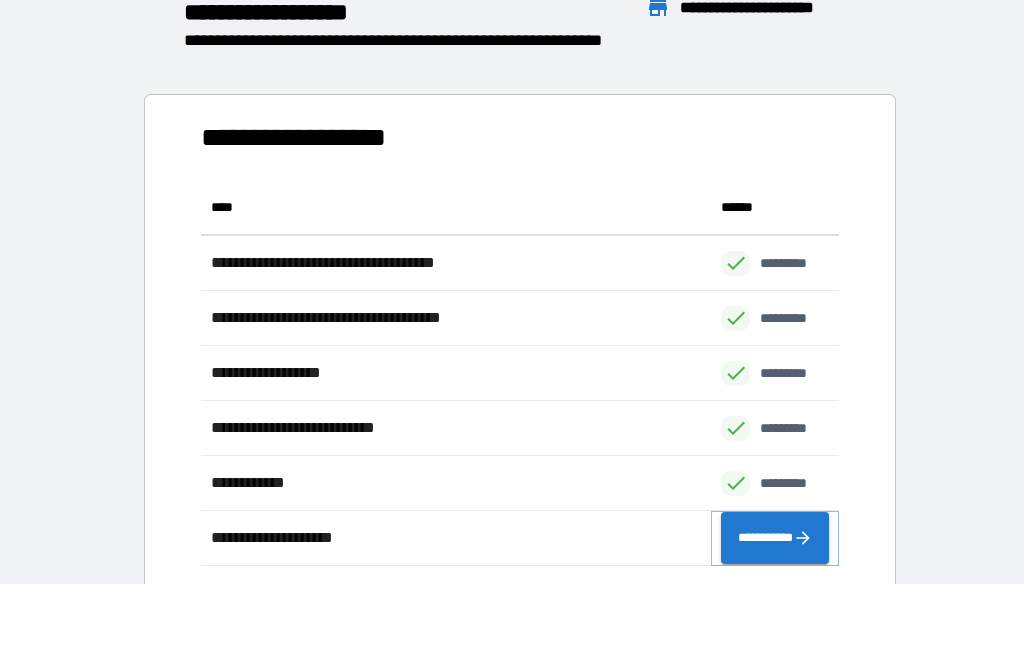 click on "**********" at bounding box center (775, 539) 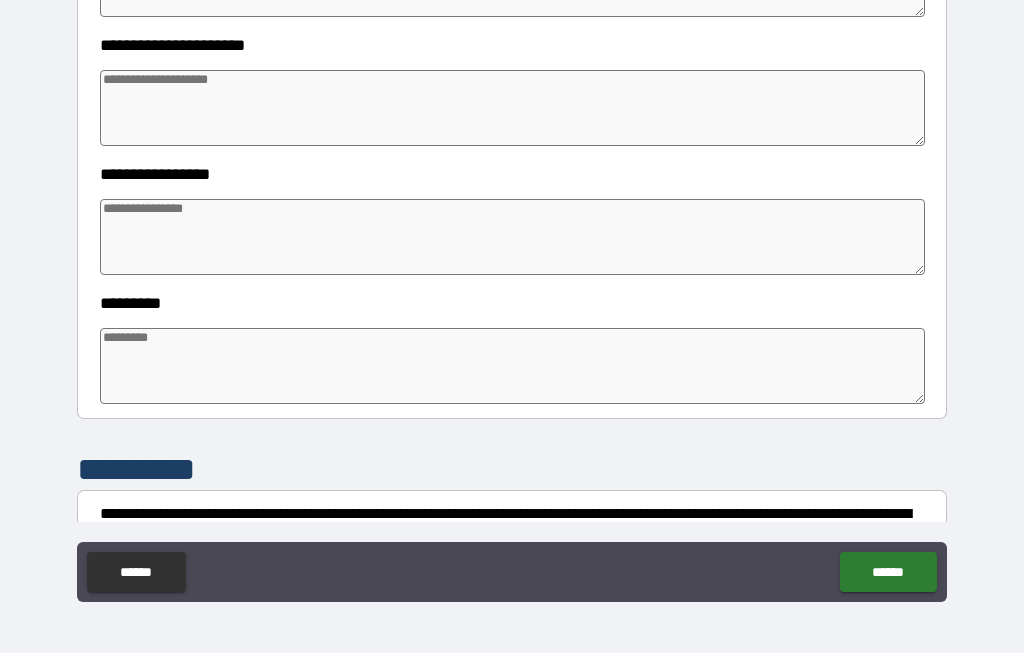 scroll, scrollTop: 427, scrollLeft: 0, axis: vertical 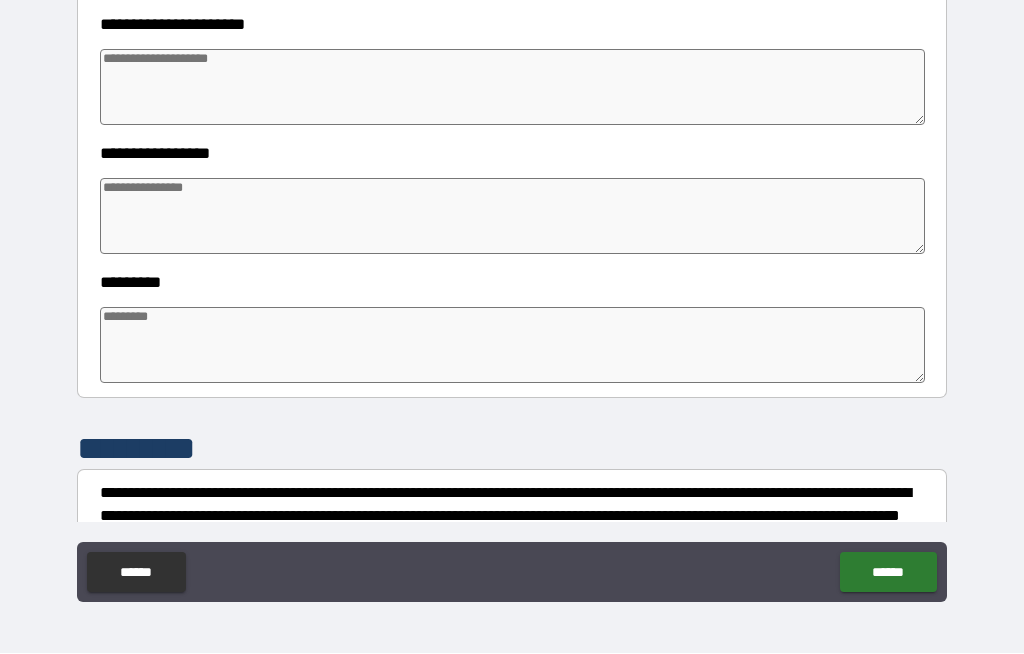 click at bounding box center [513, 217] 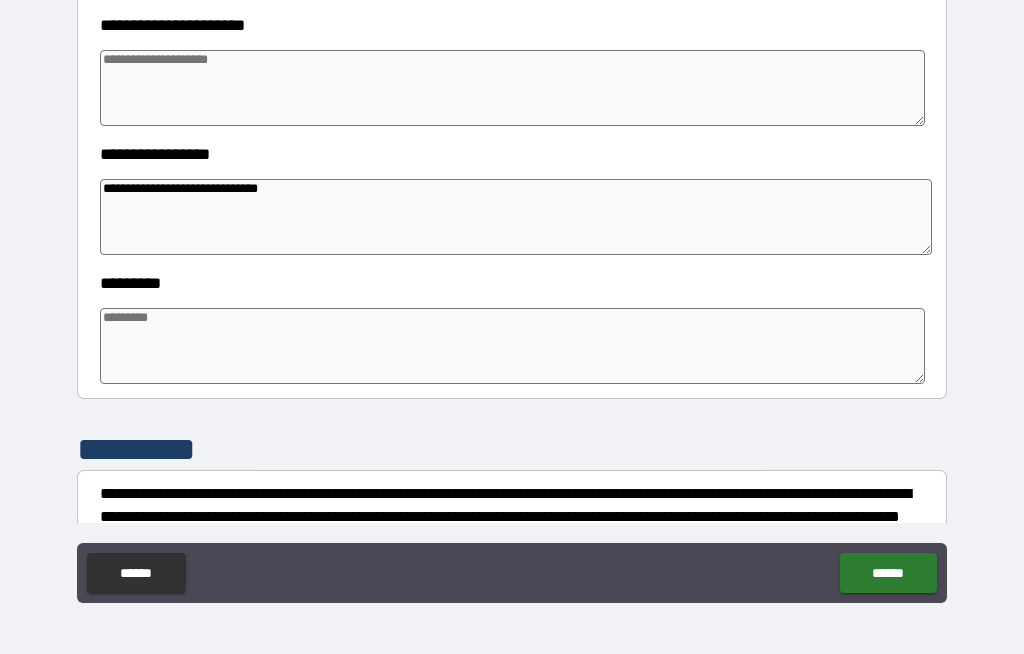 click at bounding box center [513, 88] 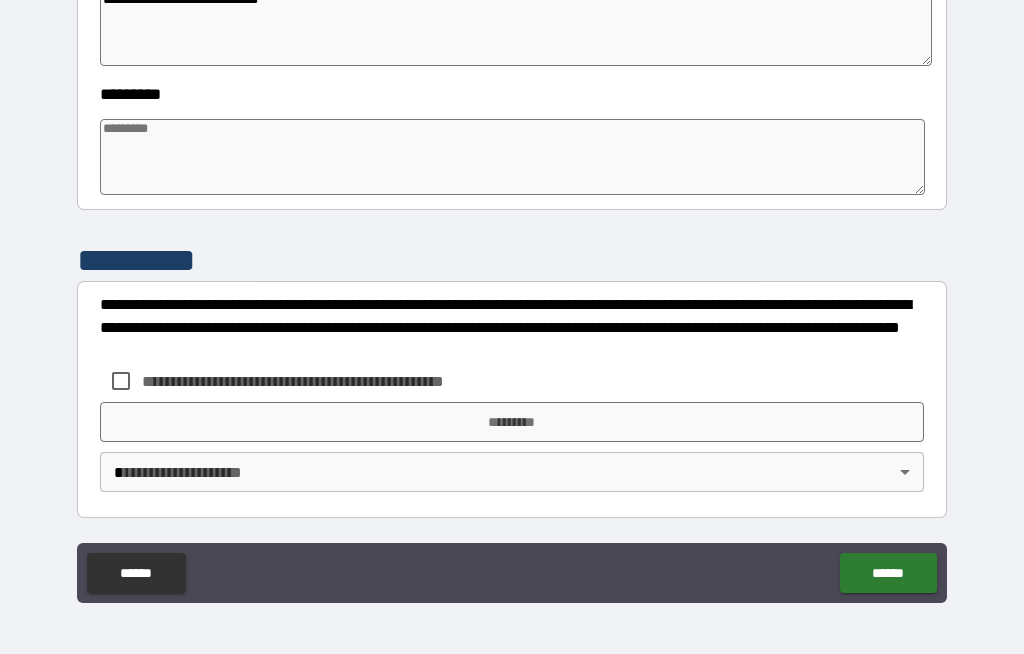 scroll, scrollTop: 616, scrollLeft: 0, axis: vertical 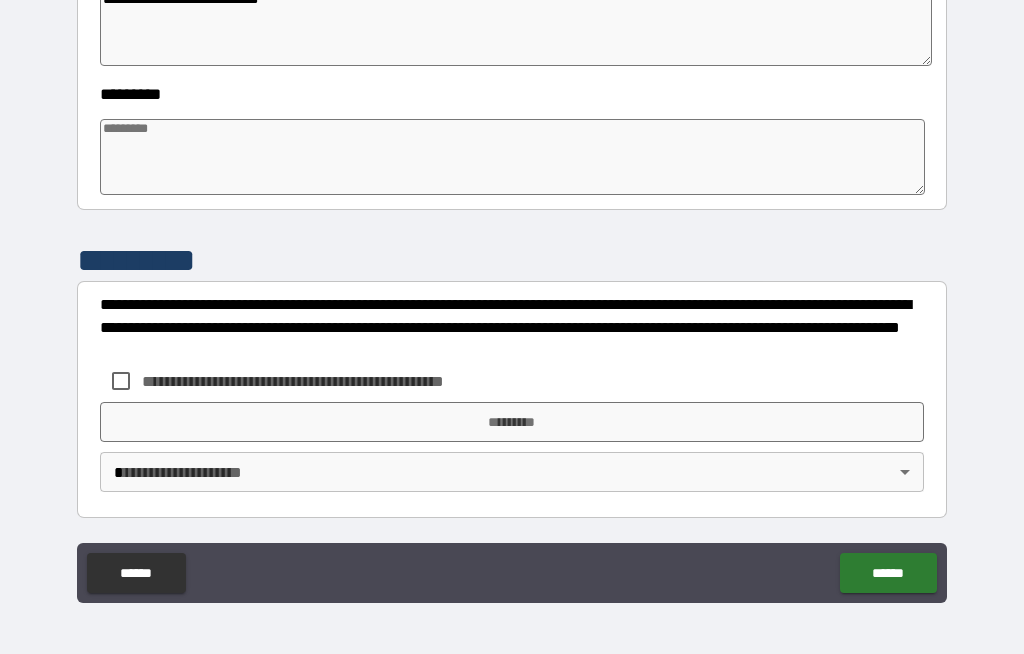 click at bounding box center (513, 157) 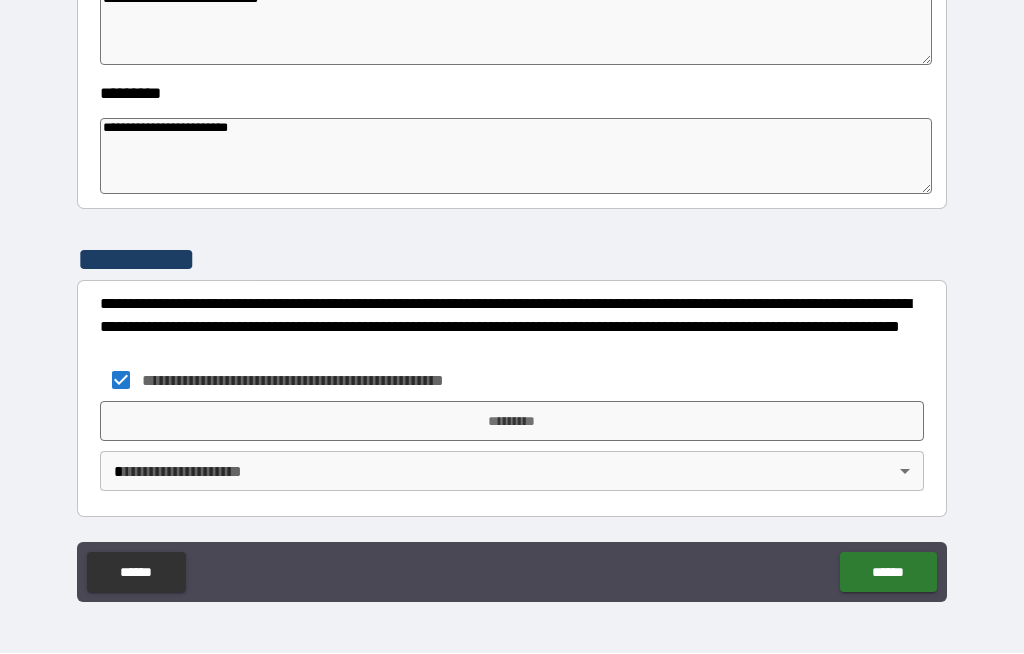 click on "**********" at bounding box center [512, 292] 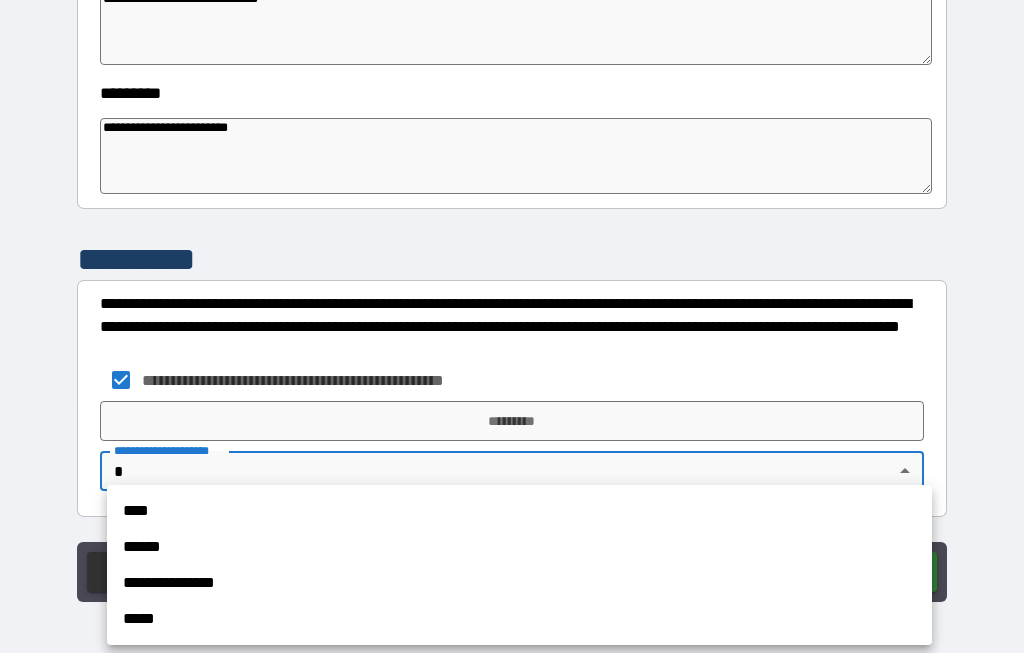 click on "****" at bounding box center (519, 512) 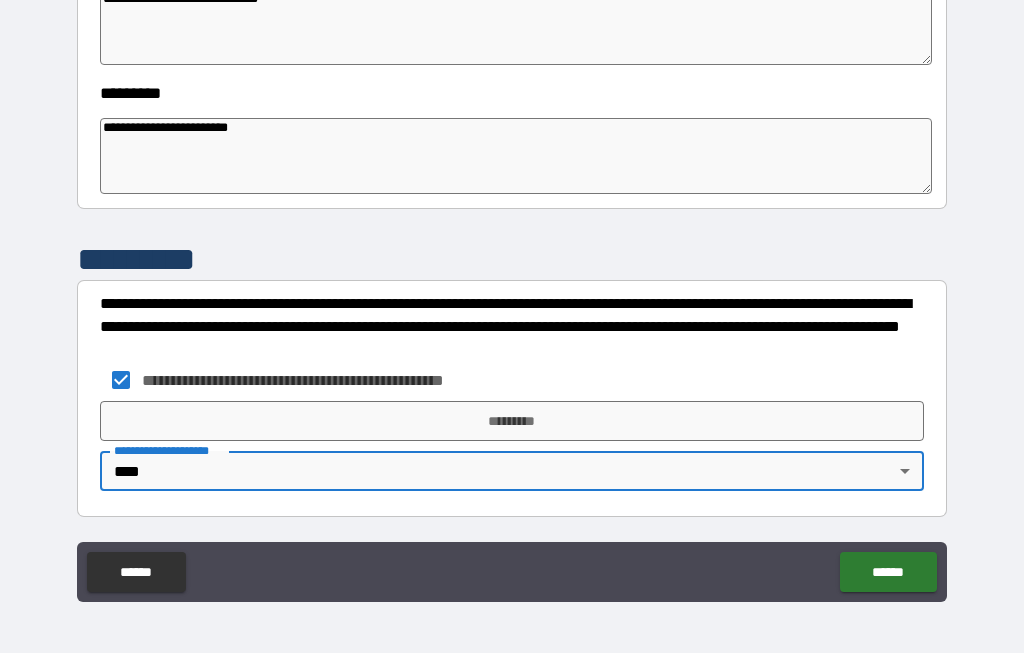click on "*********" at bounding box center [512, 422] 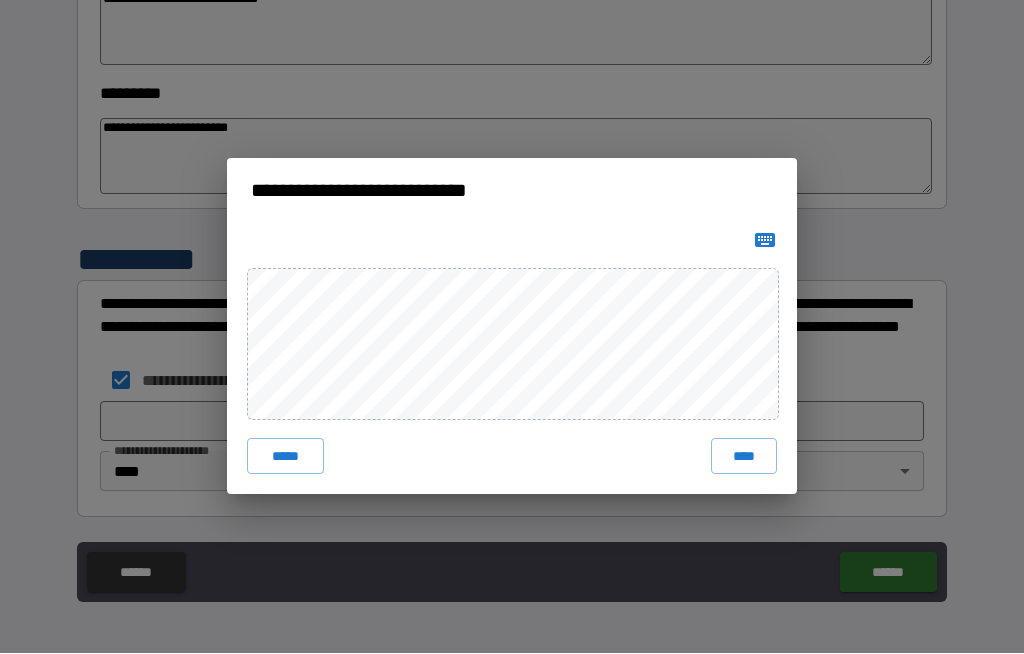 click on "****" at bounding box center [744, 457] 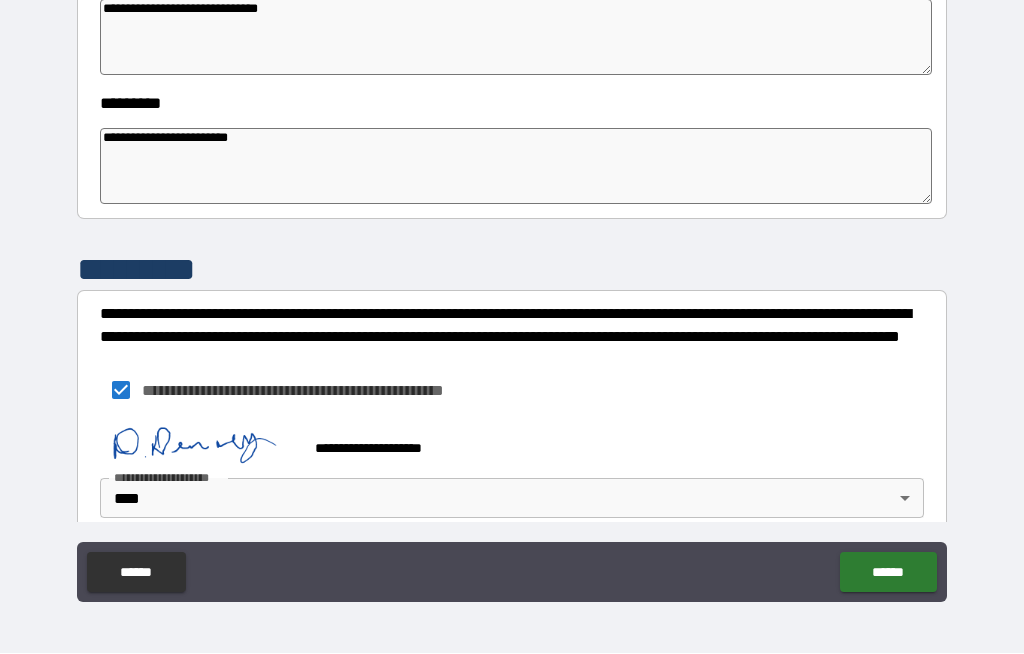 click on "******" at bounding box center (888, 573) 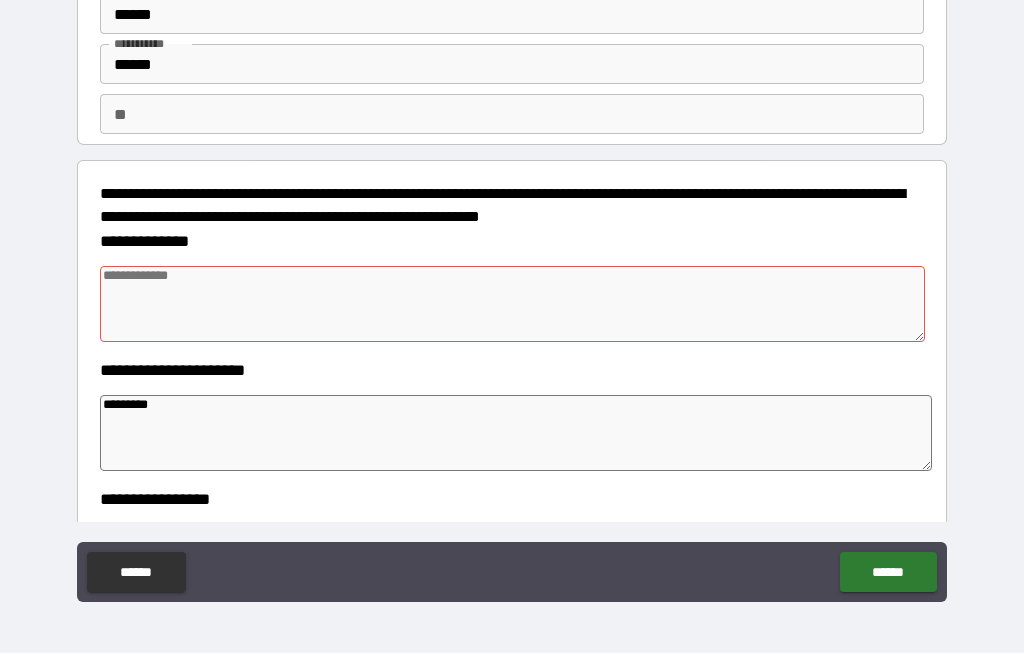 scroll, scrollTop: 81, scrollLeft: 0, axis: vertical 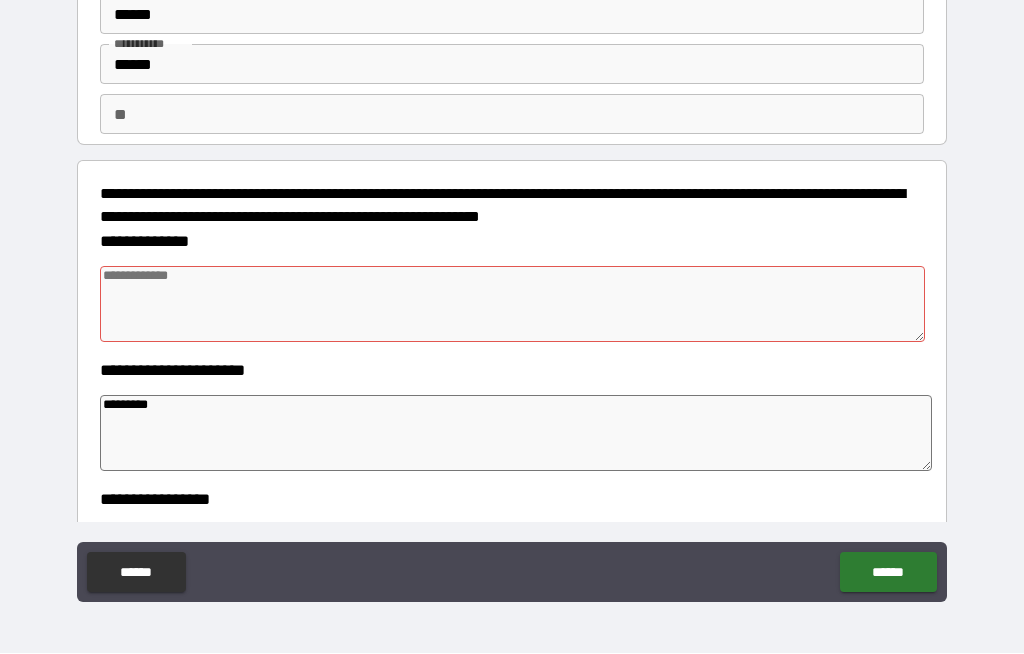 click at bounding box center [513, 305] 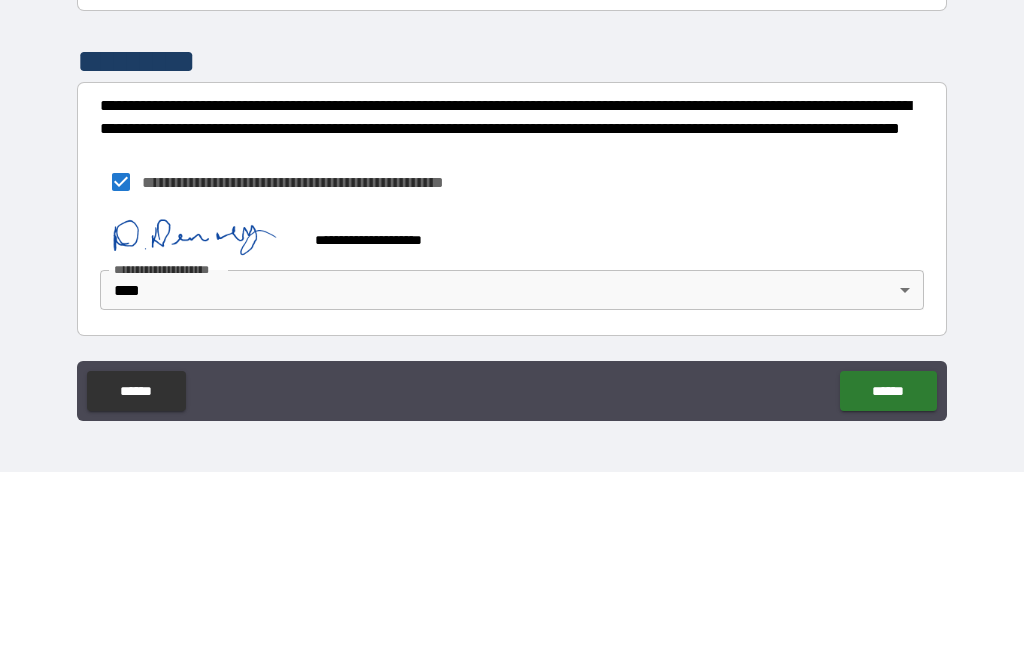 scroll, scrollTop: 633, scrollLeft: 0, axis: vertical 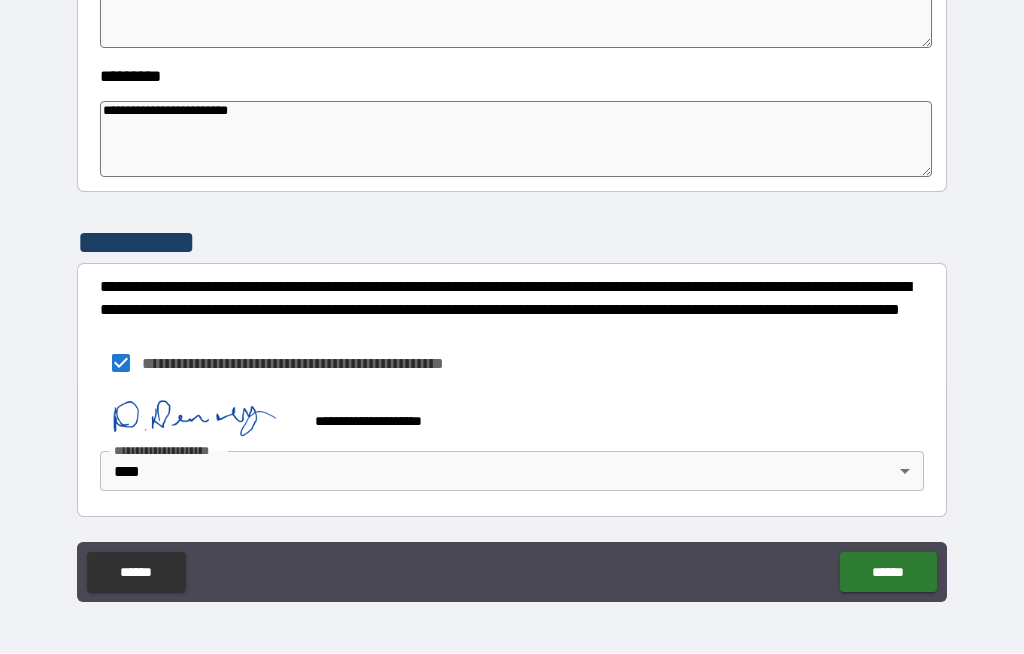 click on "******" at bounding box center (888, 573) 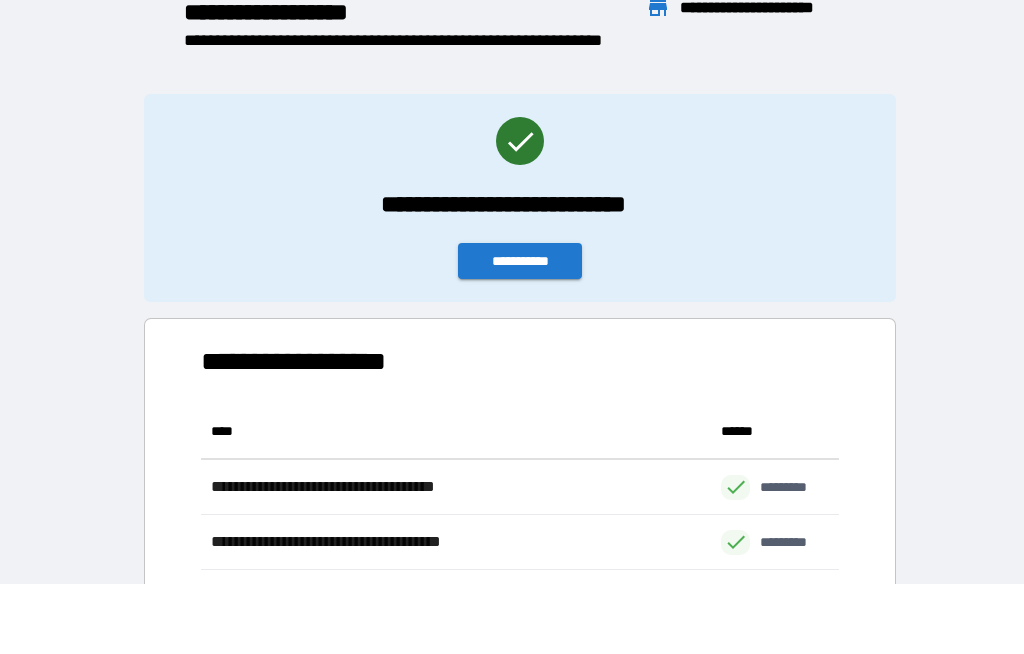 scroll, scrollTop: 386, scrollLeft: 638, axis: both 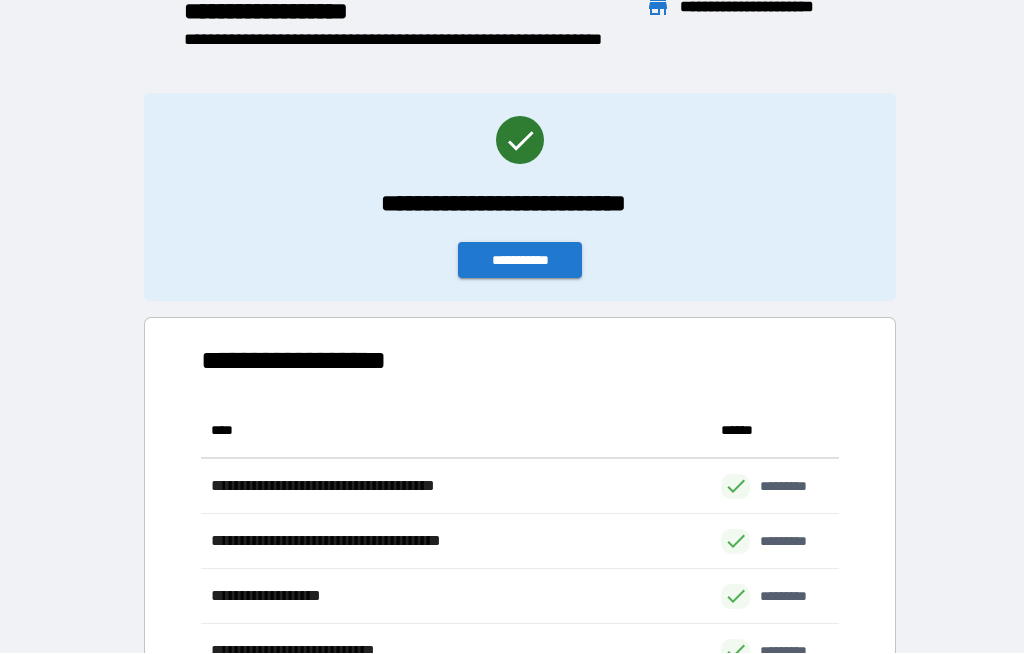 click on "**********" at bounding box center [520, 261] 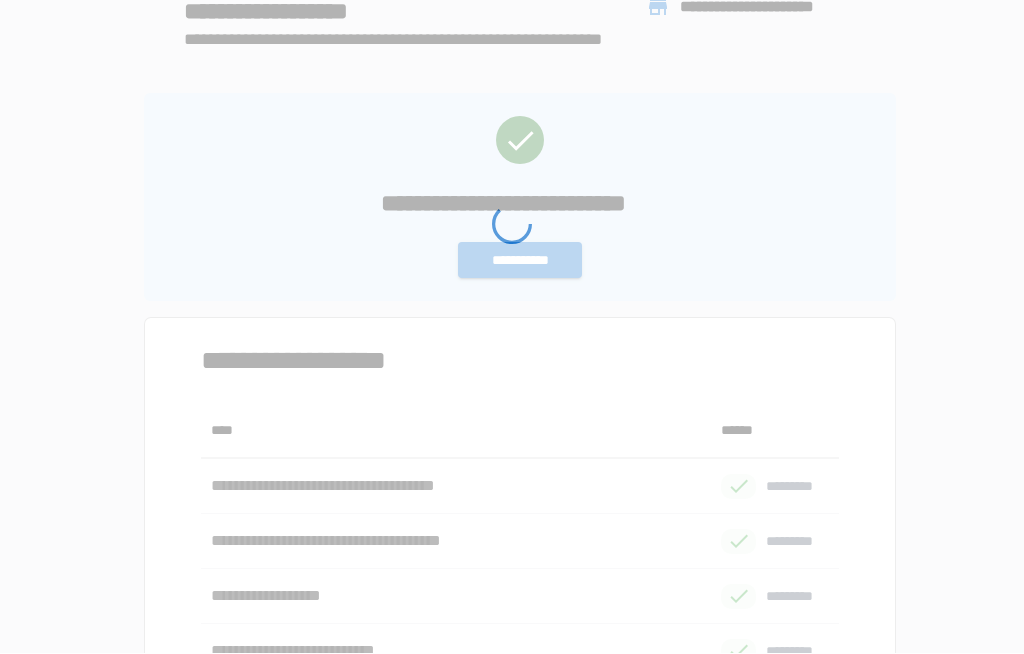 scroll, scrollTop: 0, scrollLeft: 0, axis: both 